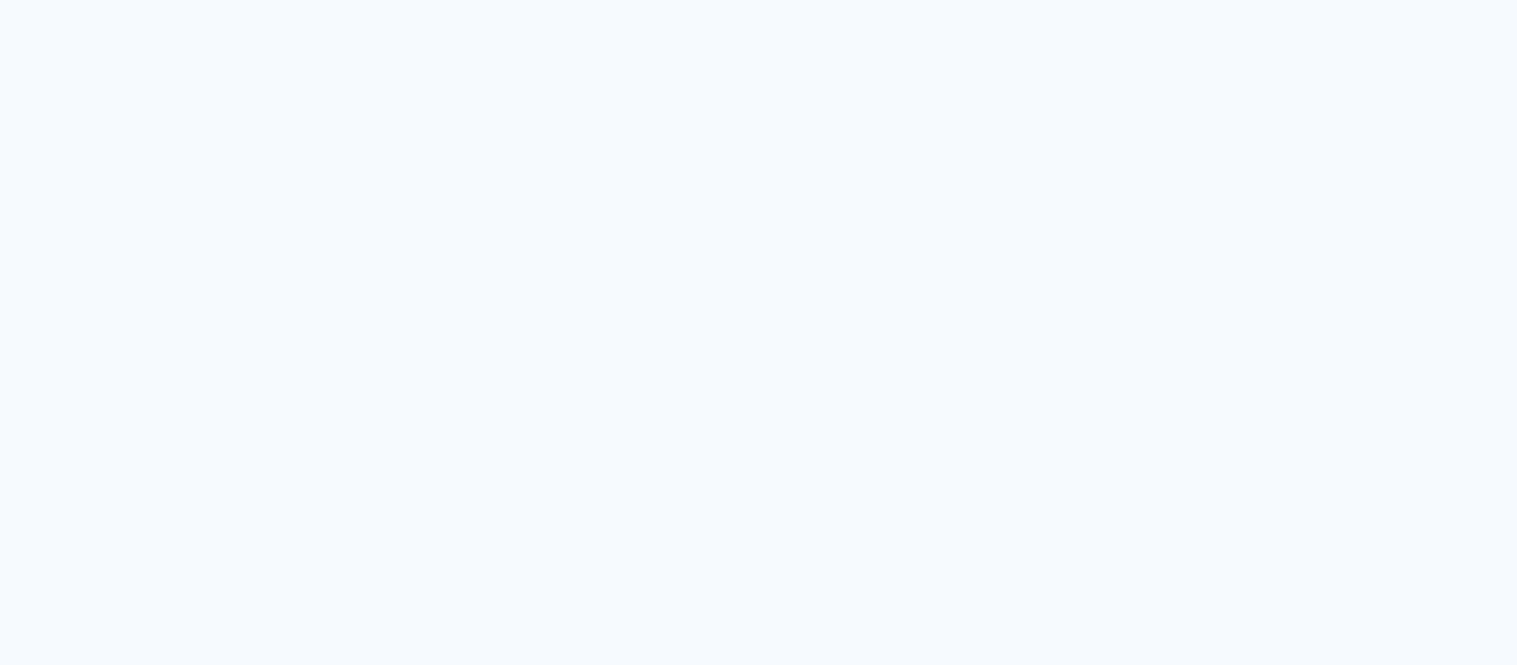 scroll, scrollTop: 0, scrollLeft: 0, axis: both 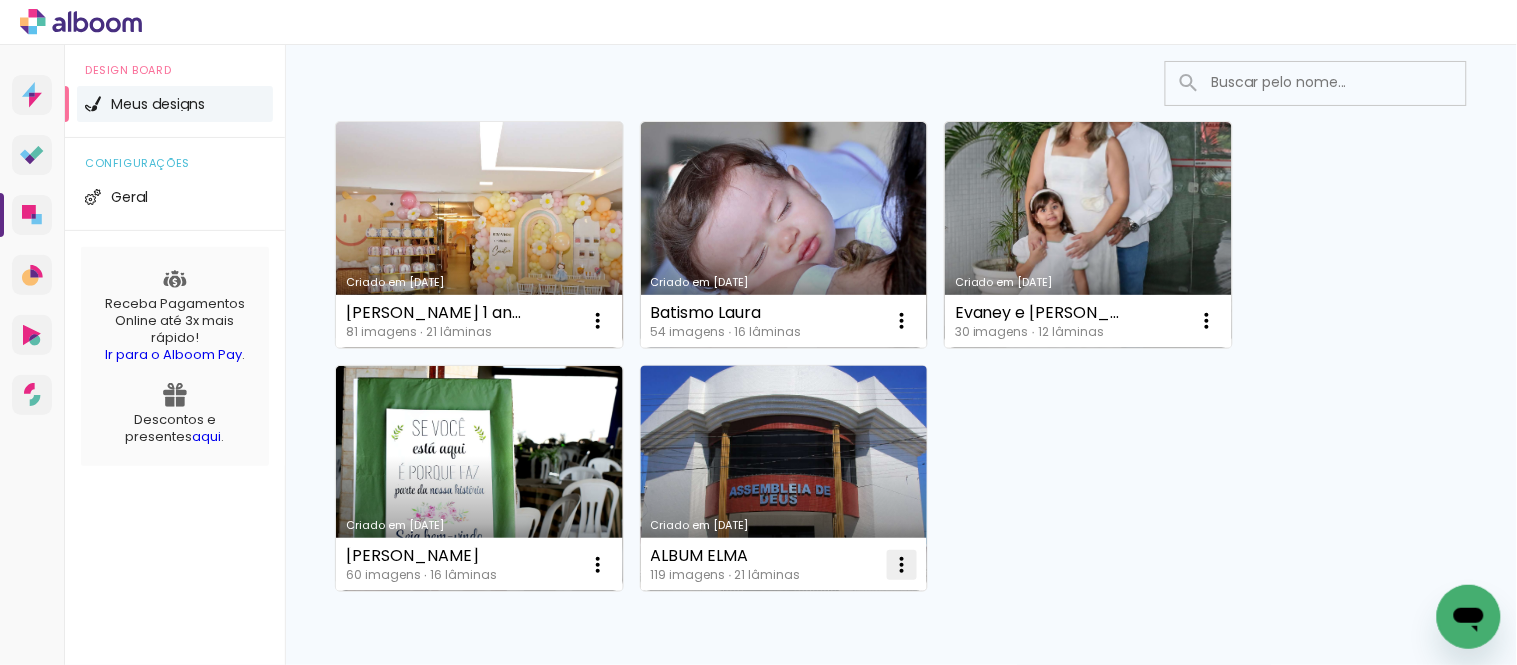 click at bounding box center [598, 321] 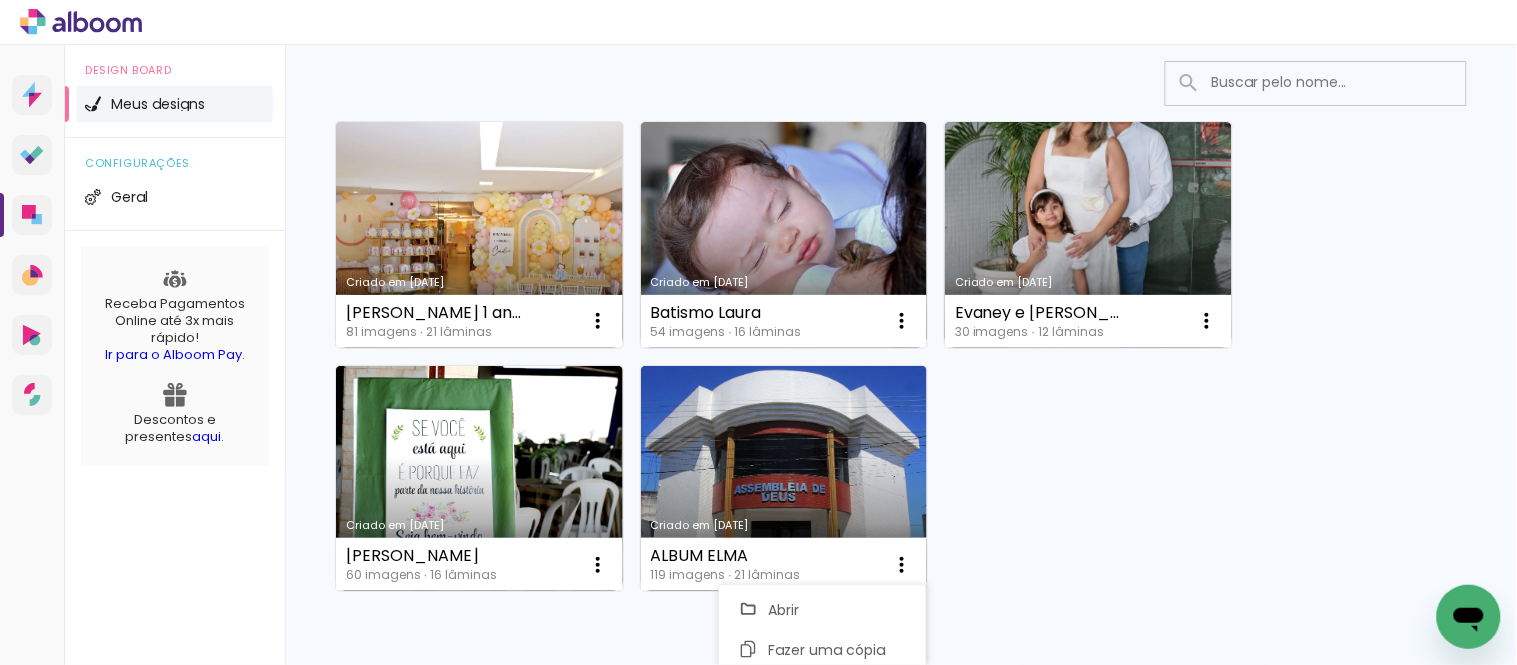 click on "Mais álbuns" 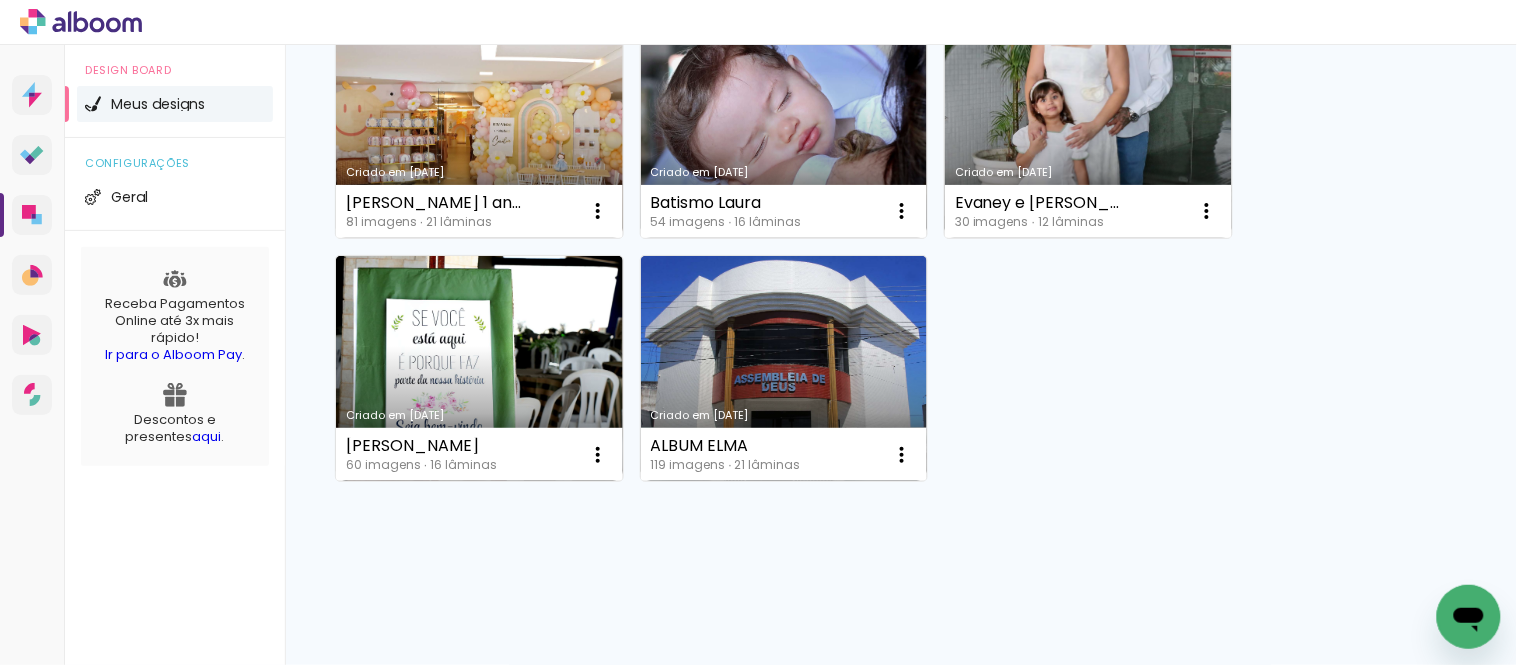 scroll, scrollTop: 245, scrollLeft: 0, axis: vertical 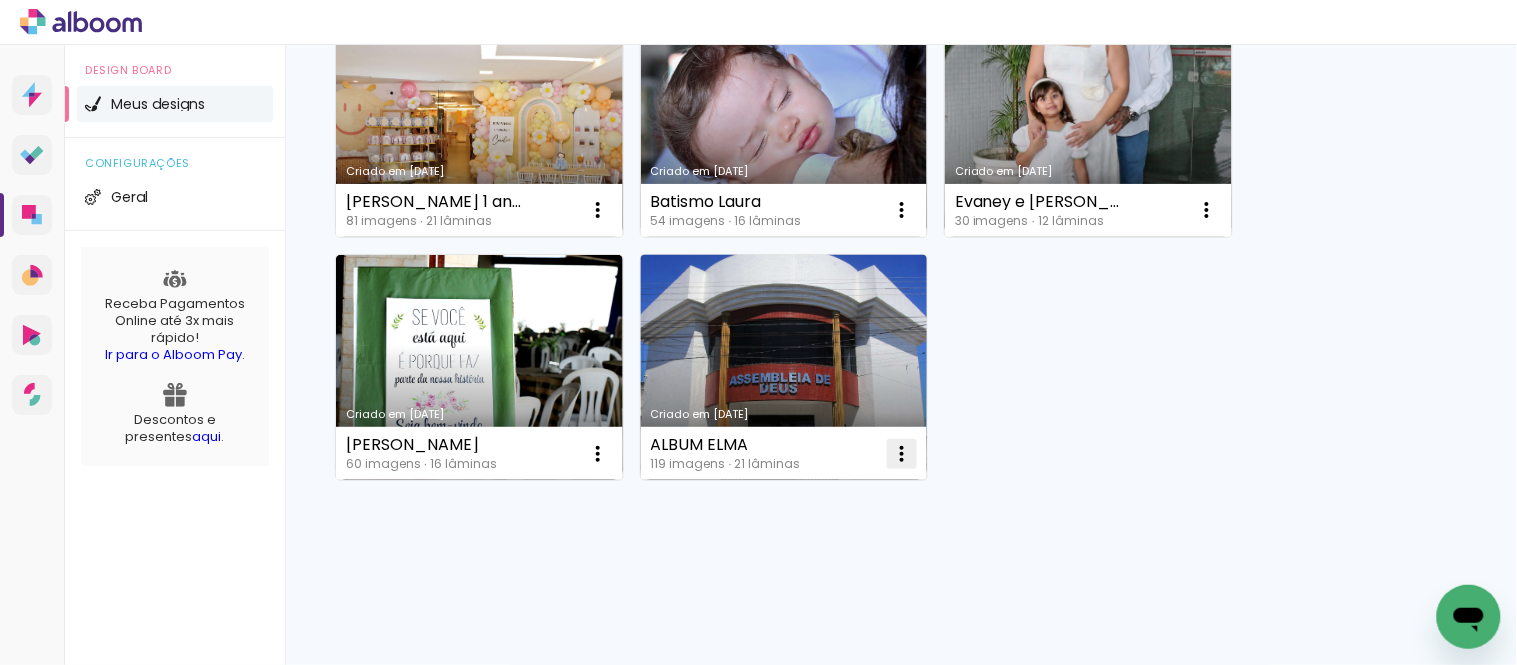 click at bounding box center (598, 210) 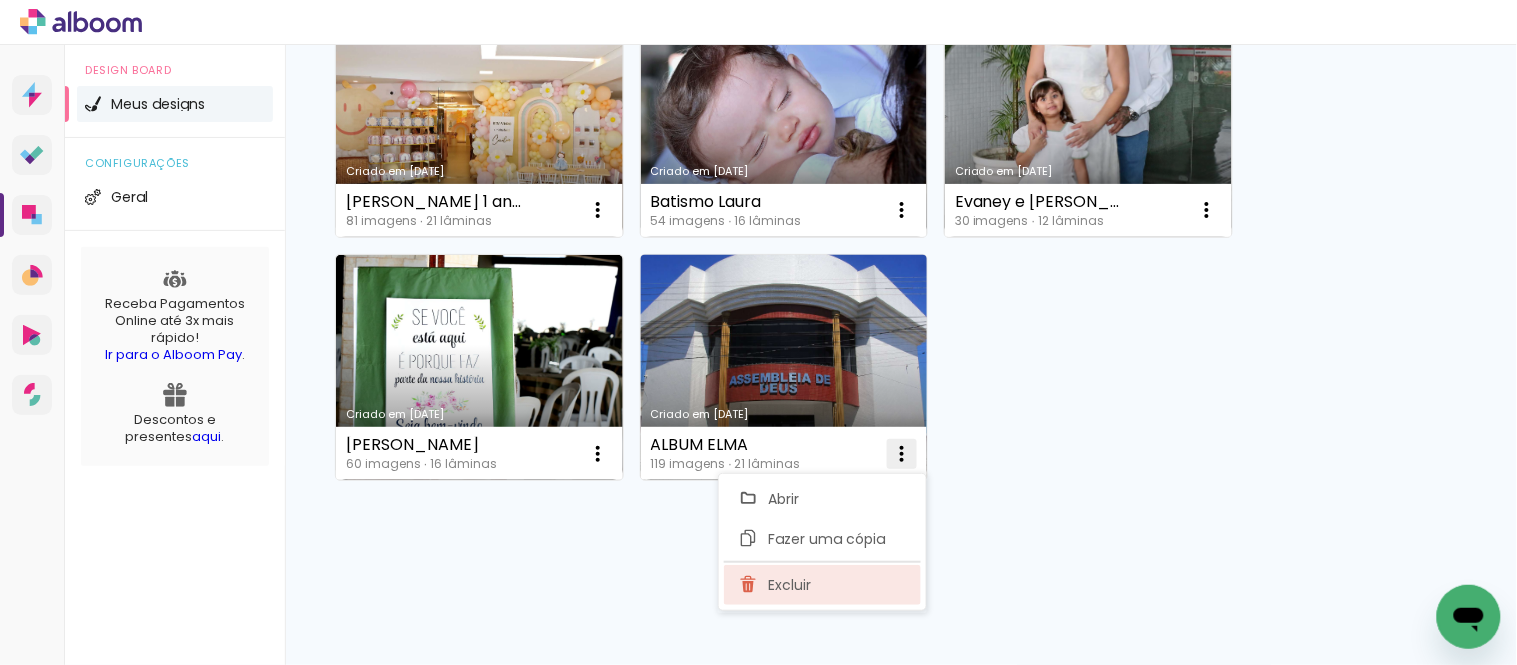 click on "Excluir" 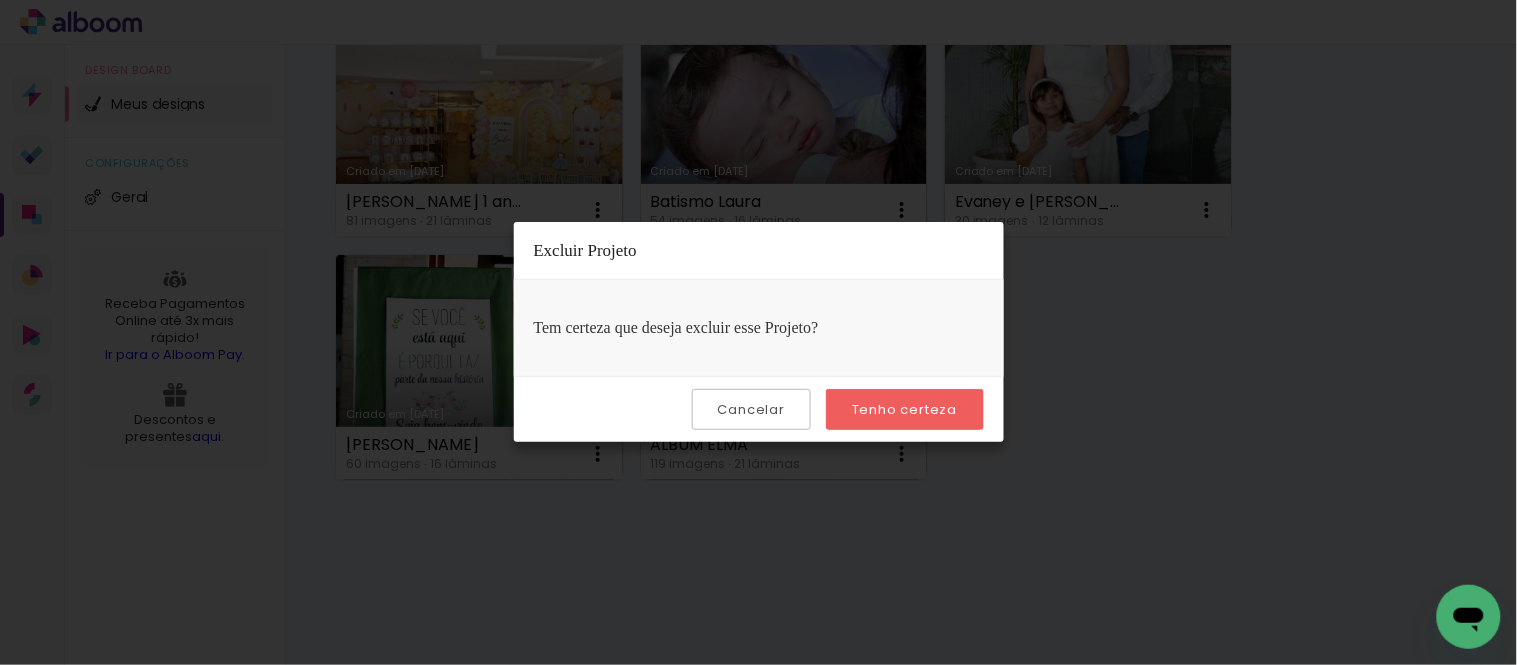 click on "Tenho certeza" at bounding box center (904, 409) 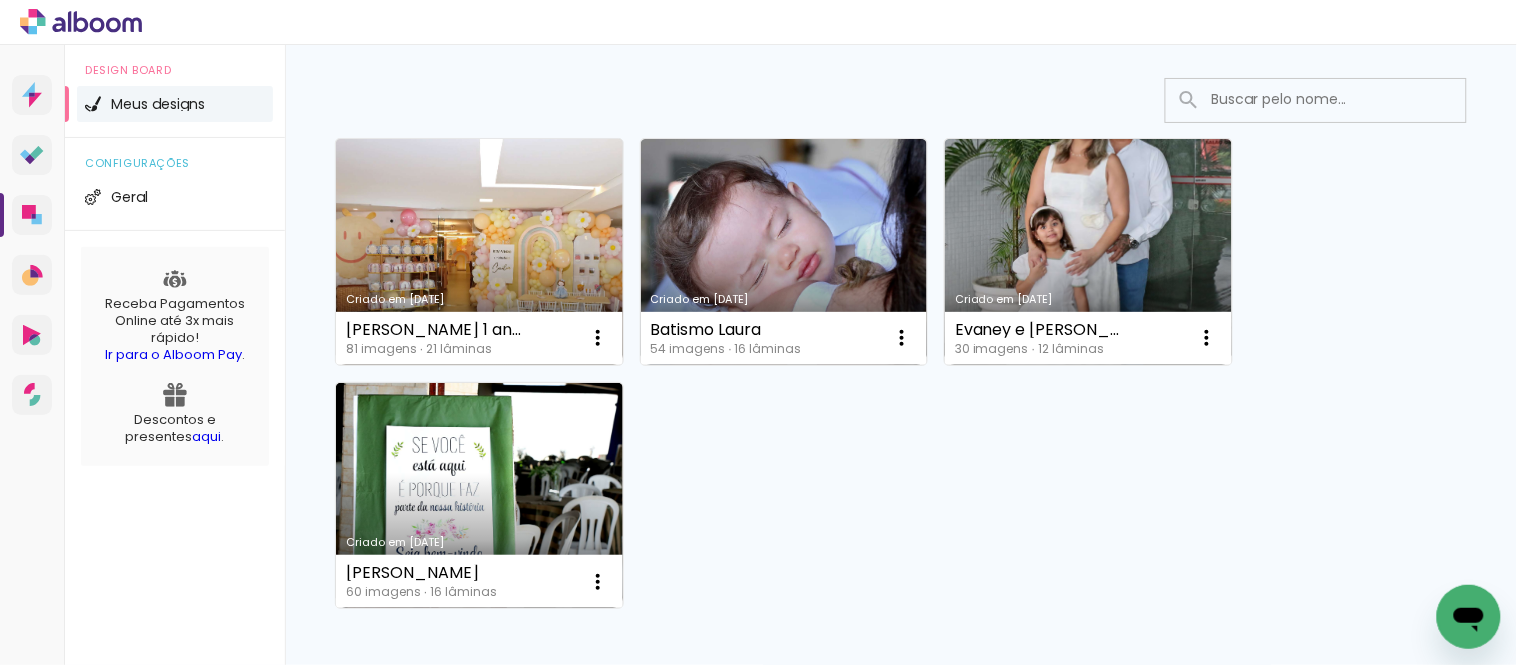 scroll, scrollTop: 0, scrollLeft: 0, axis: both 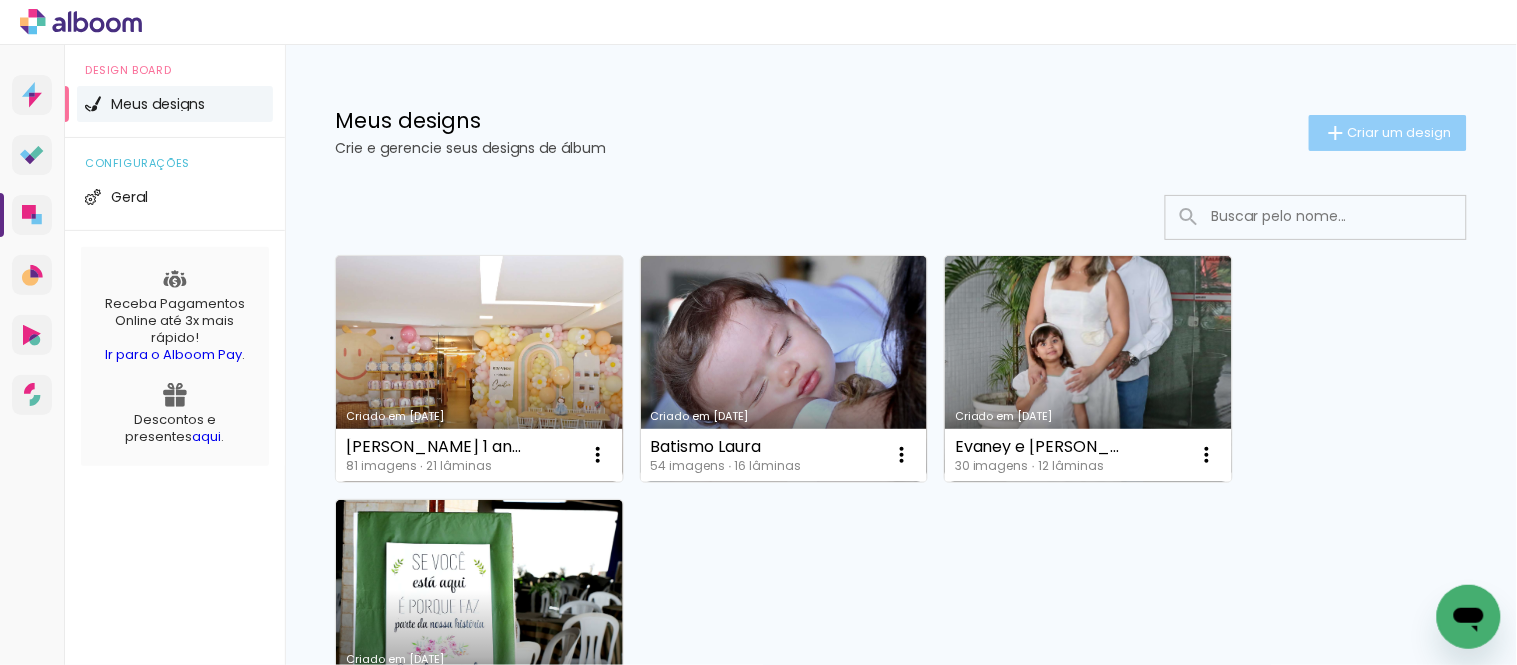 click on "Criar um design" 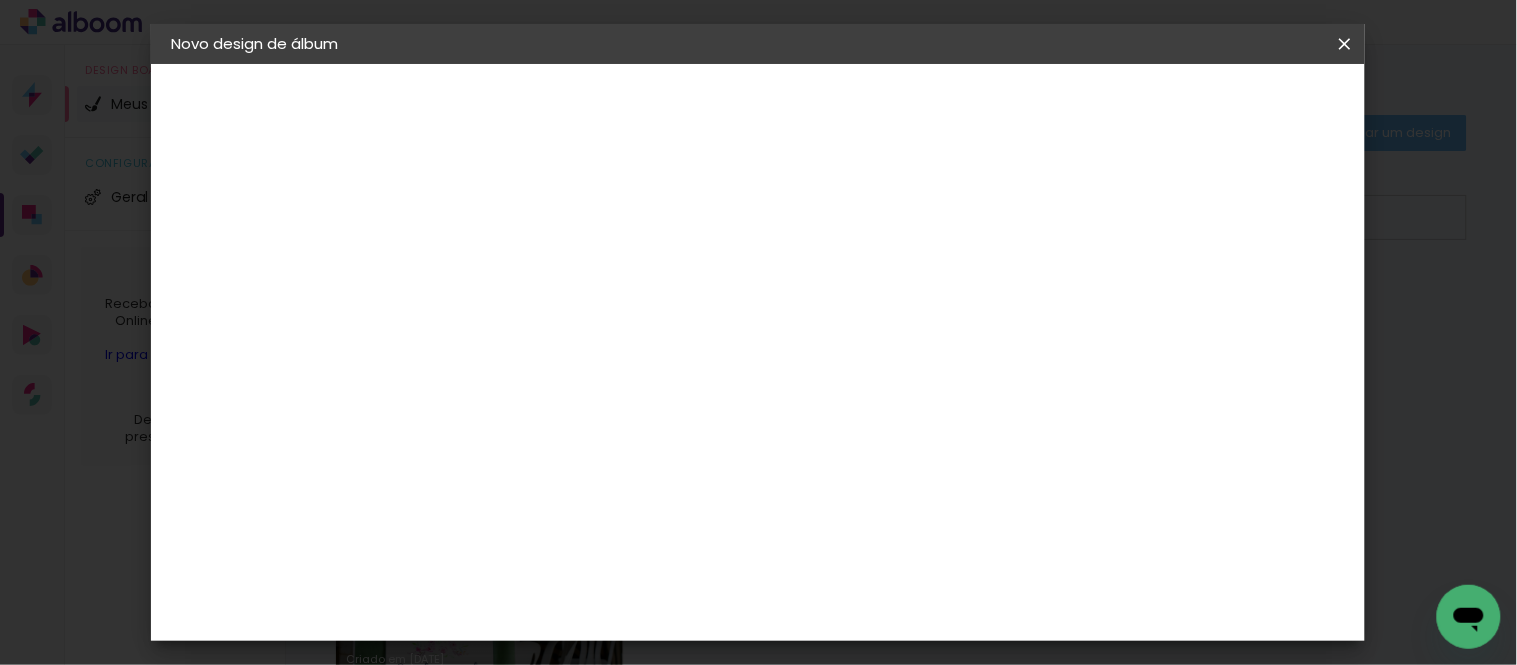 click at bounding box center (498, 268) 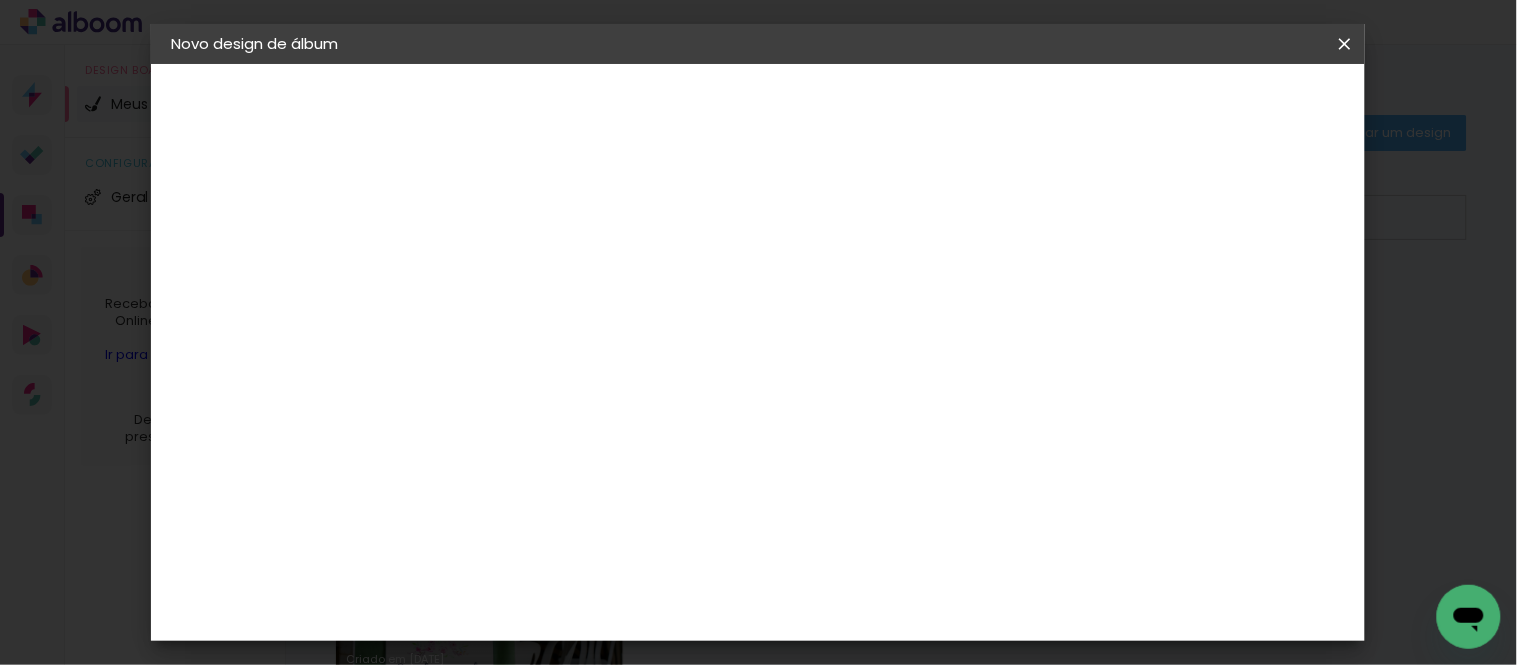 type on "Matheus 5 anos" 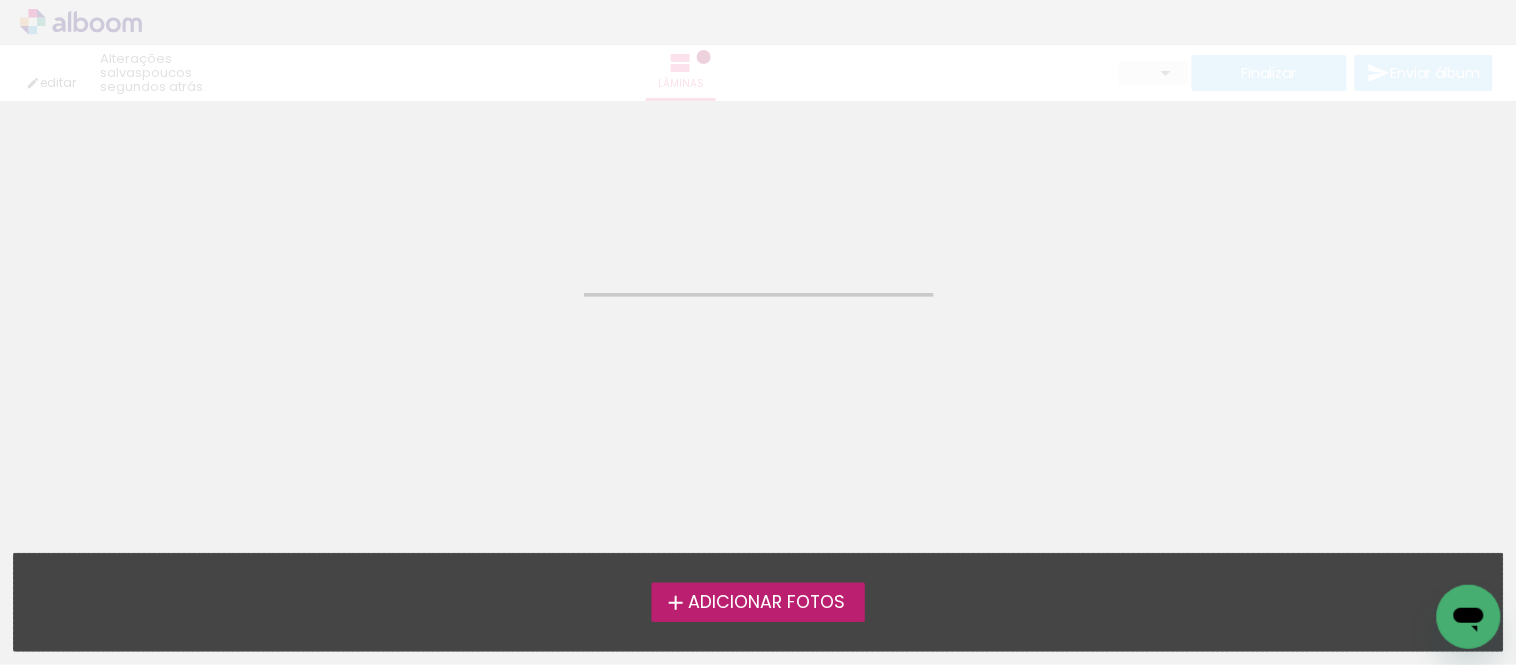 click on "Adicionar Fotos" at bounding box center [766, 603] 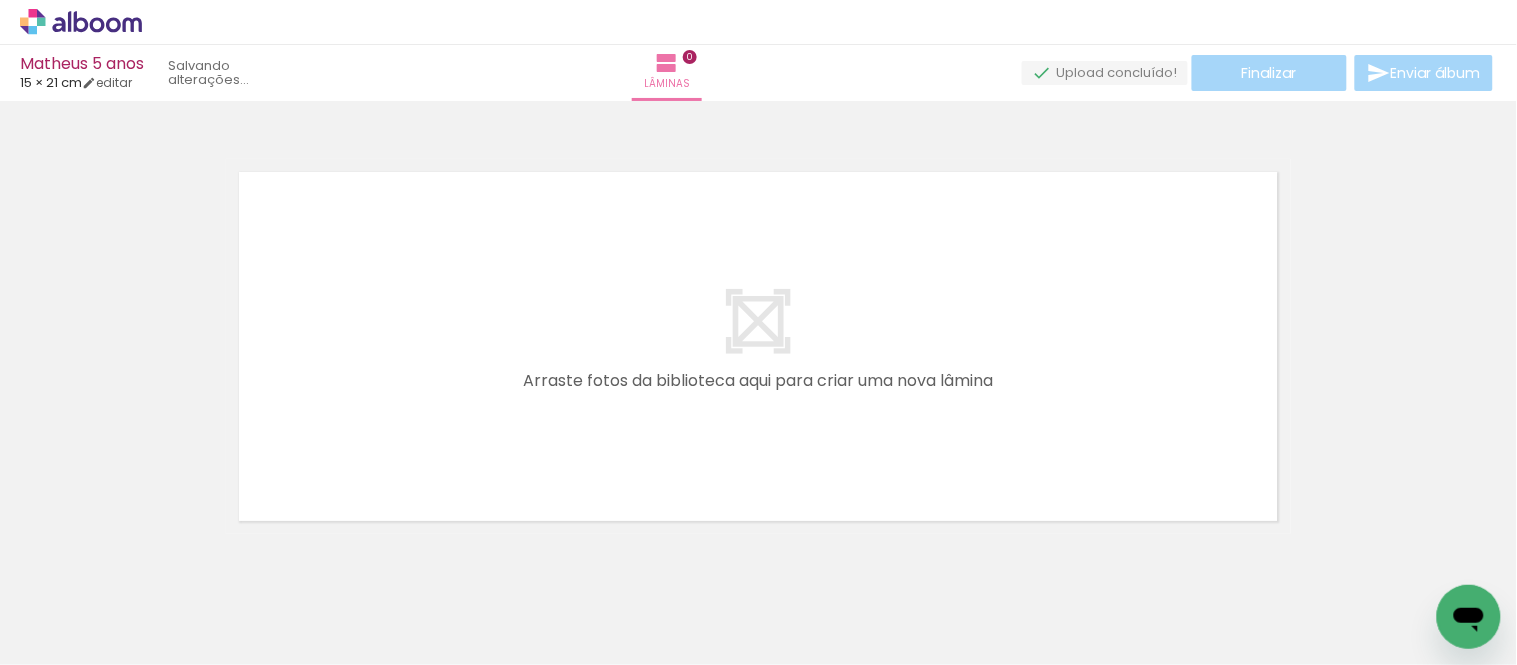 scroll, scrollTop: 25, scrollLeft: 0, axis: vertical 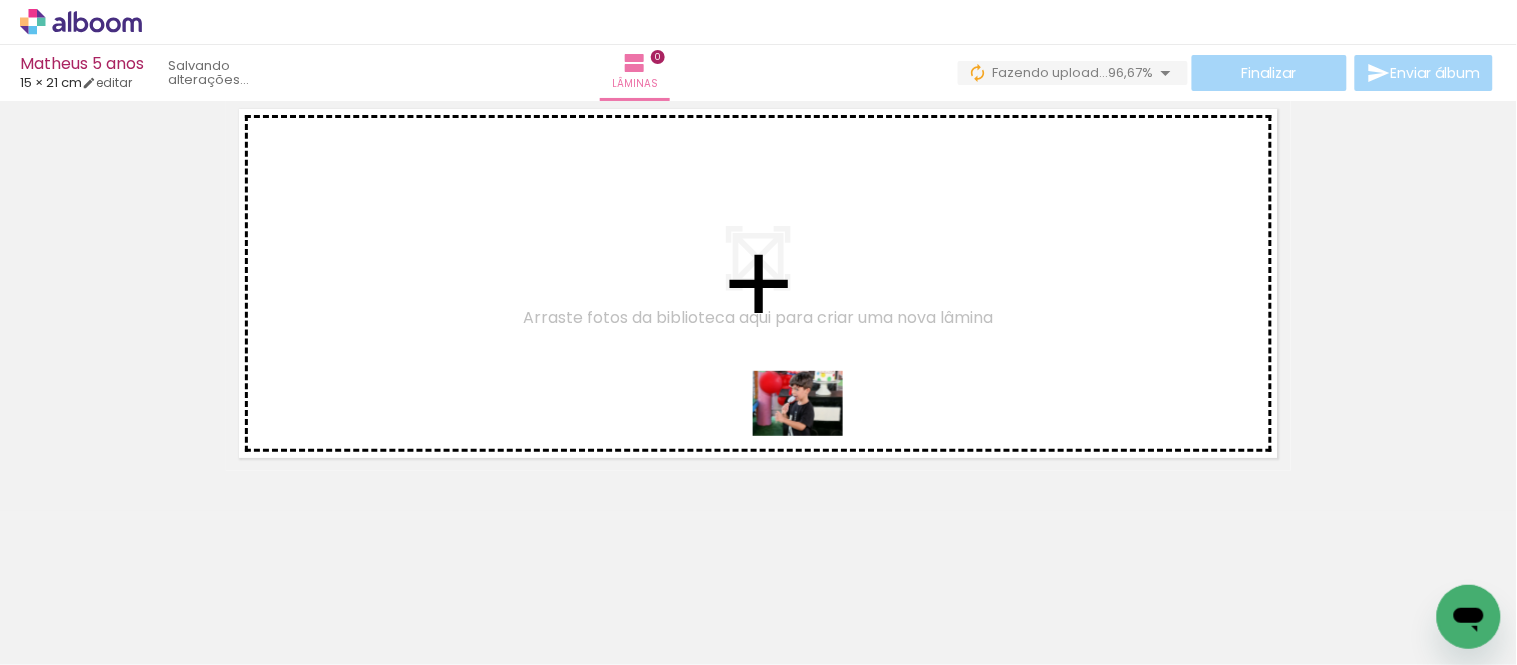 drag, startPoint x: 786, startPoint y: 576, endPoint x: 815, endPoint y: 418, distance: 160.63934 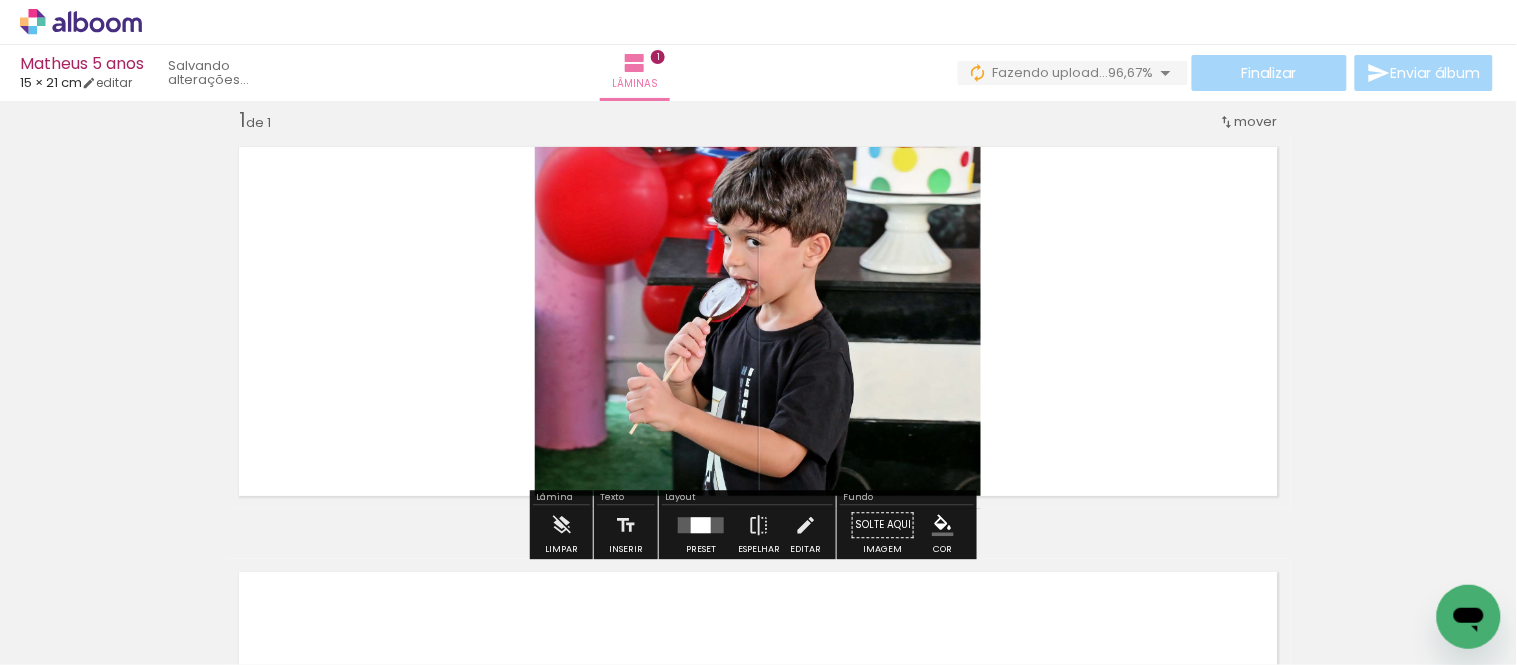 scroll, scrollTop: 136, scrollLeft: 0, axis: vertical 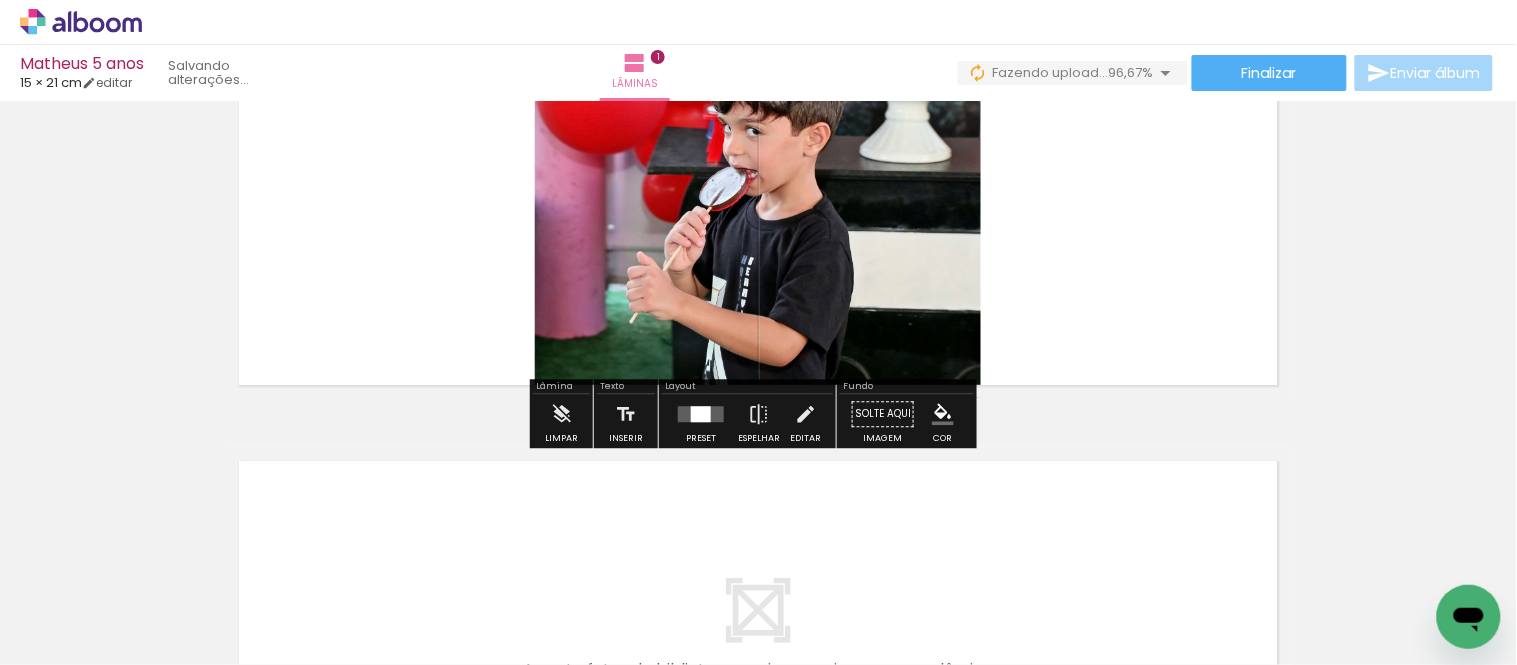click at bounding box center (701, 414) 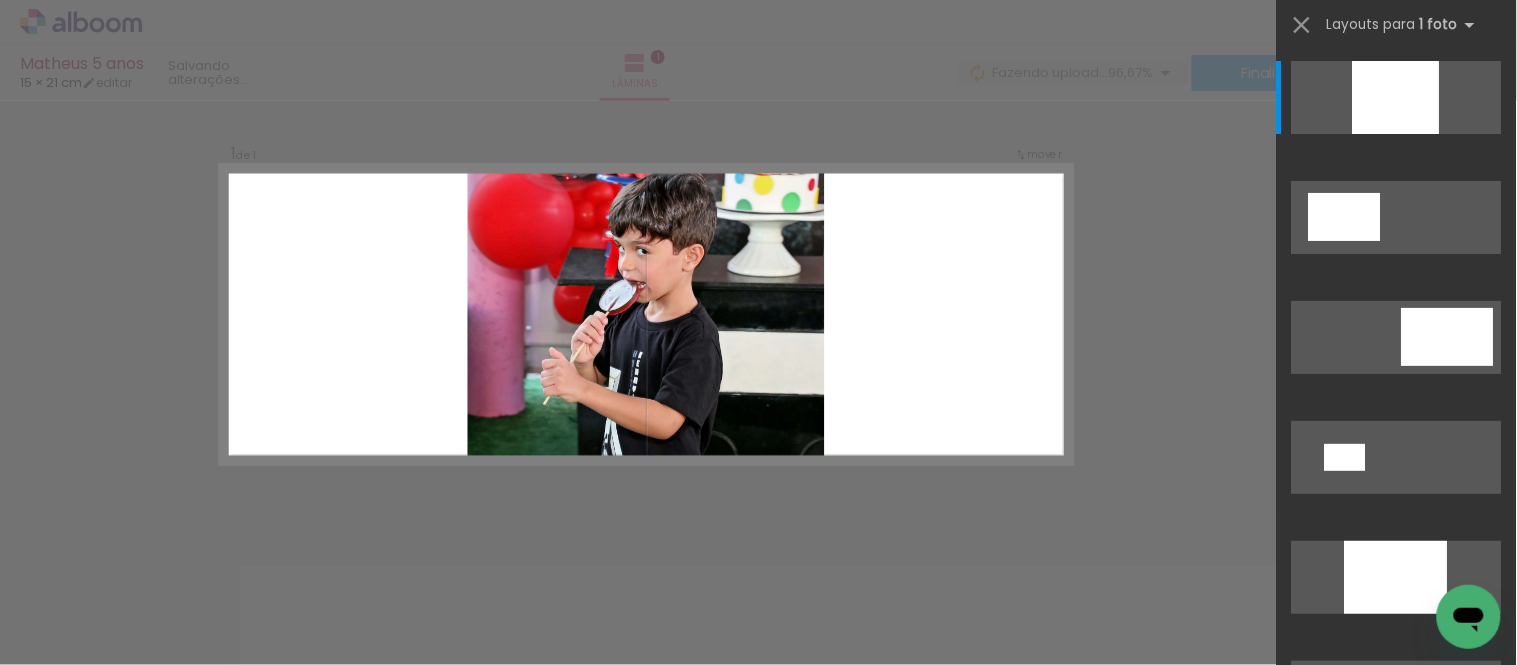 scroll, scrollTop: 25, scrollLeft: 0, axis: vertical 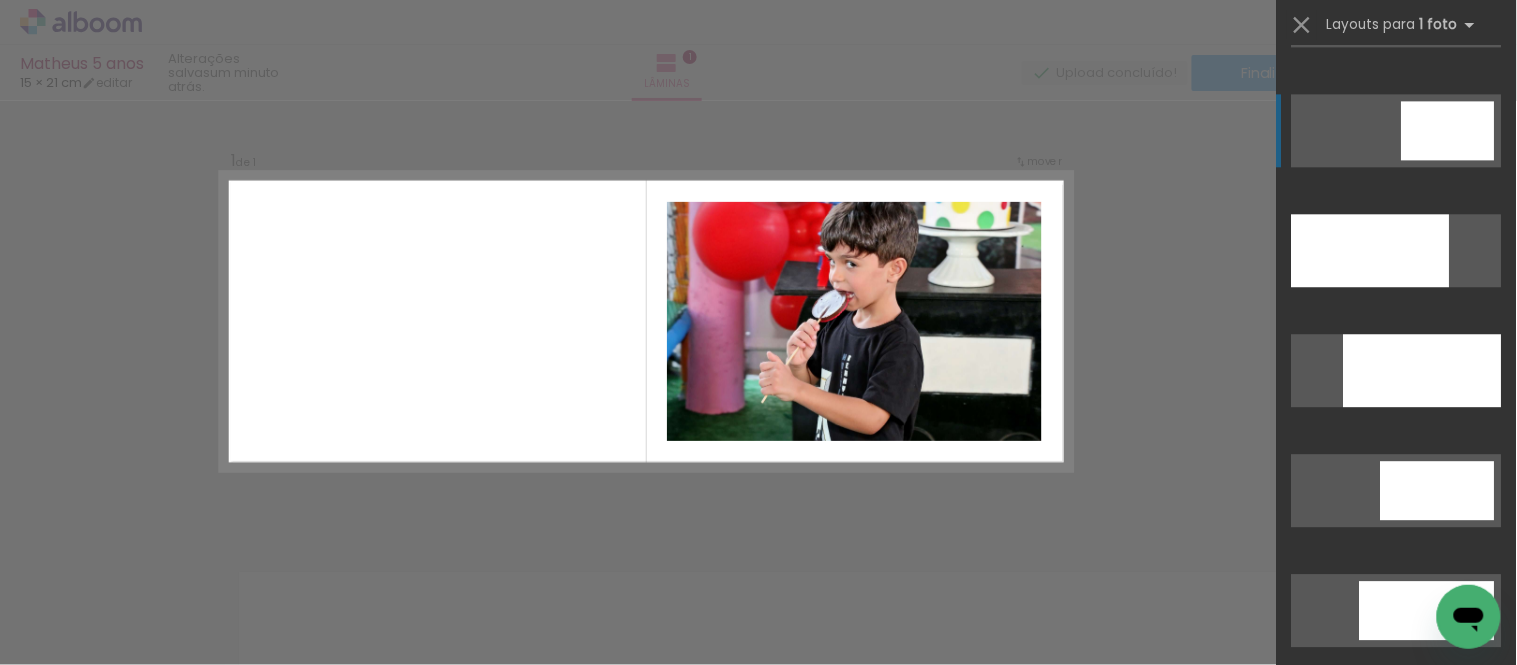 click at bounding box center (1397, 850) 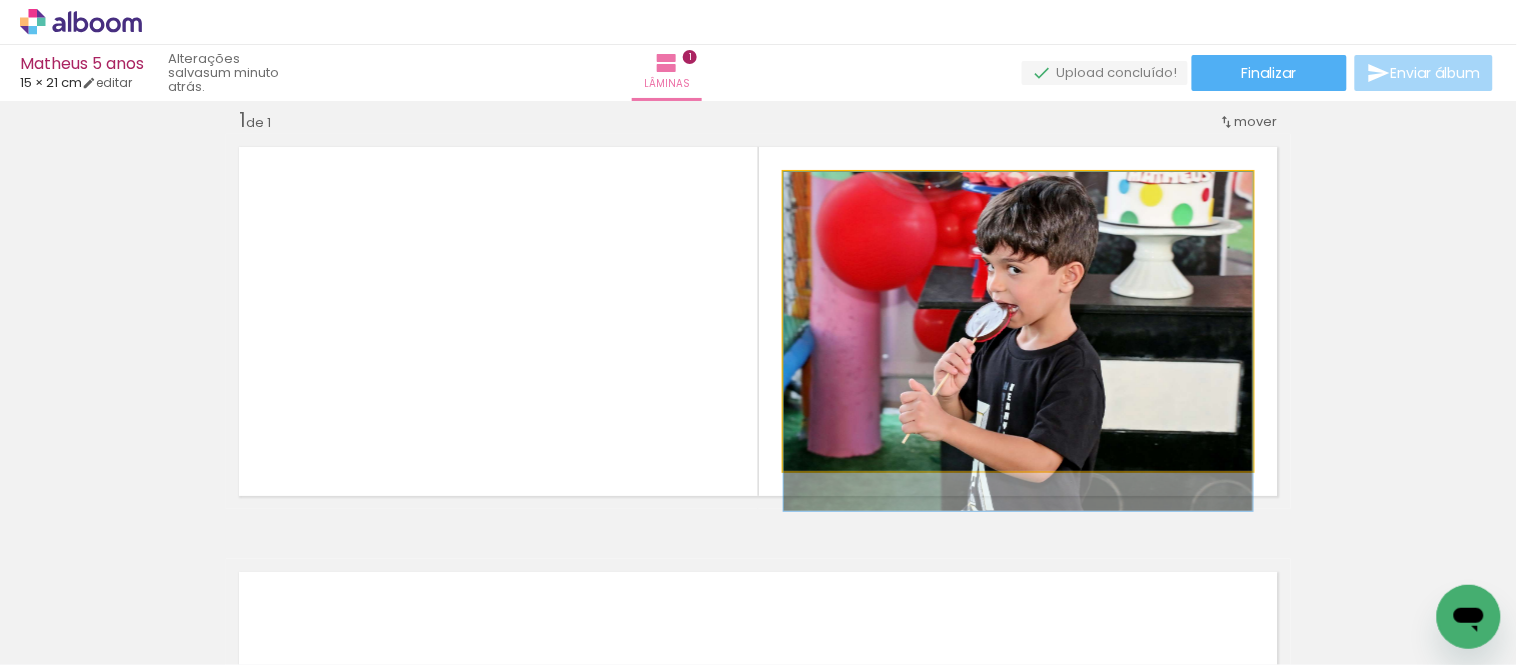drag, startPoint x: 1088, startPoint y: 287, endPoint x: 1088, endPoint y: 312, distance: 25 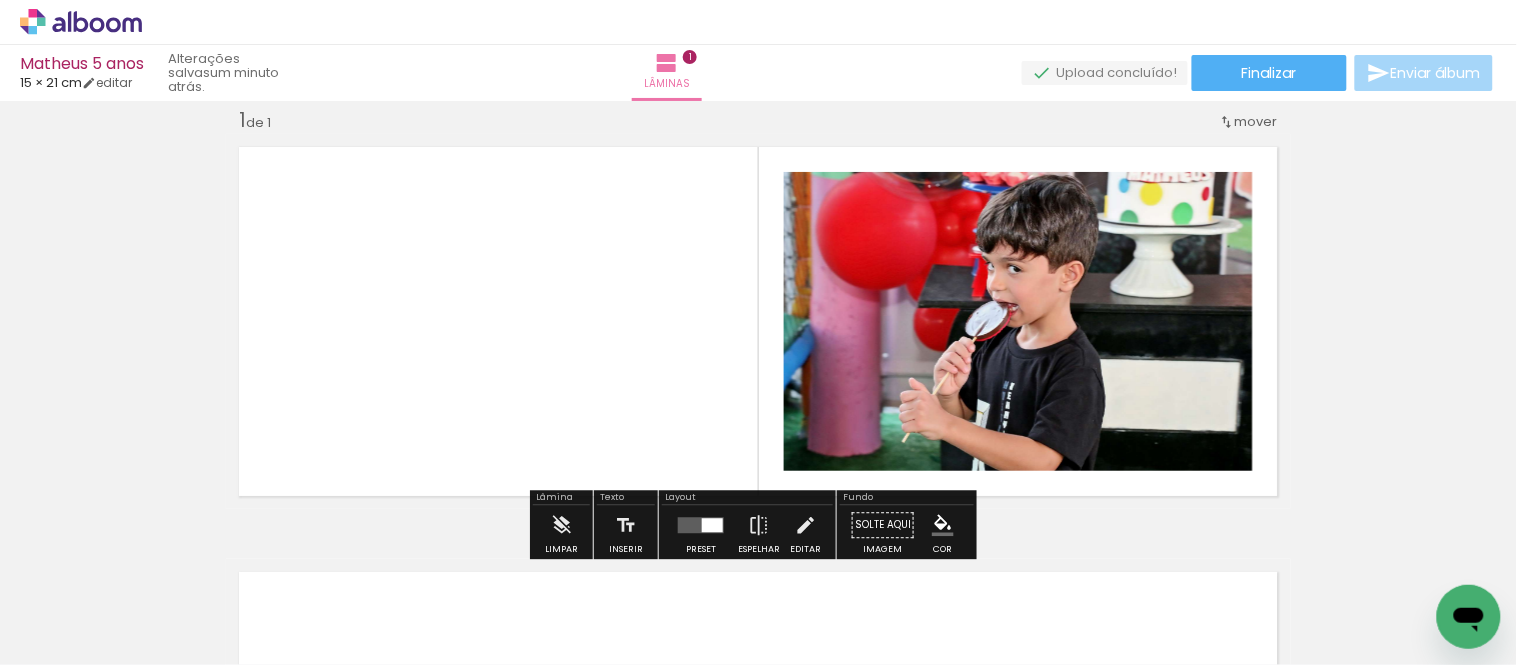 click on "#ffebee #ffcdd2 #ef9a9a #e57373 #ef5350 #f44336 #e53935 #d32f2f #c62828 #b71c1c #fce4ec #f8bbd0 #f48fb1 #f06292 #ec407a #e91e63 #d81b60 #c2185b #ad1457 #880e4f #f3e5f5 #e1bee7 #ce93d8 #ba68c8 #ab47bc #9c27b0 #8e24aa #7b1fa2 #6a1b9a #4a148c #ede7f6 #d1c4e9 #b39ddb #9575cd #7e57c2 #673ab7 #5e35b1 #512da8 #4527a0 #311b92 #e8eaf6 #c5cae9 #9fa8da #7986cb #5c6bc0 #3f51b5 #3949ab #303f9f #283593 #1a237e #e3f2fd #bbdefb #90caf9 #64b5f6 #42a5f5 #2196f3 #1e88e5 #1976d2 #1565c0 #0d47a1 #e1f5fe #b3e5fc #81d4fa #4fc3f7 #29b6f6 #03a9f4 #039be5 #0288d1 #0277bd #01579b #e0f7fa #b2ebf2 #80deea #4dd0e1 #26c6da #00bcd4 #00acc1 #0097a7 #00838f #006064 #e0f2f1 #b2dfdb #80cbc4 #4db6ac #26a69a #009688 #00897b #00796b #00695c #004d40 #e8f5e9 #c8e6c9 #a5d6a7 #81c784 #66bb6a #4caf50 #43a047 #388e3c #2e7d32 #1b5e20 #f1f8e9 #dcedc8 #c5e1a5 #aed581 #9ccc65 #8bc34a #7cb342 #689f38 #558b2f #33691e #f9fbe7 #f0f4c3 #e6ee9c #dce775 #d4e157 #cddc39 #c0ca33 #afb42b #9e9d24 #827717 #fffde7 #fff9c4 #fff59d #fff176 #ffee58 #ffeb3b #fdd835 #fbc02d" at bounding box center (943, 525) 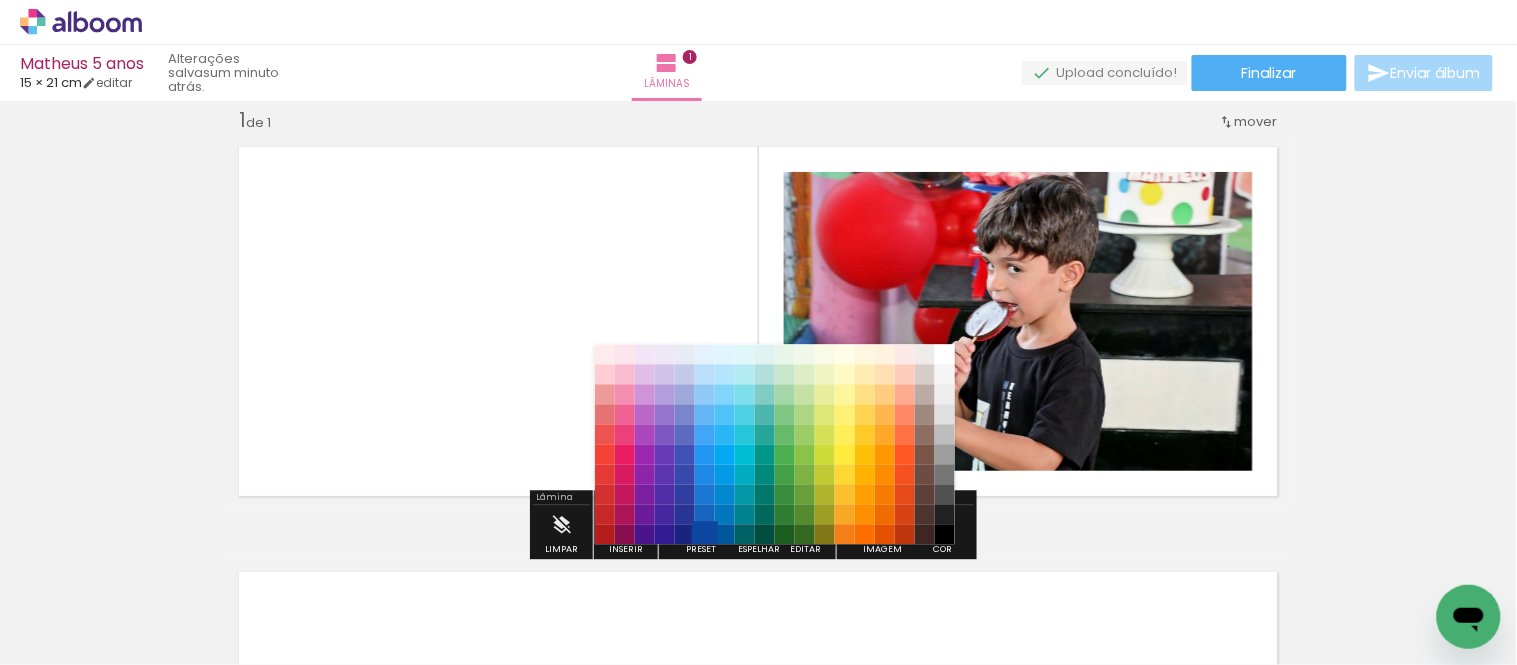 click on "#0d47a1" at bounding box center [705, 535] 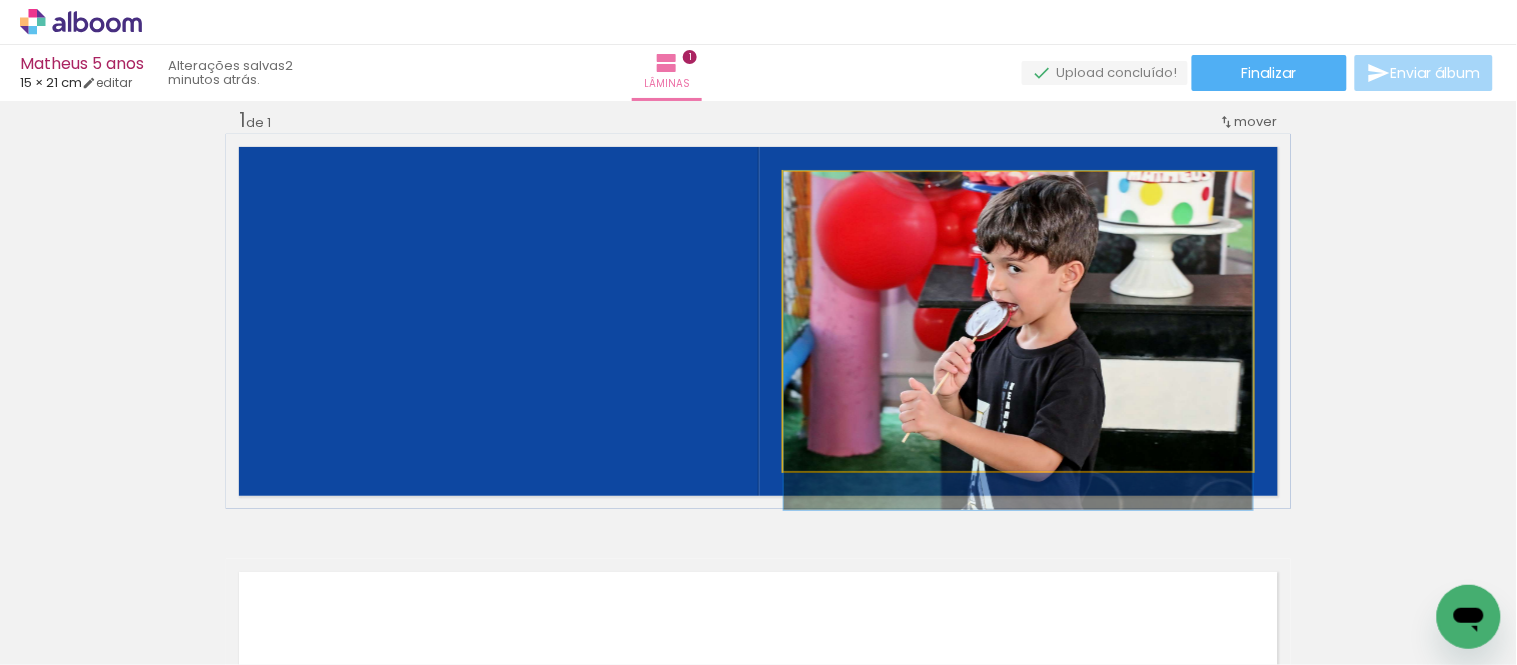drag, startPoint x: 1108, startPoint y: 405, endPoint x: 1138, endPoint y: 405, distance: 30 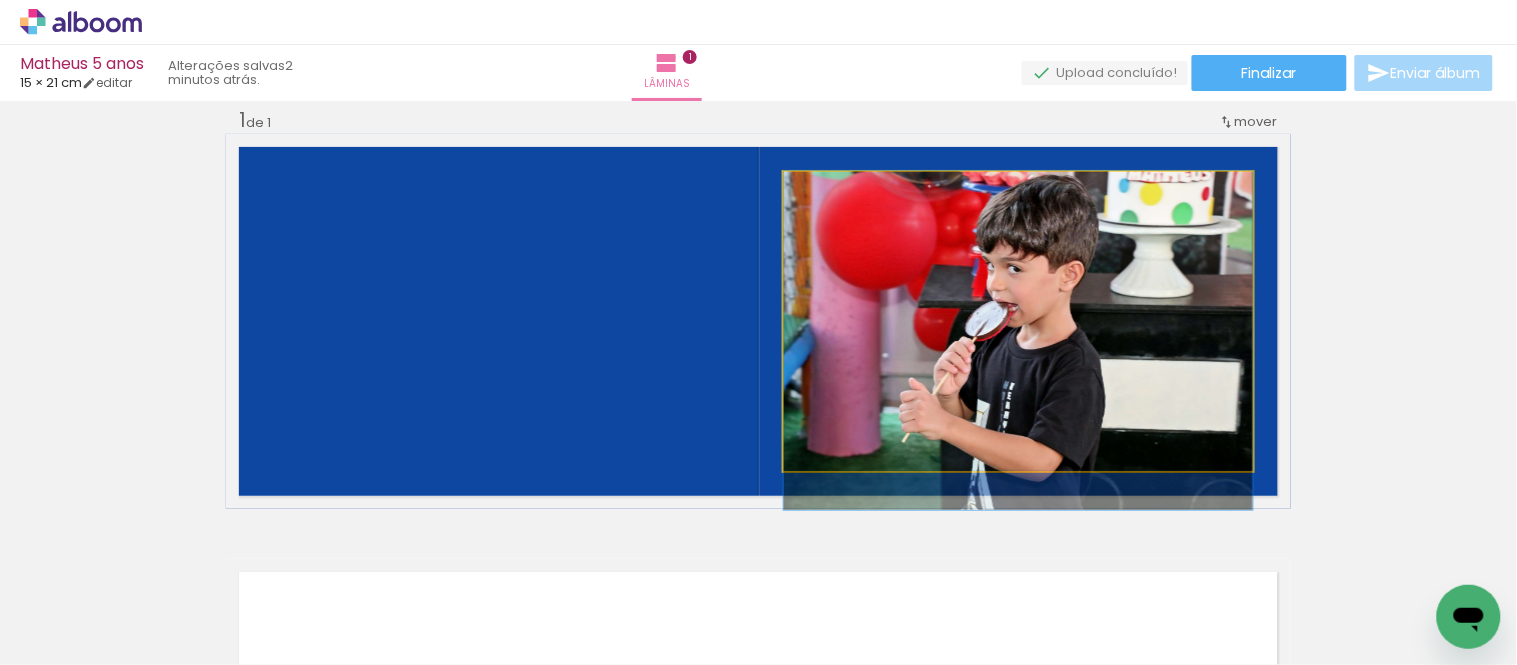 click 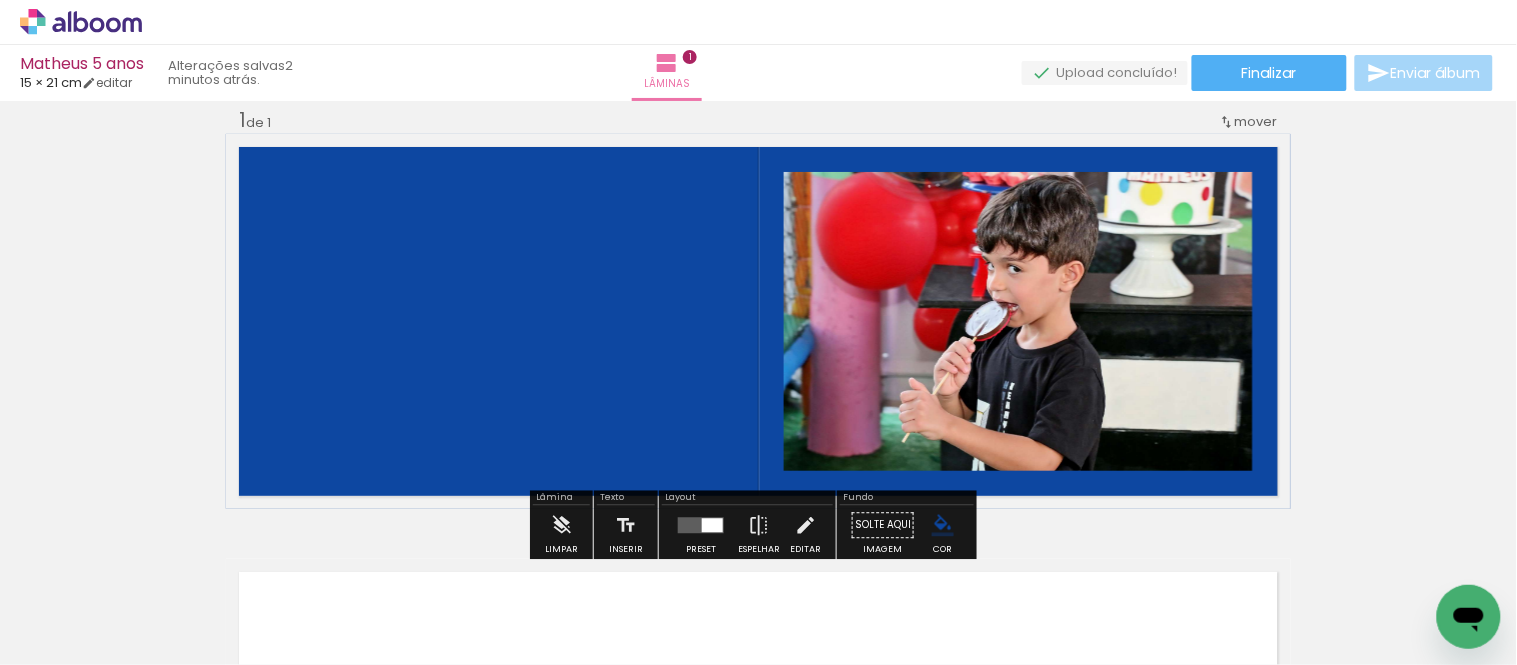 click 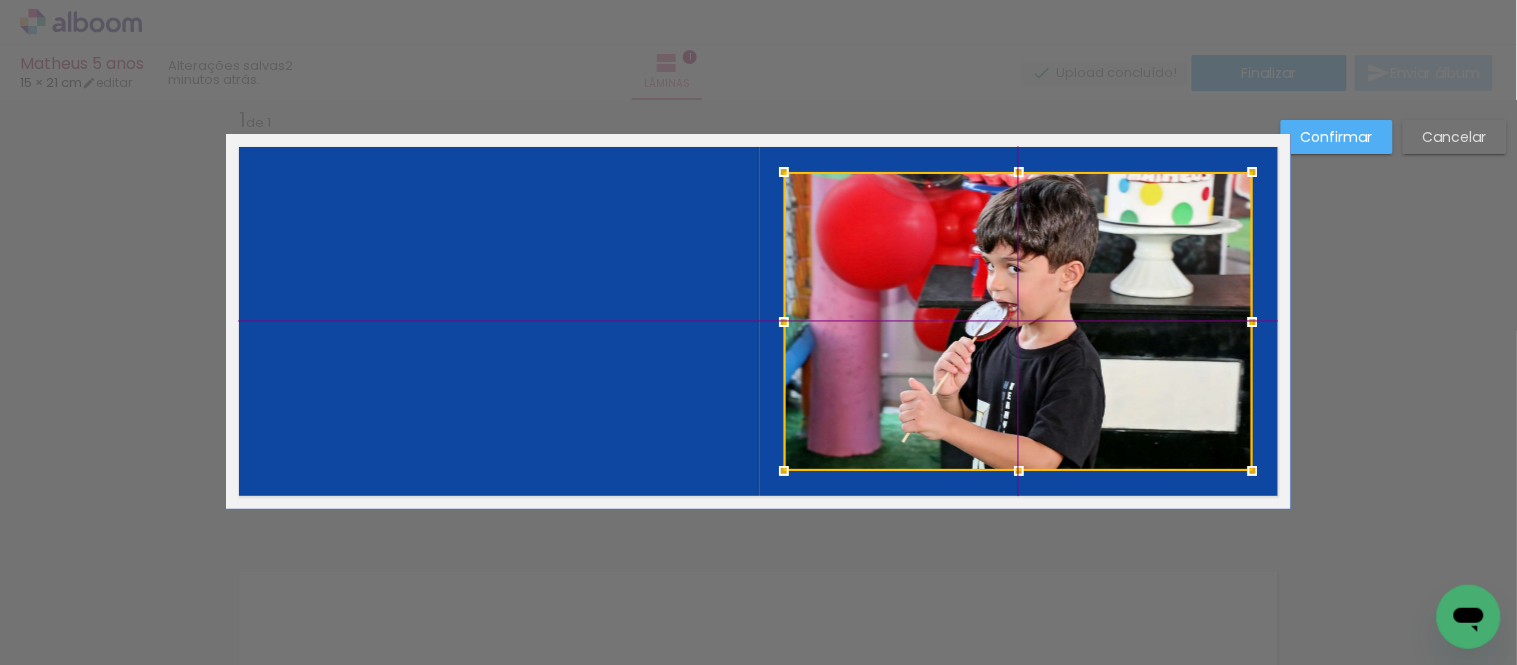 drag, startPoint x: 890, startPoint y: 273, endPoint x: 878, endPoint y: 261, distance: 16.970562 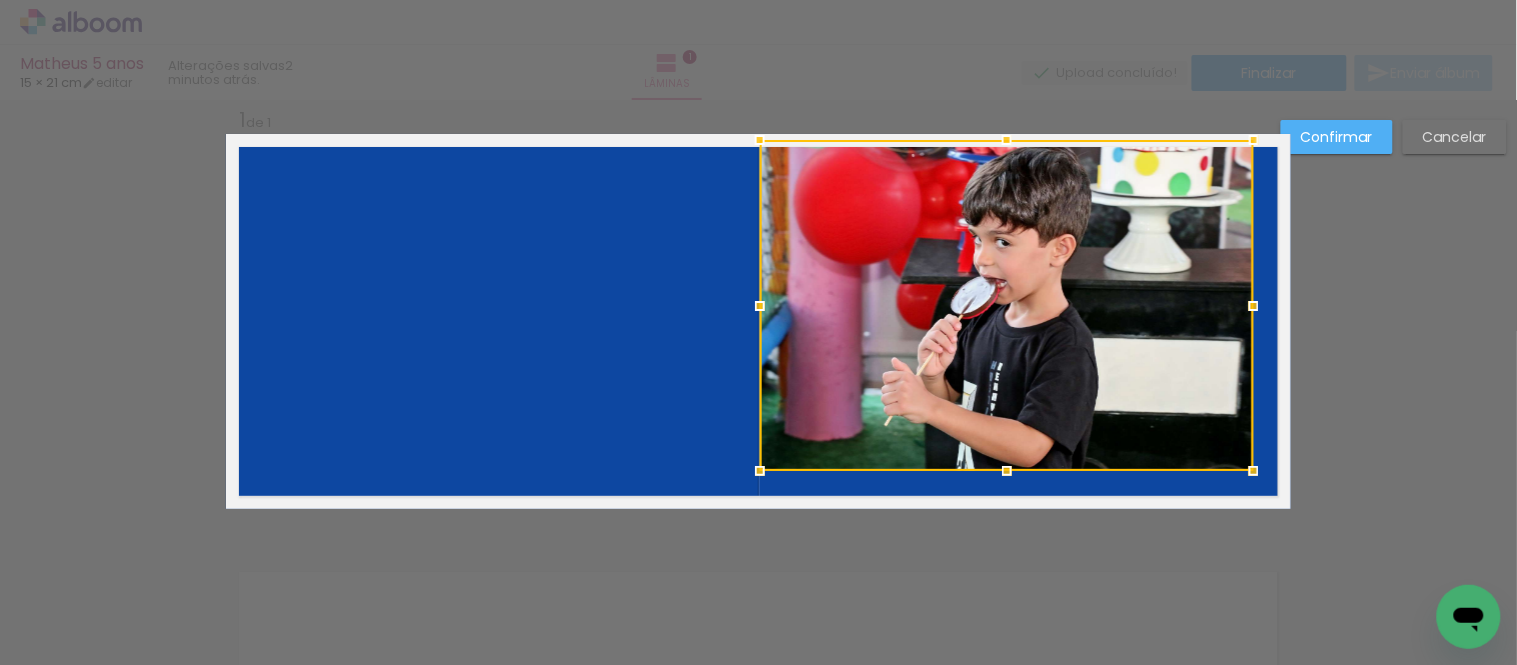 drag, startPoint x: 766, startPoint y: 162, endPoint x: 756, endPoint y: 147, distance: 18.027756 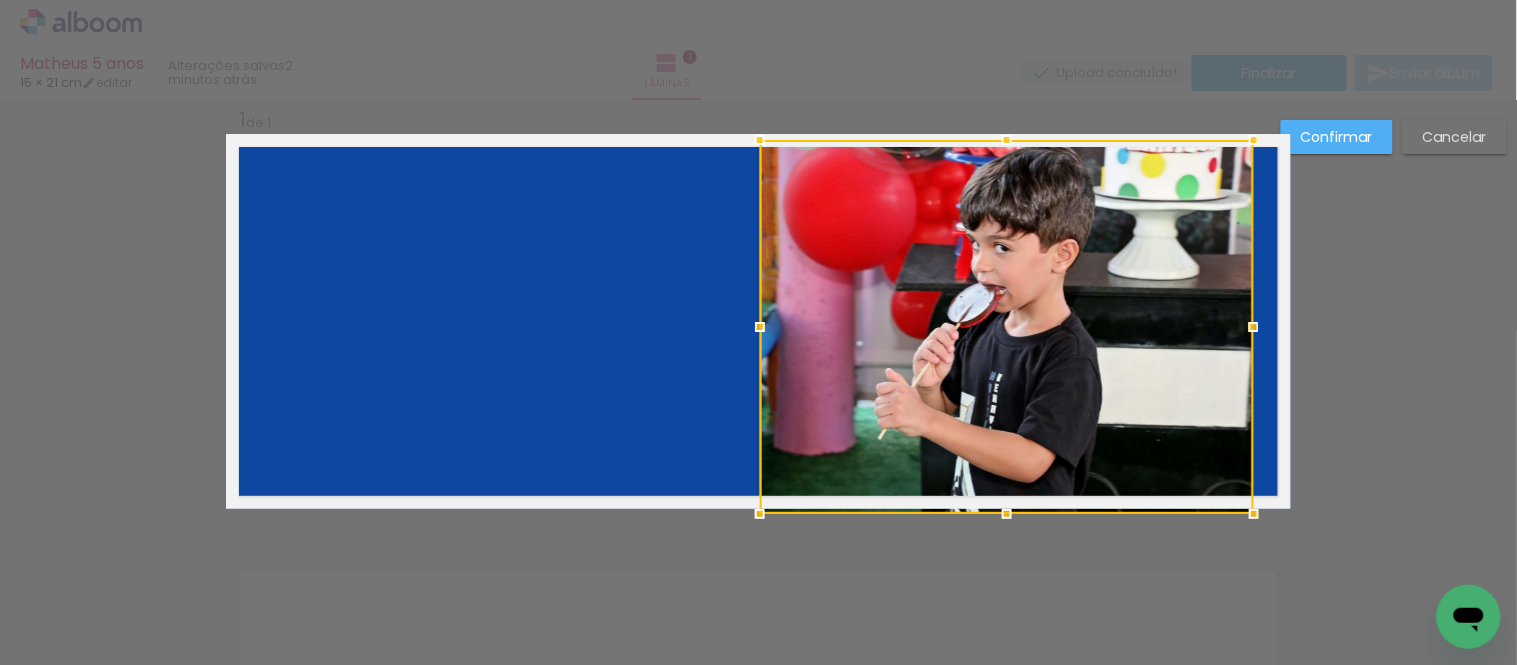 drag, startPoint x: 1000, startPoint y: 470, endPoint x: 1007, endPoint y: 504, distance: 34.713108 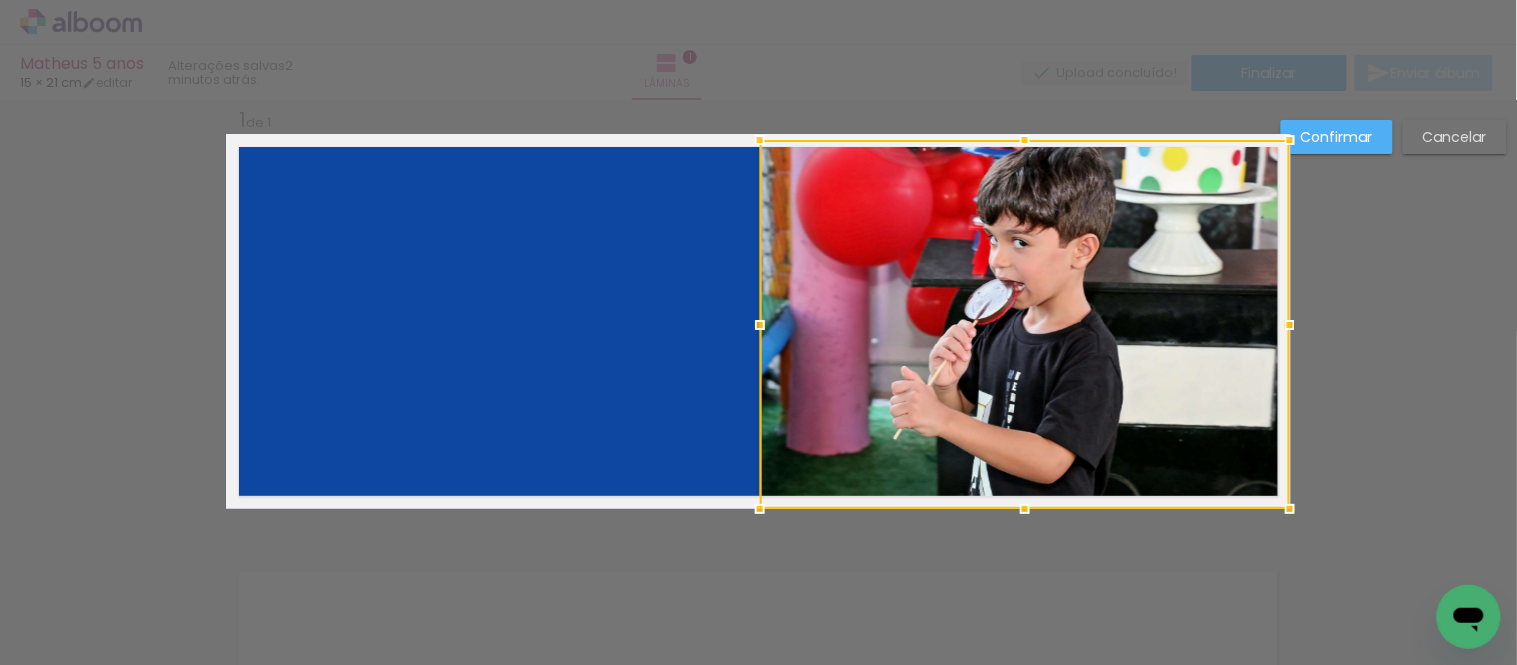 drag, startPoint x: 1246, startPoint y: 323, endPoint x: 1313, endPoint y: 317, distance: 67.26812 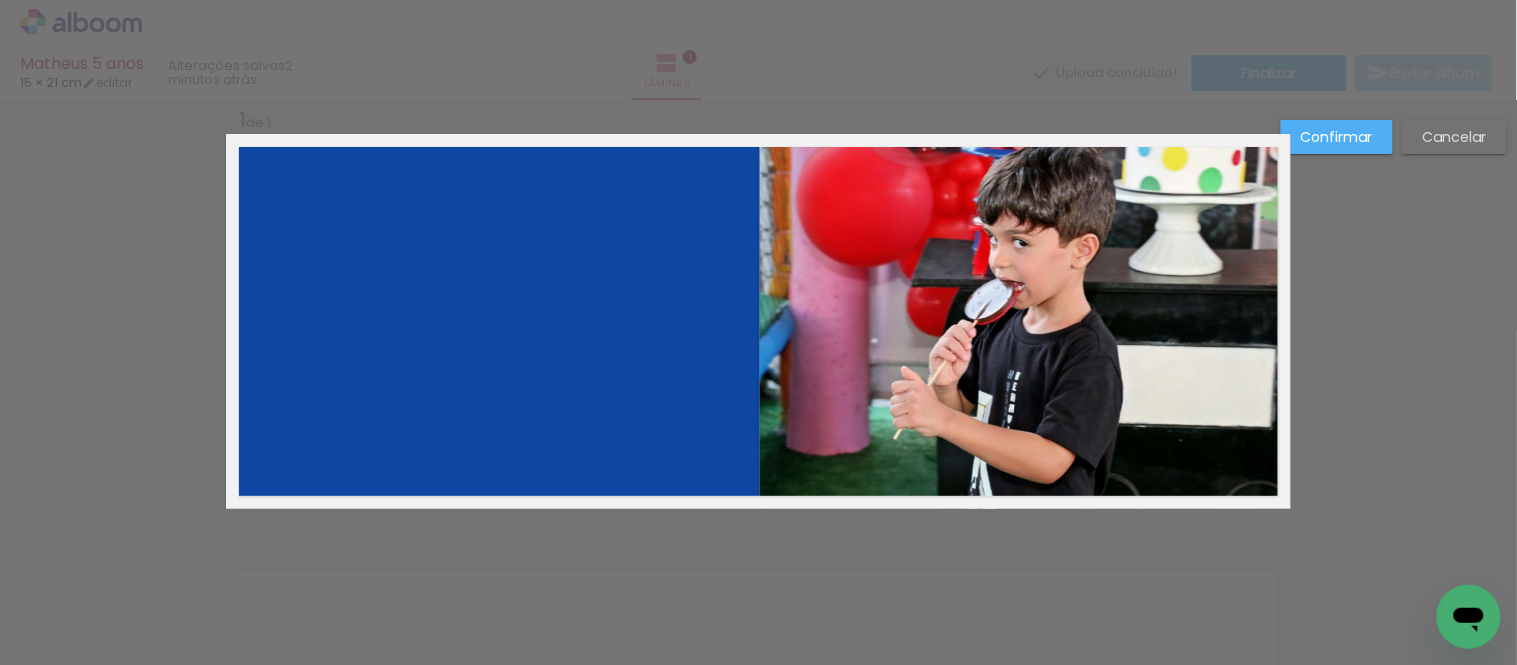 click 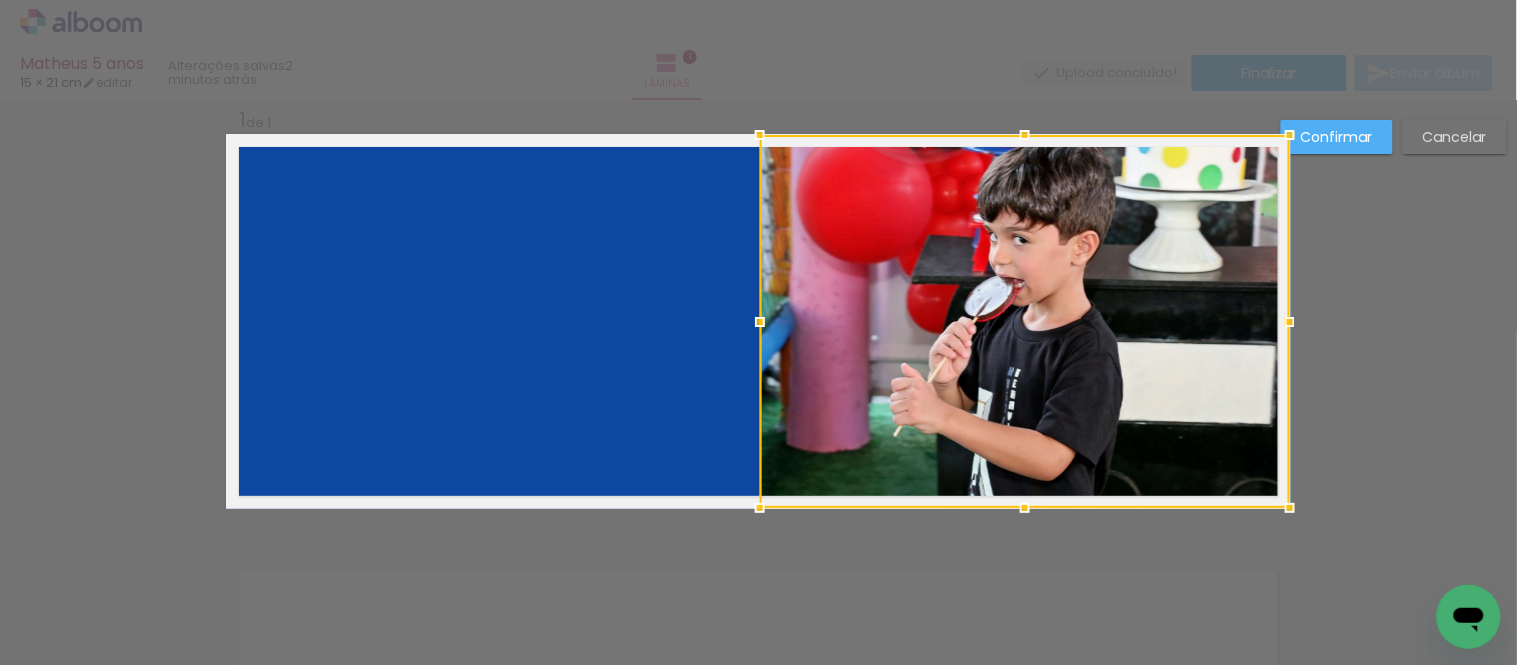 drag, startPoint x: 1015, startPoint y: 137, endPoint x: 1014, endPoint y: 125, distance: 12.0415945 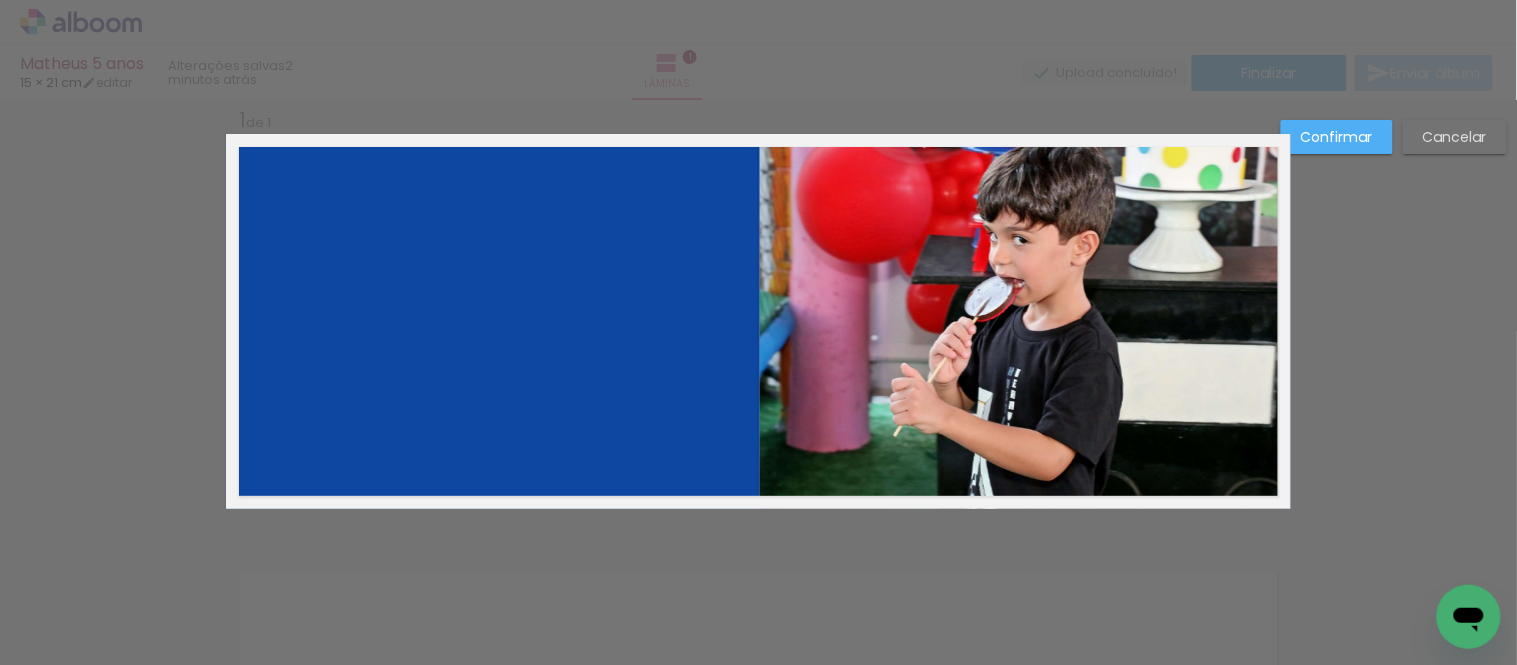 click on "Confirmar" at bounding box center (1337, 137) 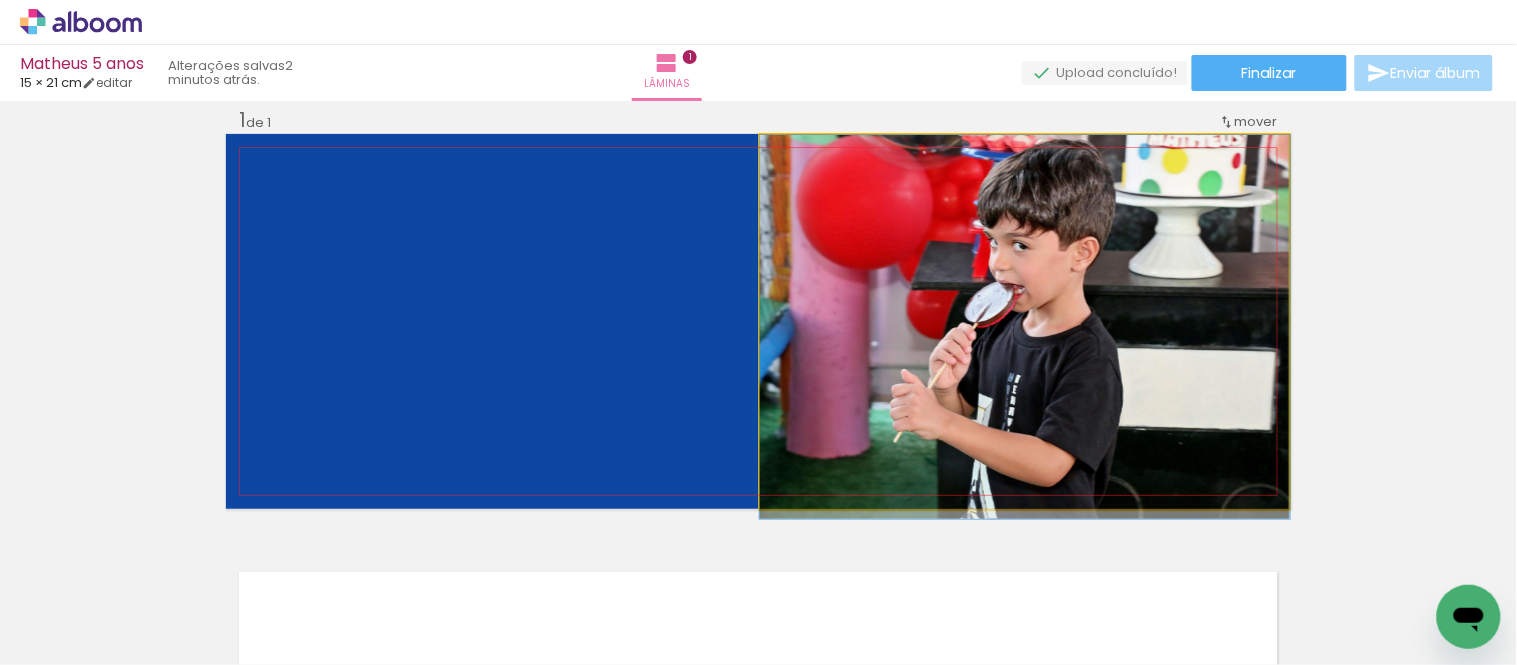 drag, startPoint x: 1034, startPoint y: 298, endPoint x: 1042, endPoint y: 336, distance: 38.832977 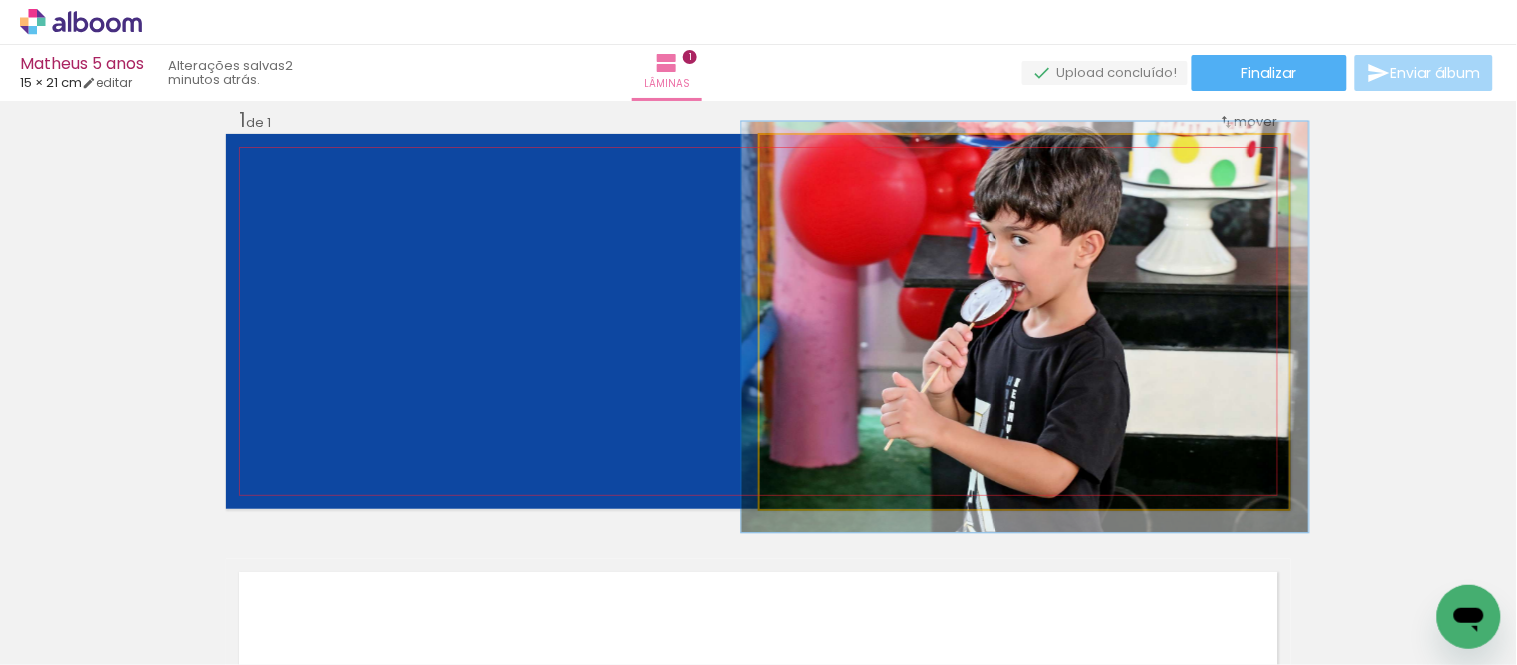 click at bounding box center (811, 156) 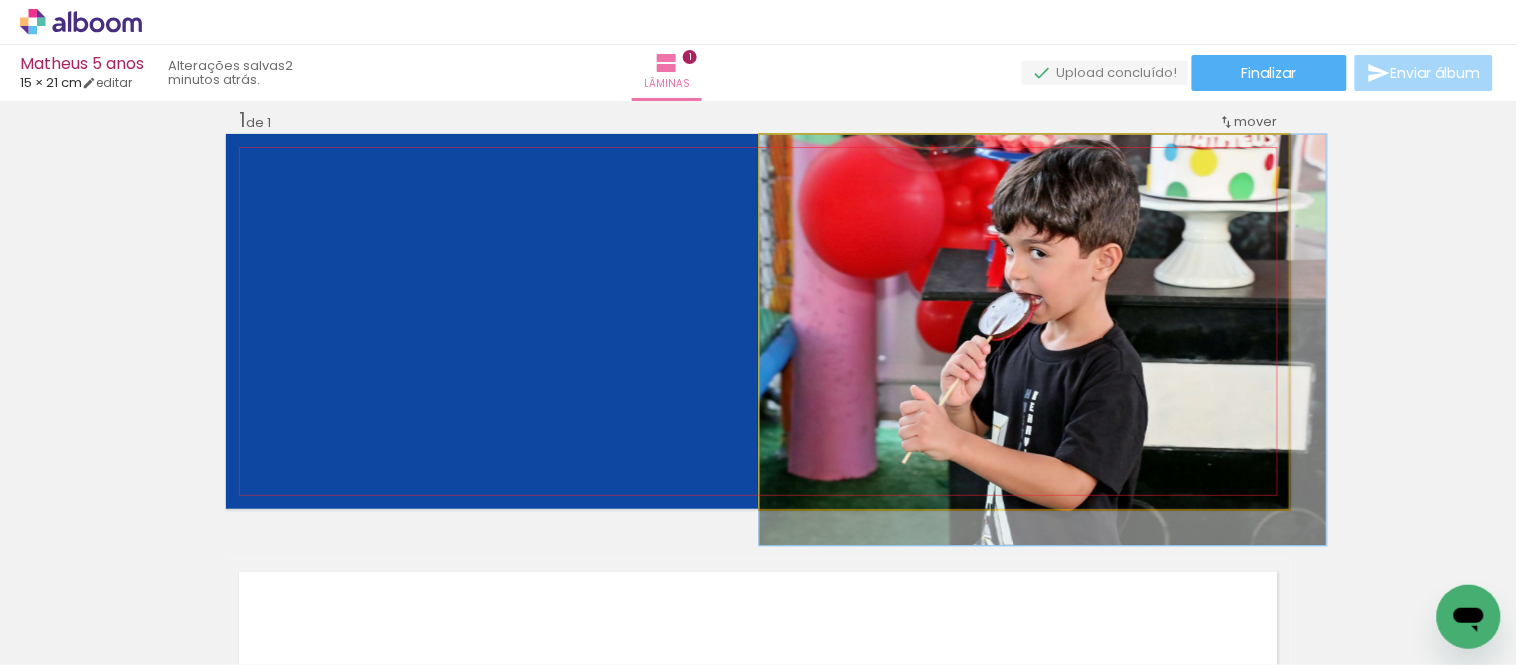 drag, startPoint x: 998, startPoint y: 246, endPoint x: 1083, endPoint y: 360, distance: 142.20056 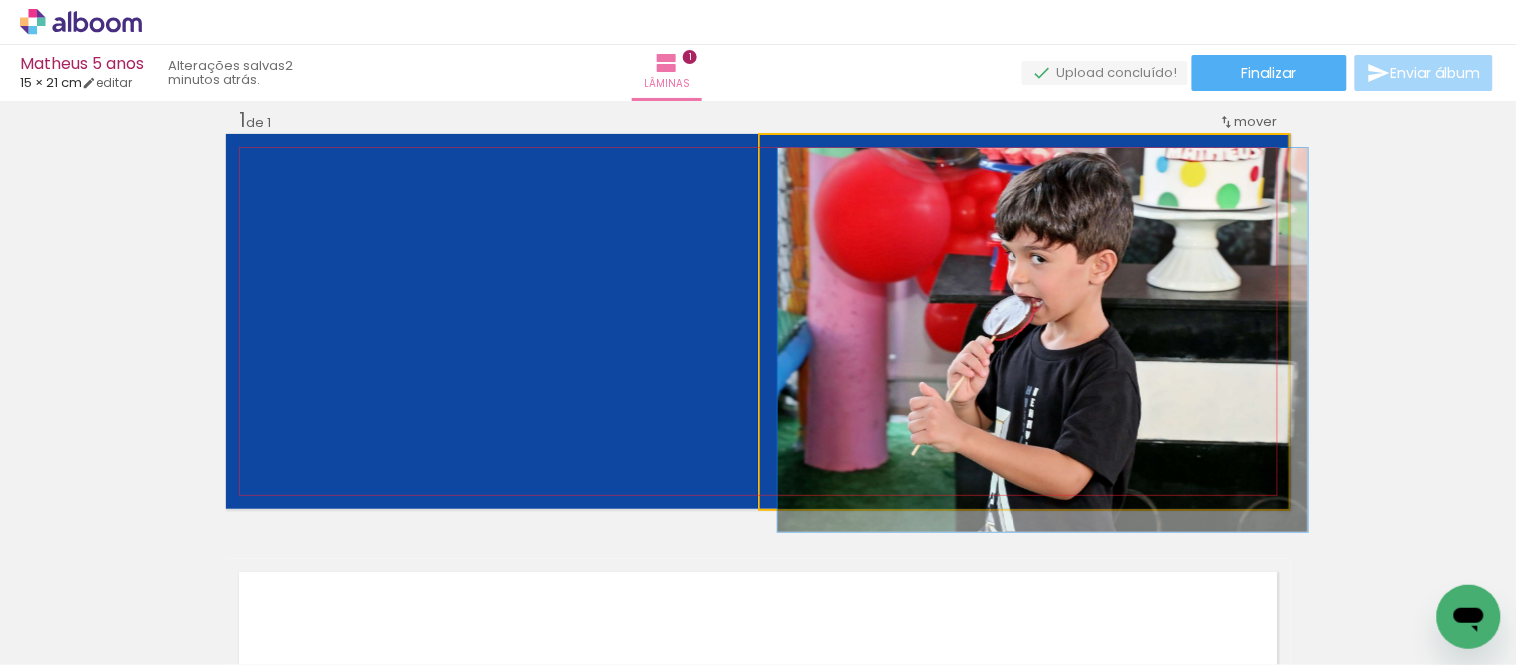 type on "100" 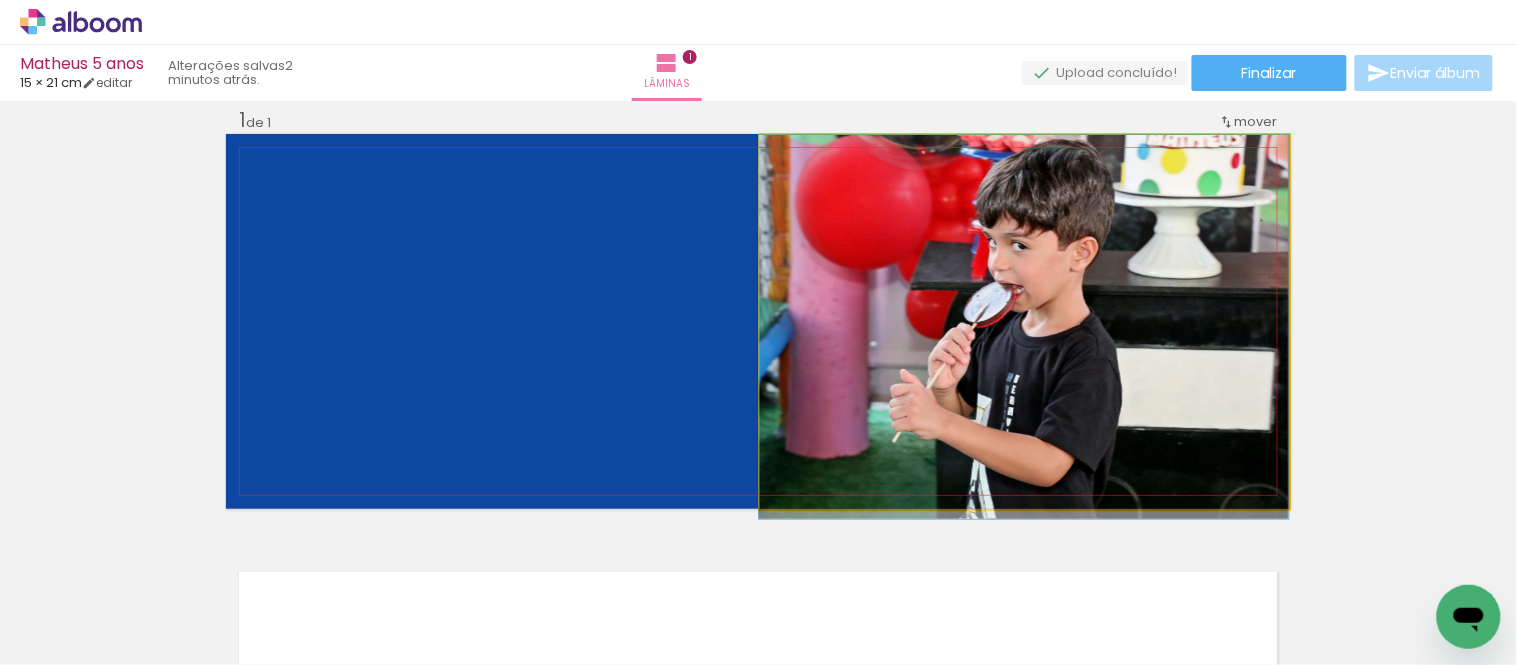 drag, startPoint x: 1148, startPoint y: 358, endPoint x: 1128, endPoint y: 357, distance: 20.024984 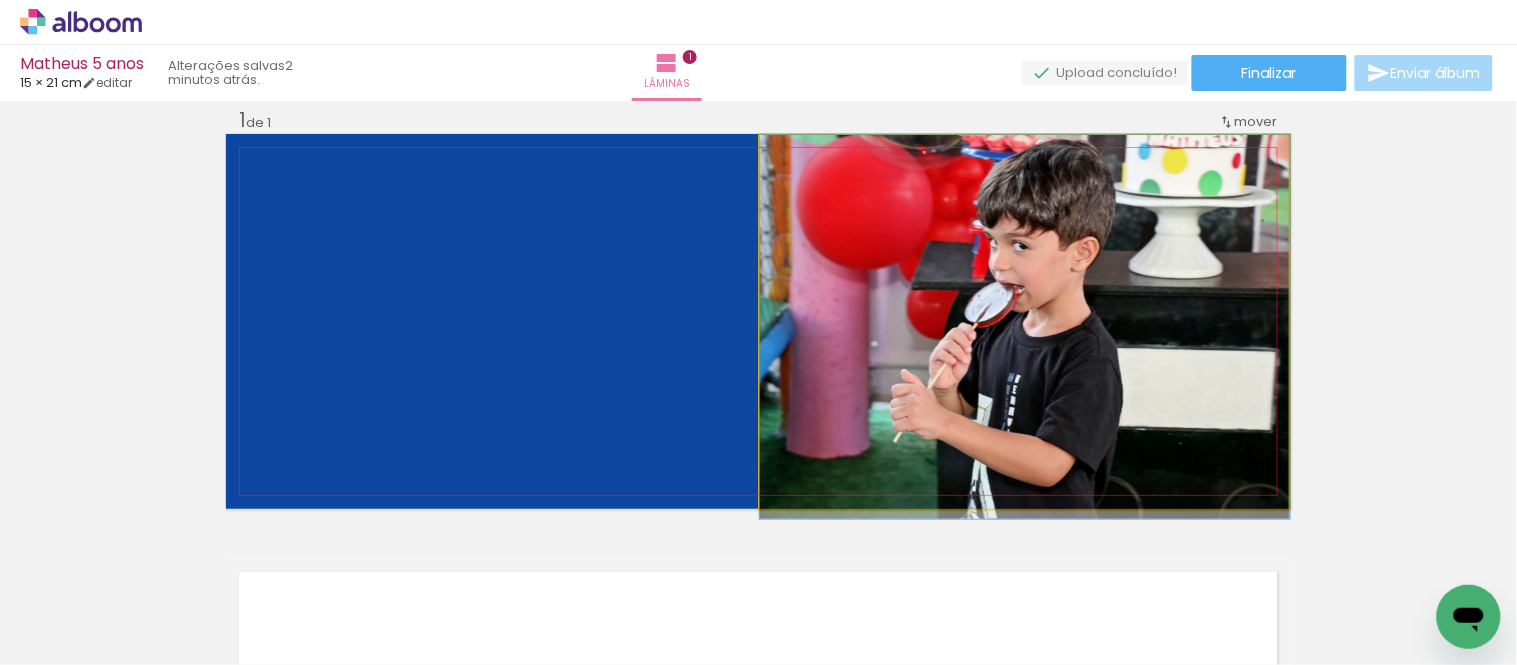 drag, startPoint x: 1087, startPoint y: 313, endPoint x: 1113, endPoint y: 348, distance: 43.60046 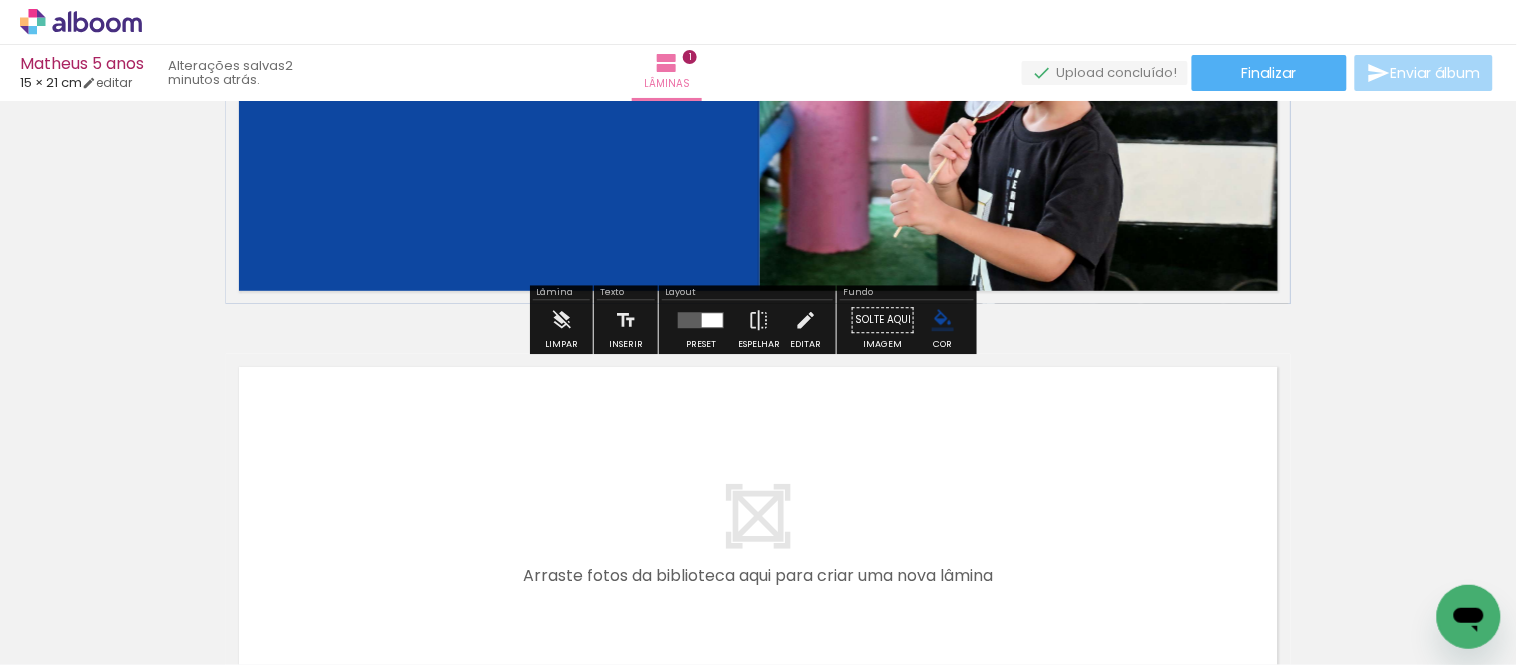scroll, scrollTop: 358, scrollLeft: 0, axis: vertical 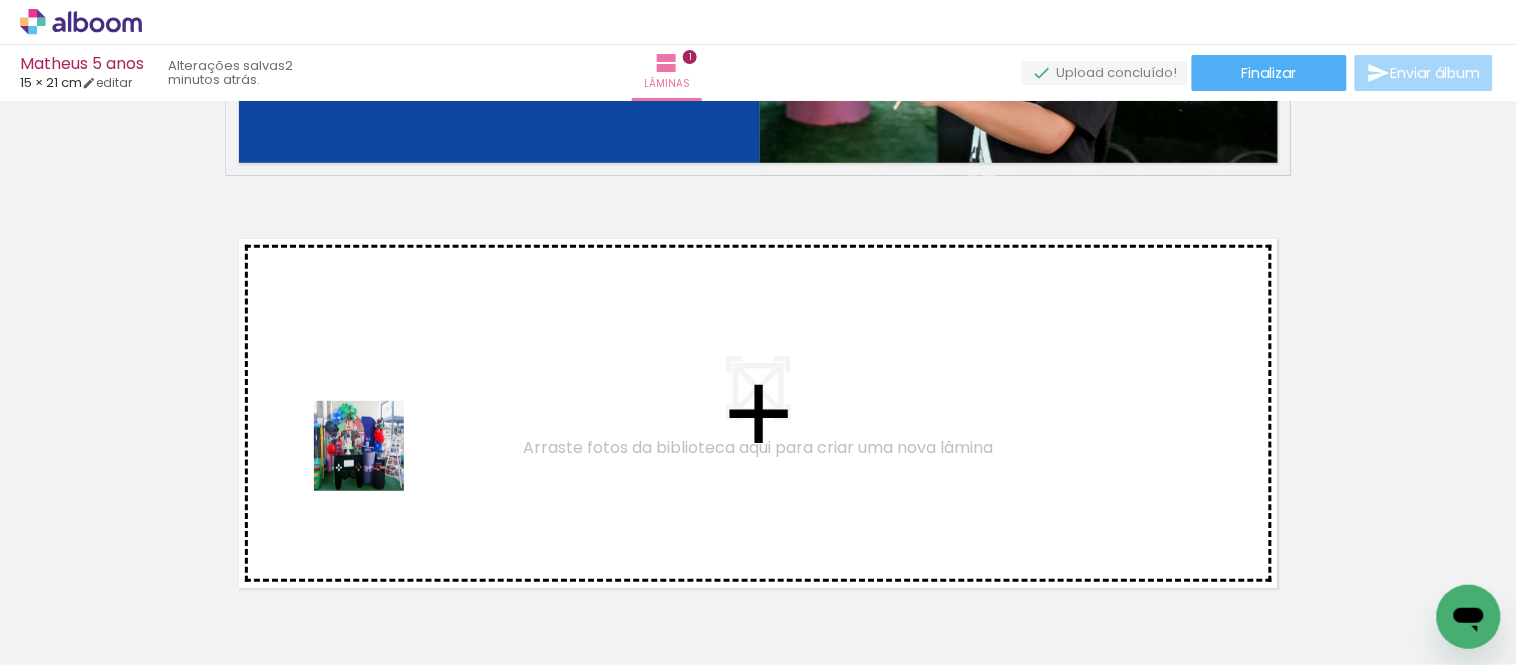 drag, startPoint x: 233, startPoint y: 574, endPoint x: 326, endPoint y: 573, distance: 93.00538 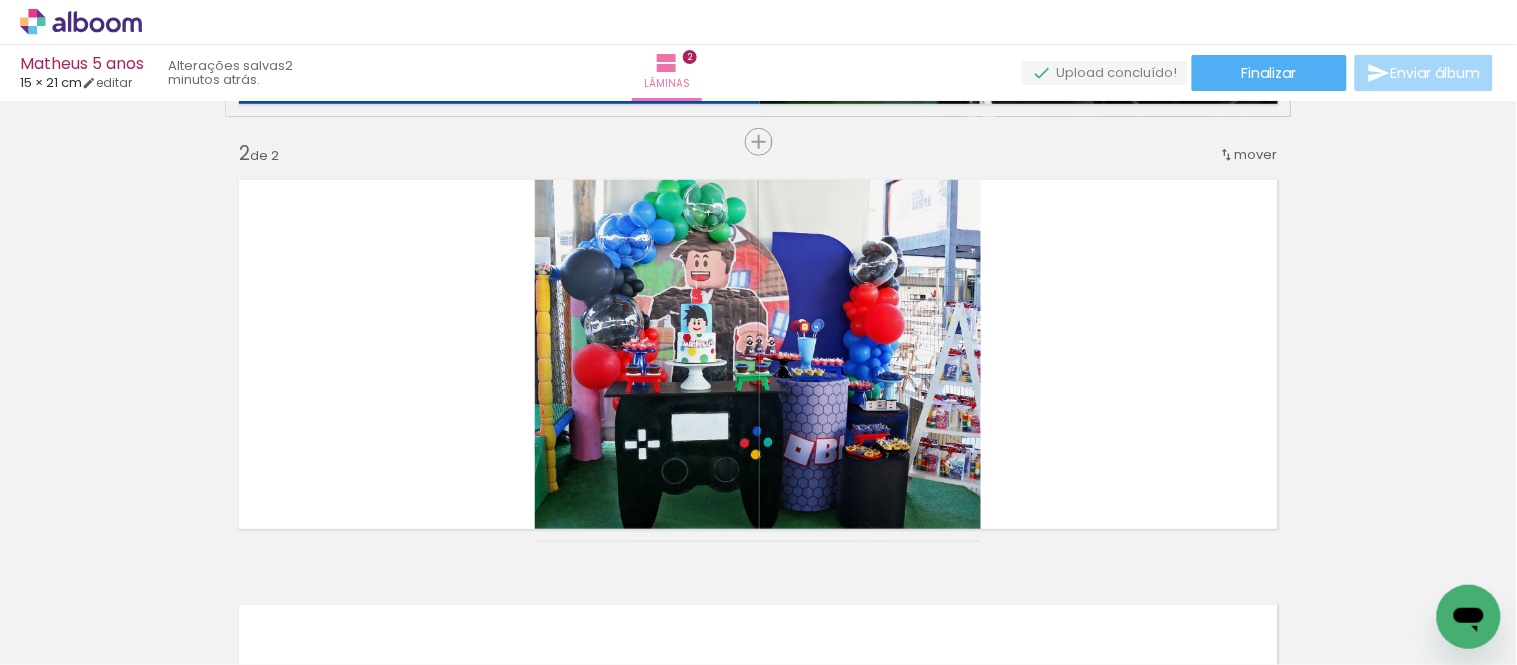 scroll, scrollTop: 451, scrollLeft: 0, axis: vertical 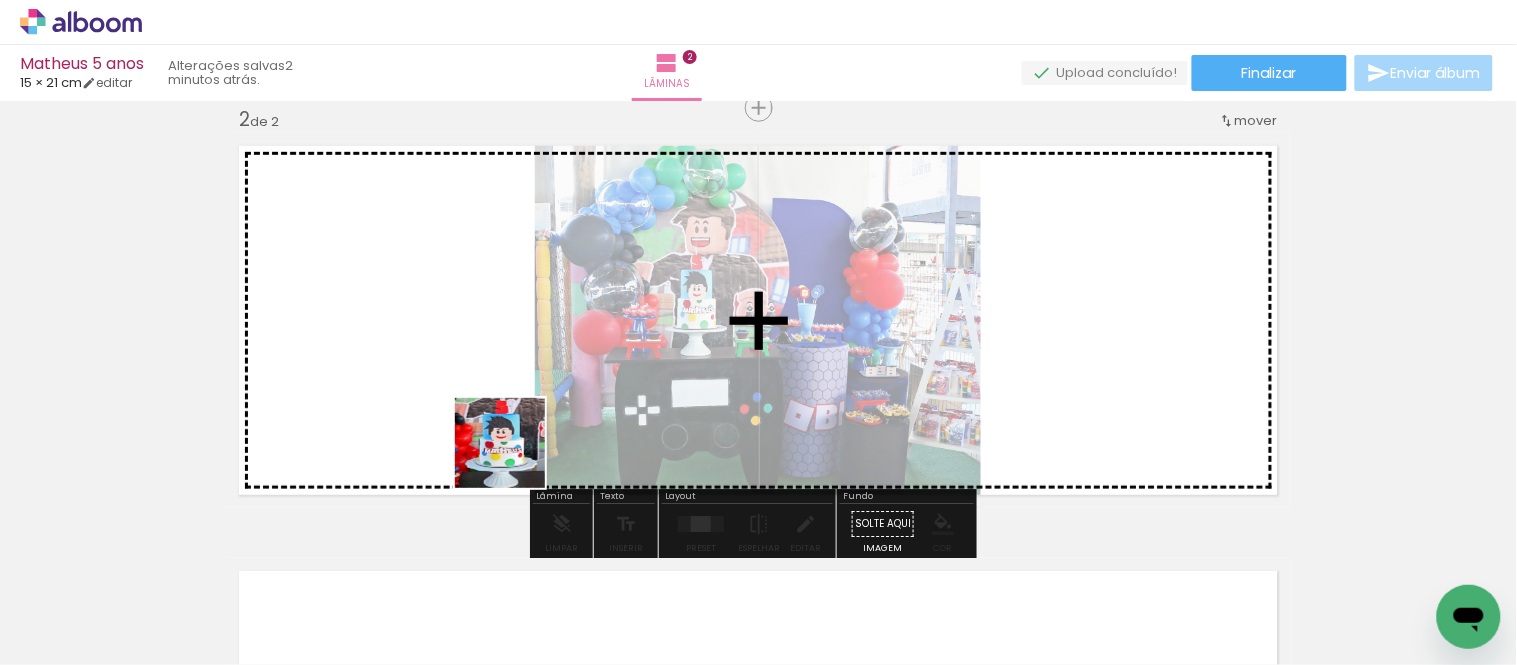 drag, startPoint x: 375, startPoint y: 588, endPoint x: 610, endPoint y: 527, distance: 242.78798 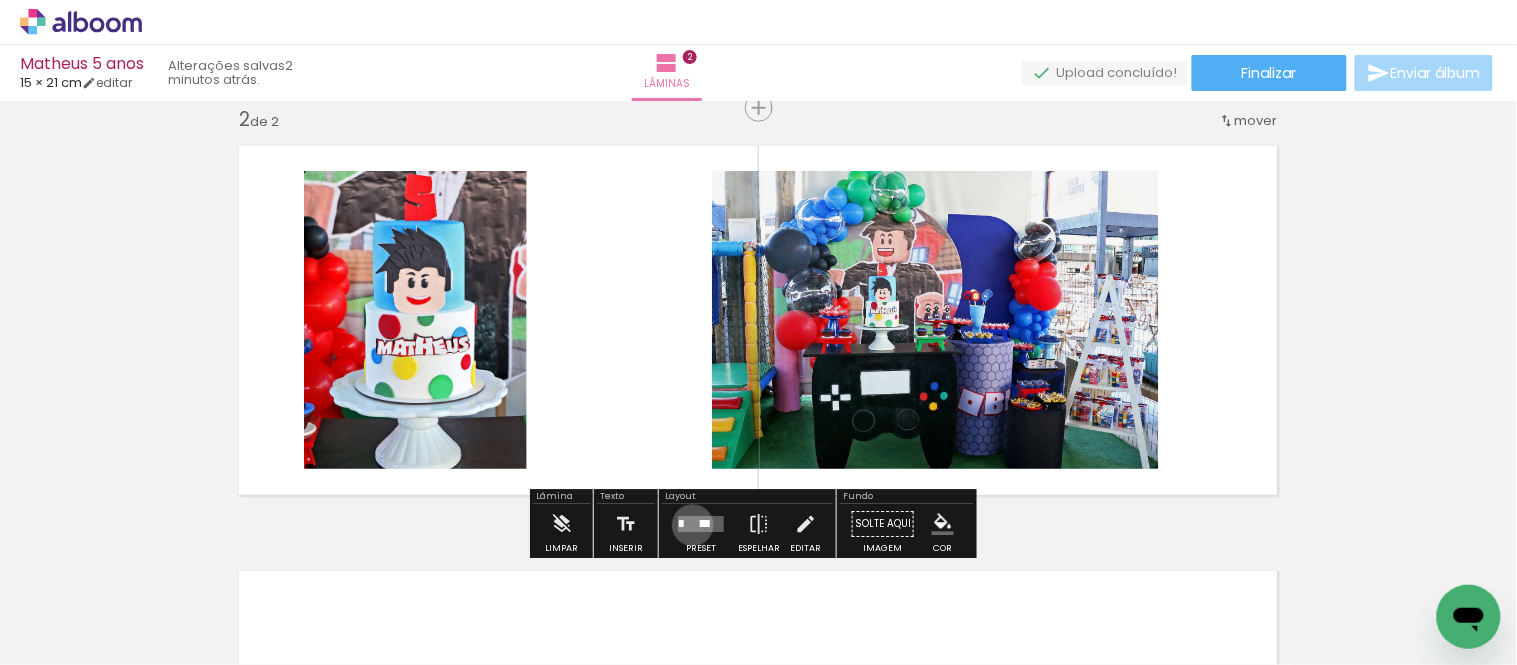 click at bounding box center [701, 524] 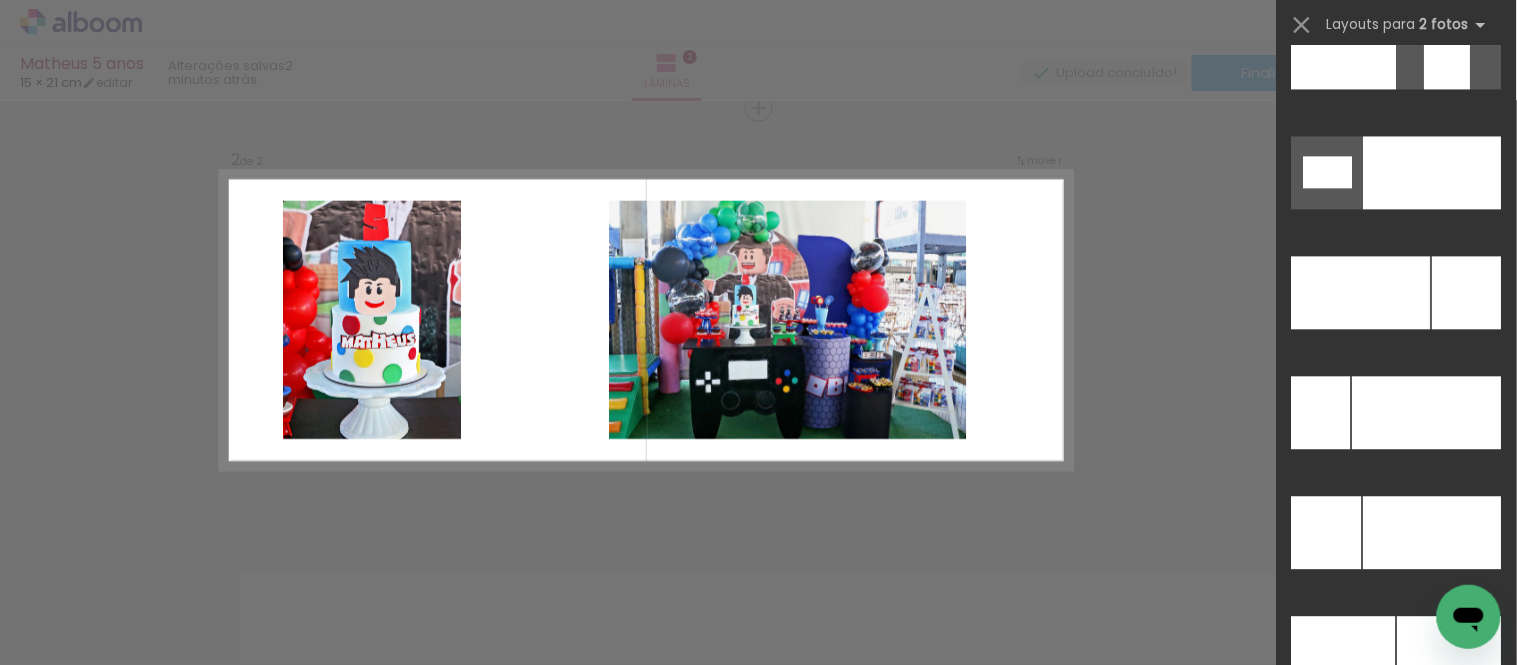 scroll, scrollTop: 8773, scrollLeft: 0, axis: vertical 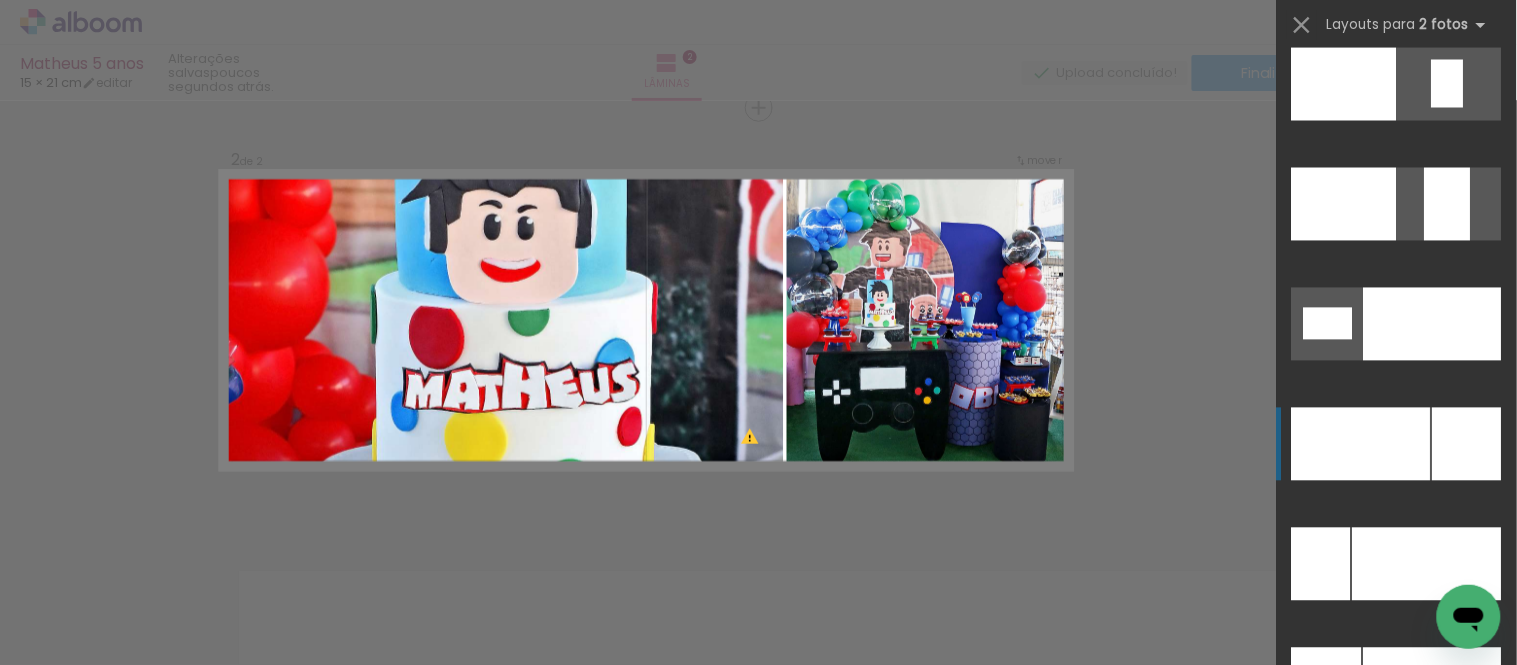 click at bounding box center (1448, 204) 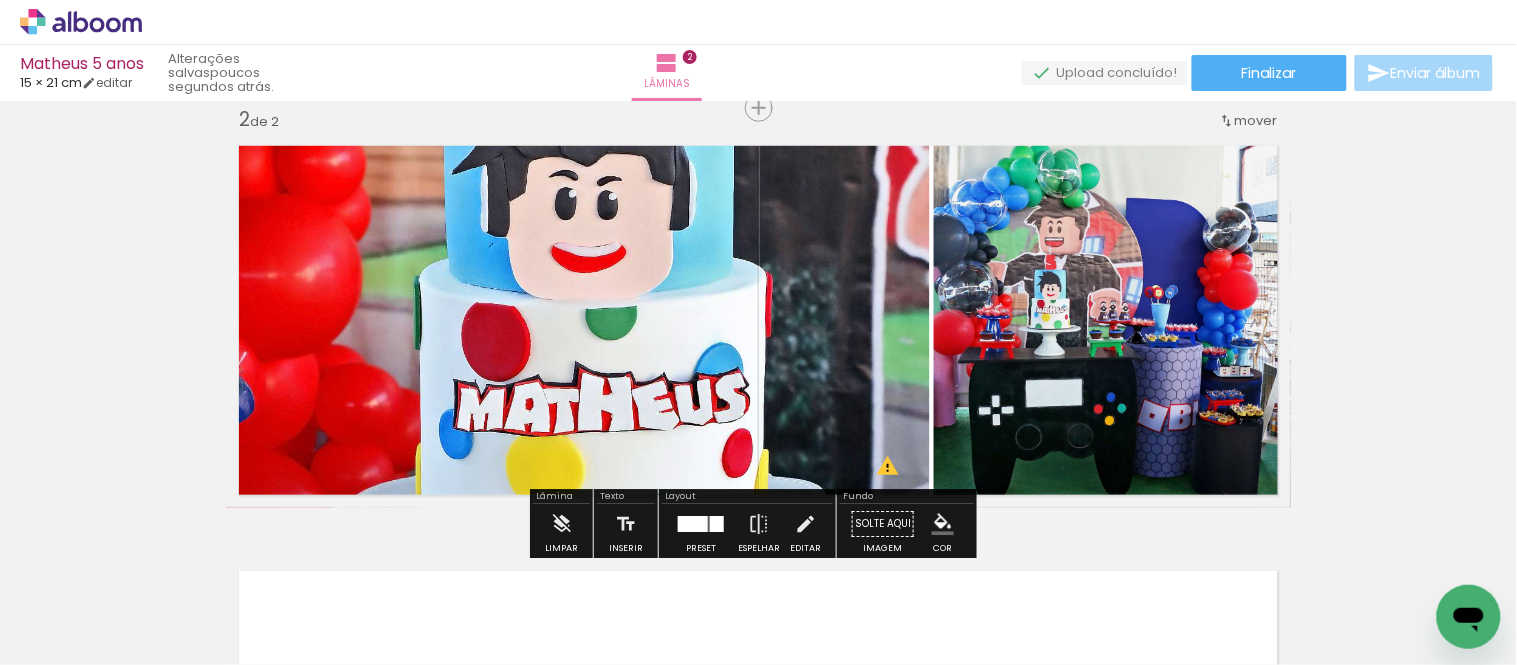 drag, startPoint x: 727, startPoint y: 368, endPoint x: 1048, endPoint y: 370, distance: 321.00623 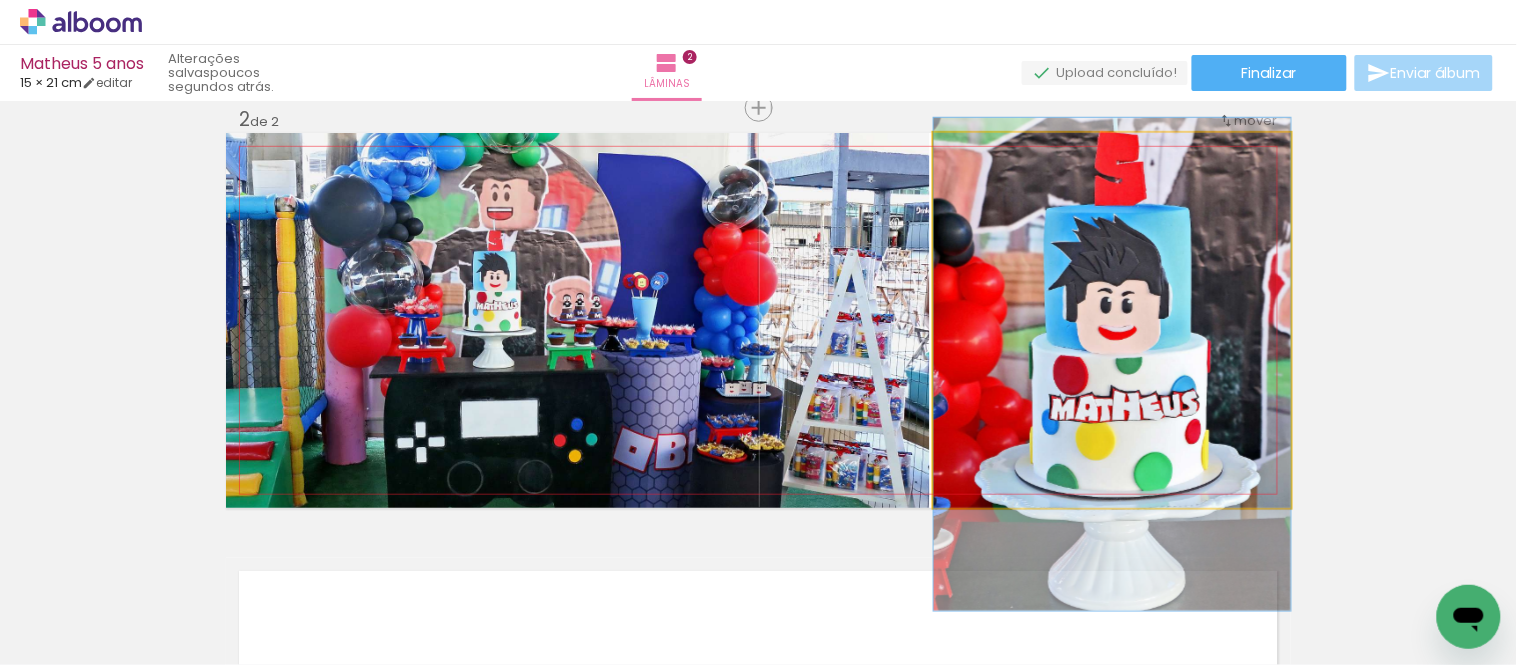 drag, startPoint x: 1124, startPoint y: 330, endPoint x: 1121, endPoint y: 376, distance: 46.09772 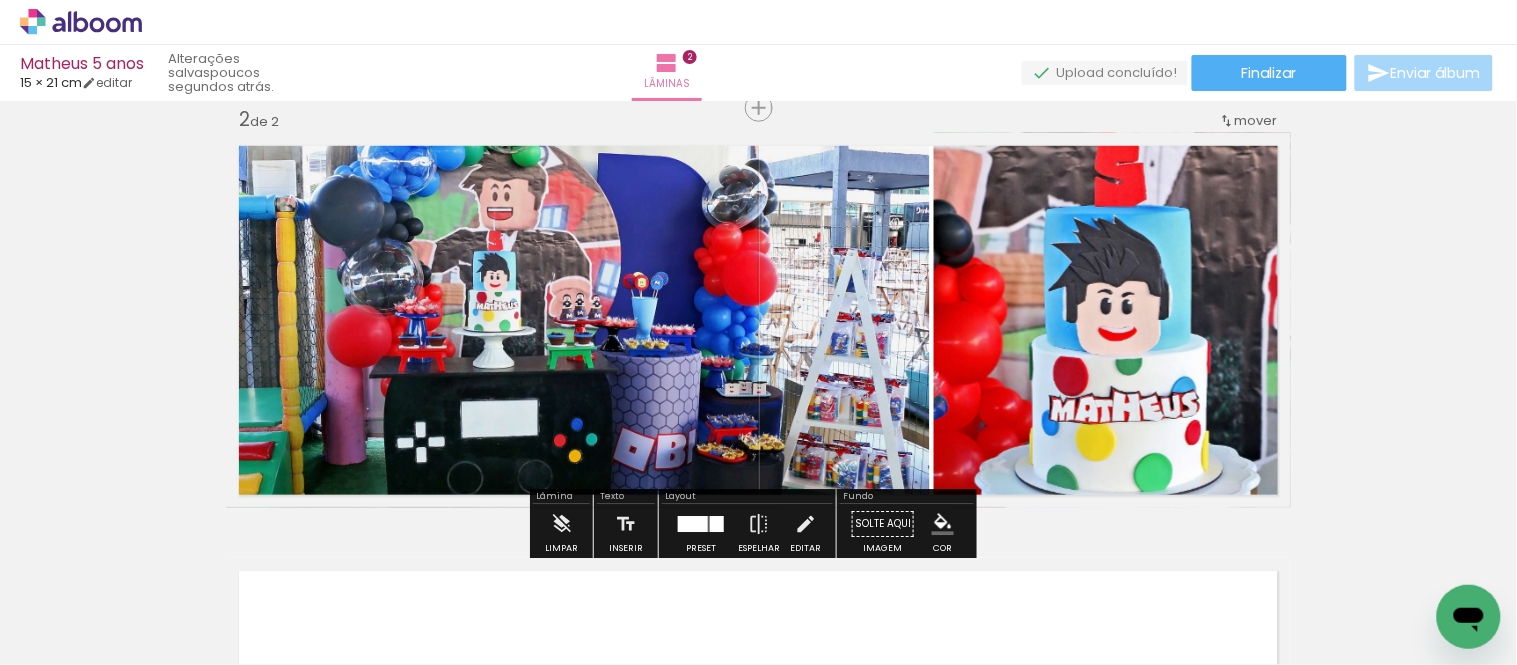 click 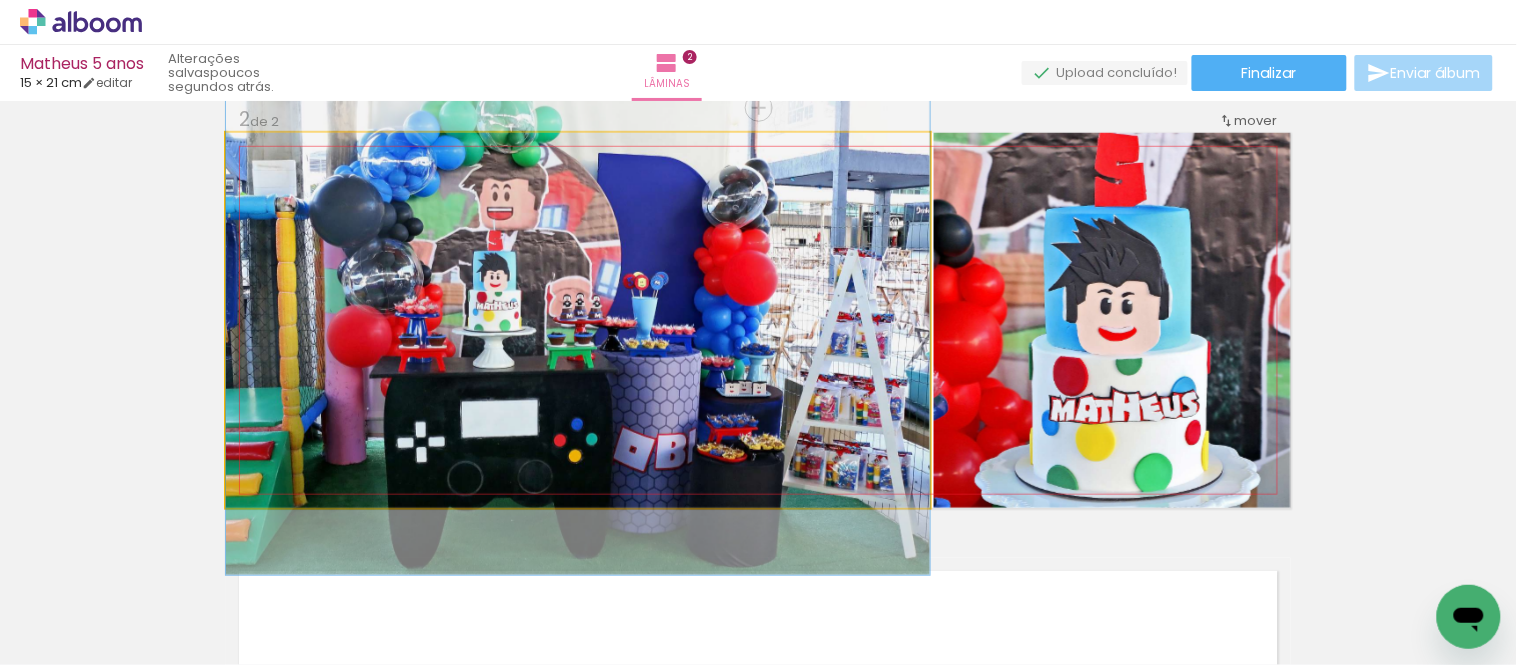 click 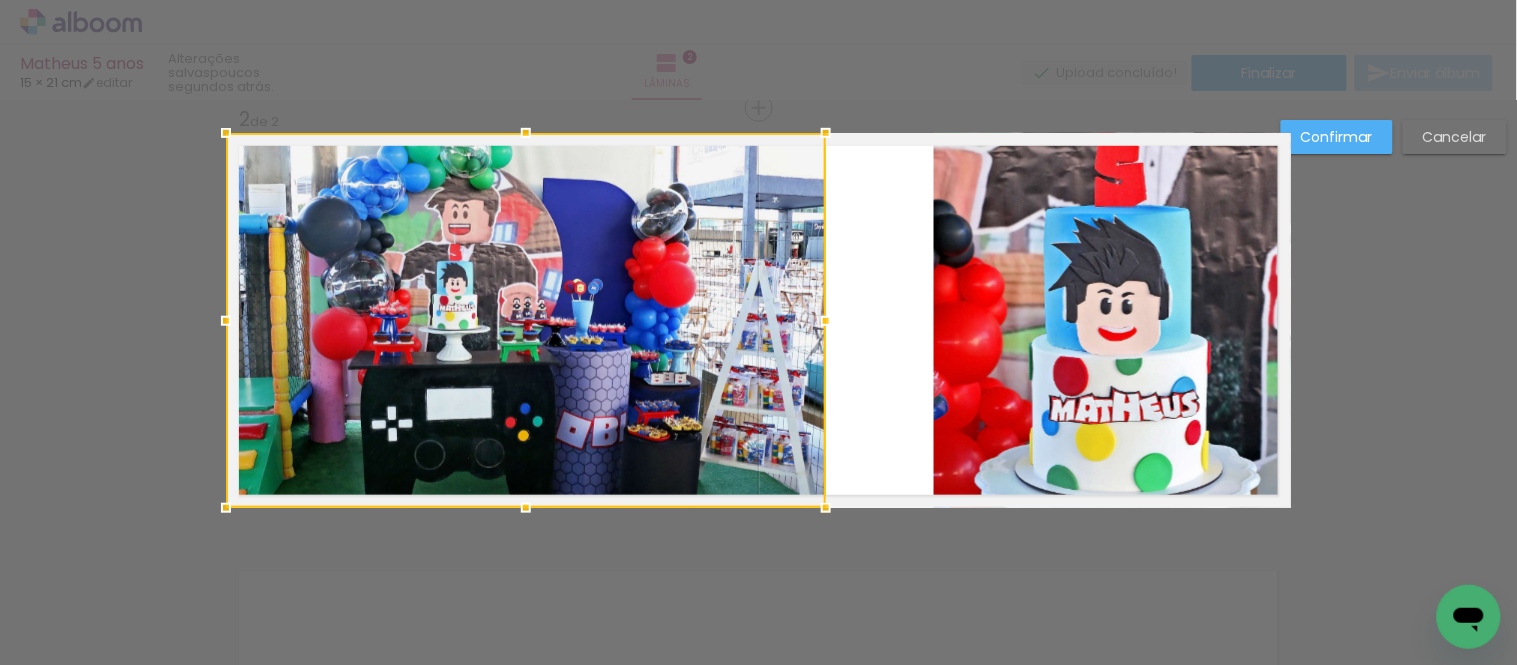 drag, startPoint x: 920, startPoint y: 320, endPoint x: 815, endPoint y: 334, distance: 105.92922 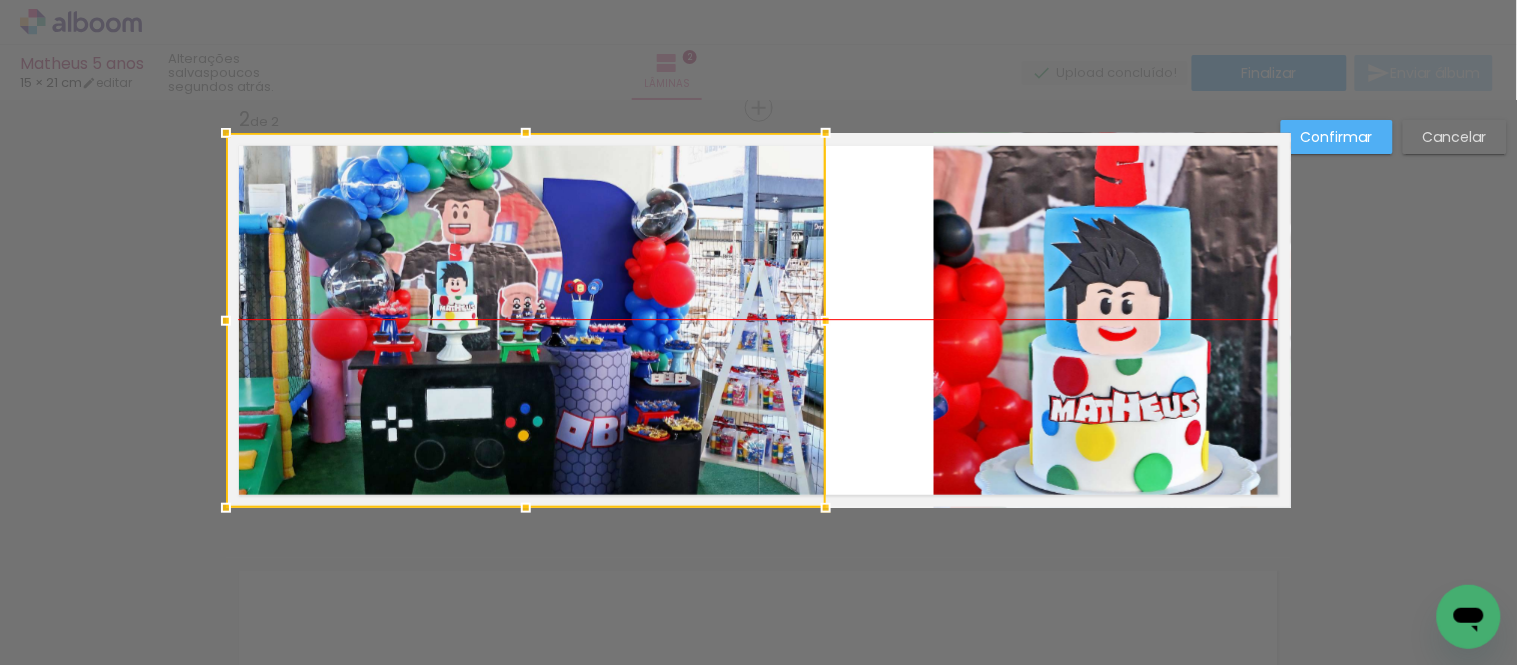 click at bounding box center [526, 320] 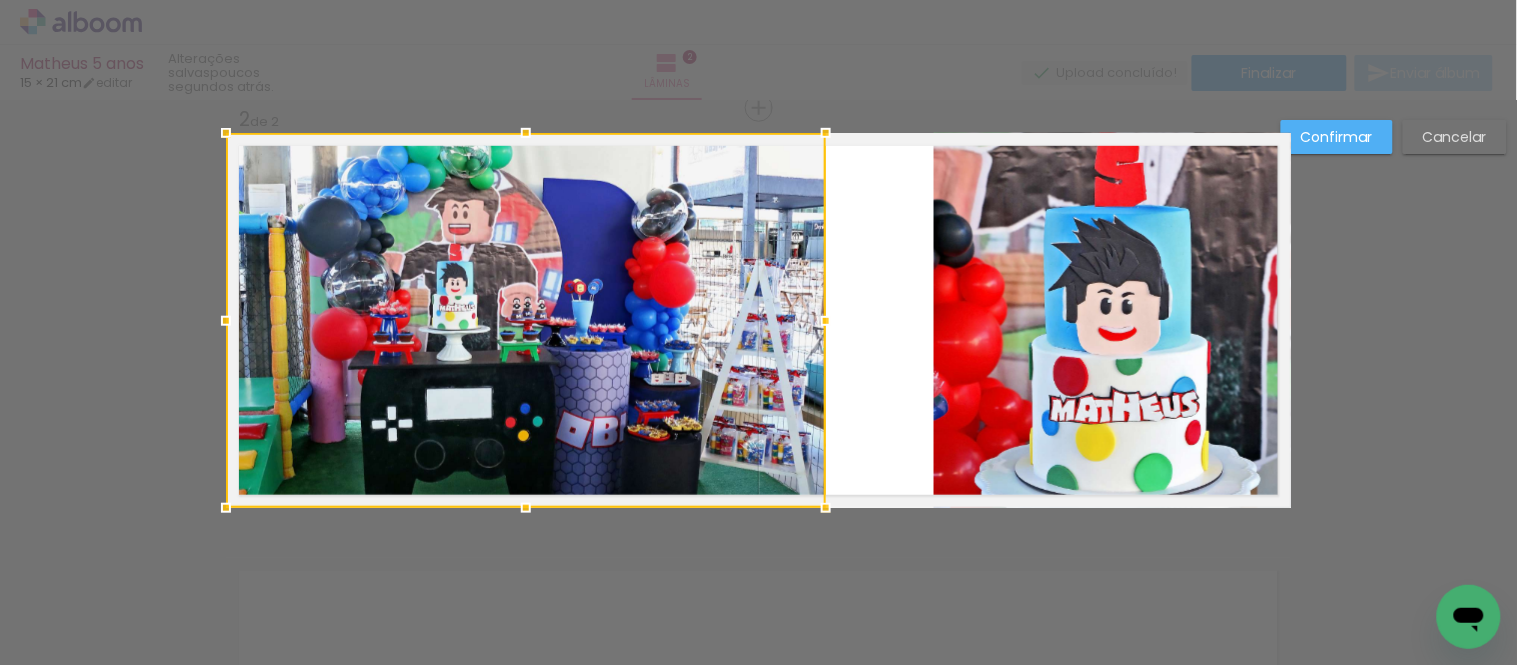 click 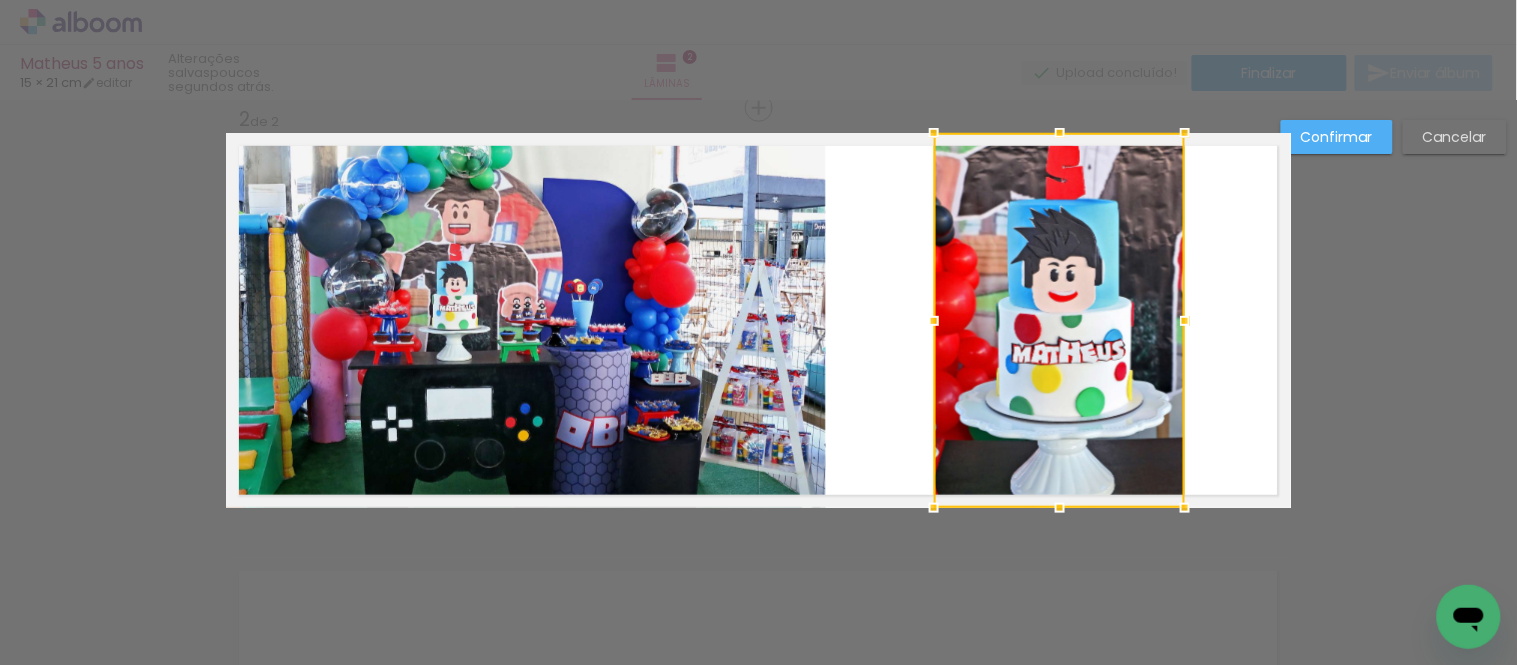 drag, startPoint x: 1283, startPoint y: 326, endPoint x: 1182, endPoint y: 335, distance: 101.4002 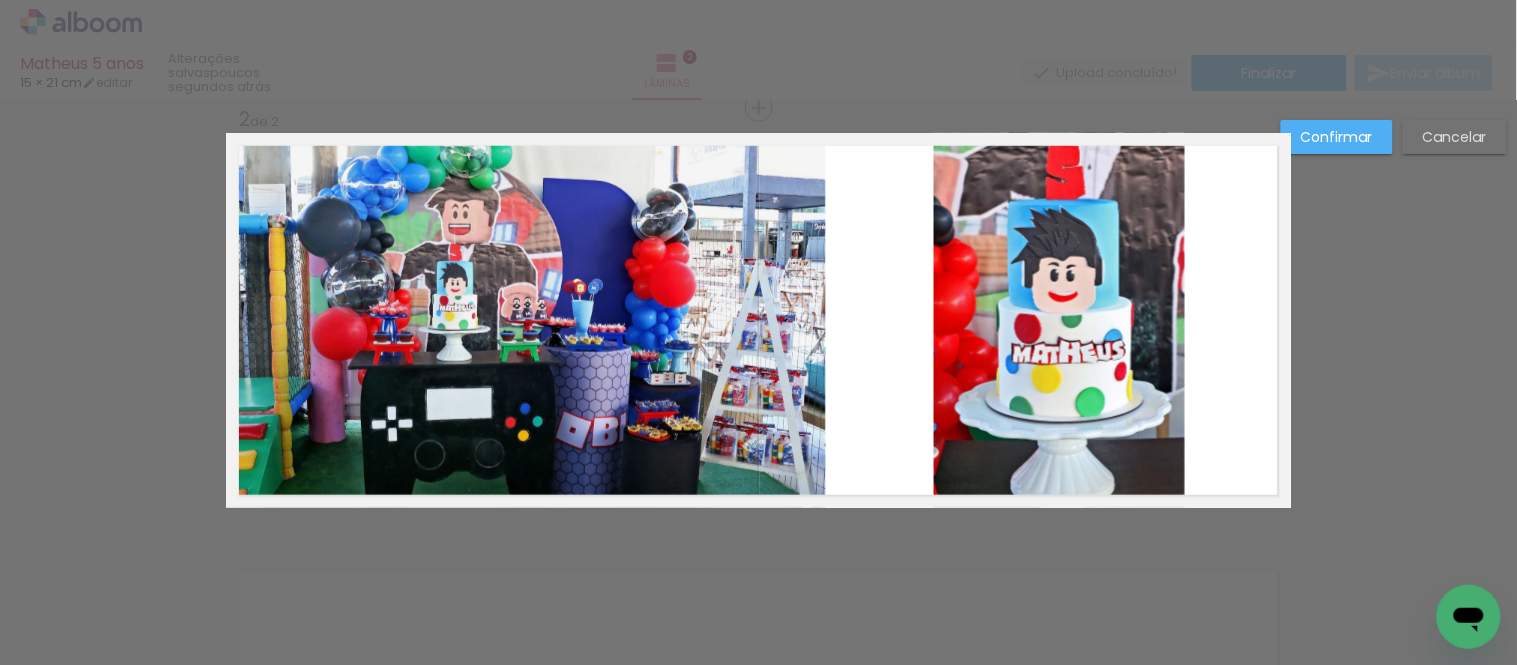 click on "Cancelar" at bounding box center (0, 0) 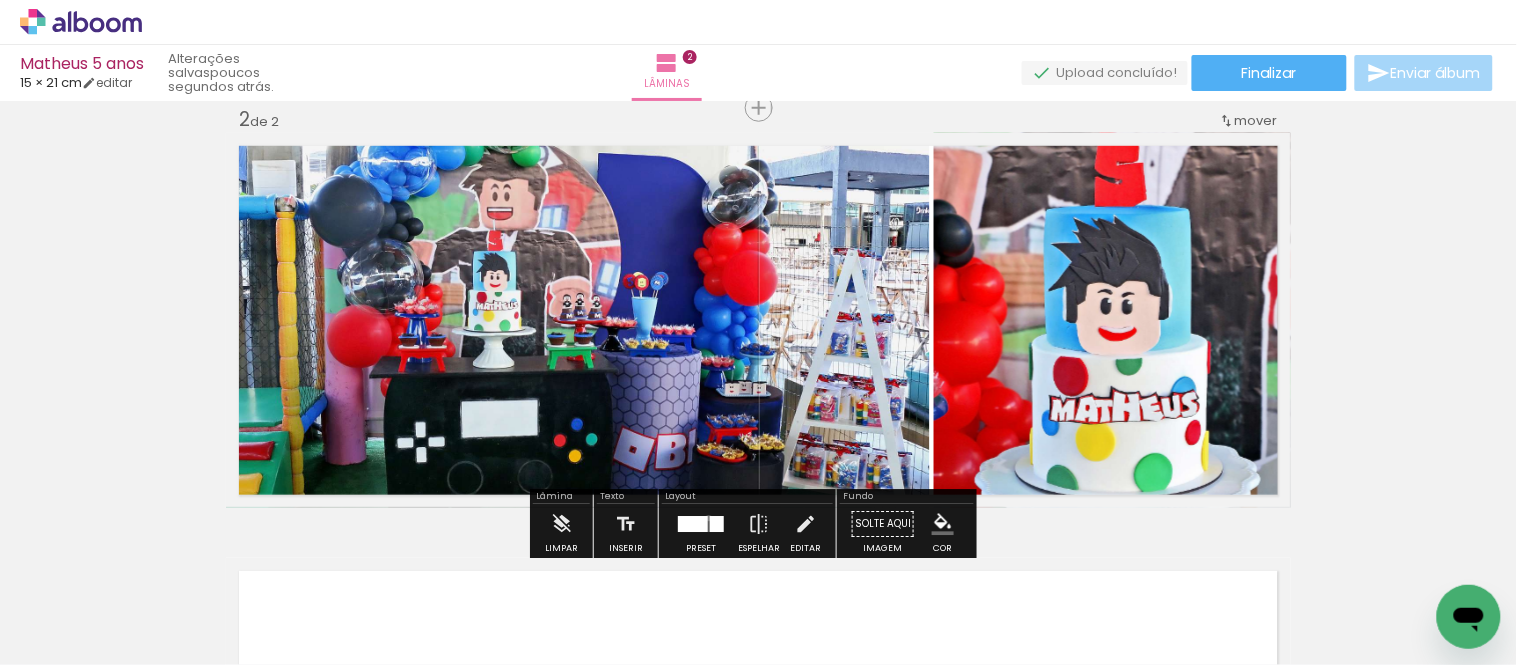 click at bounding box center [717, 524] 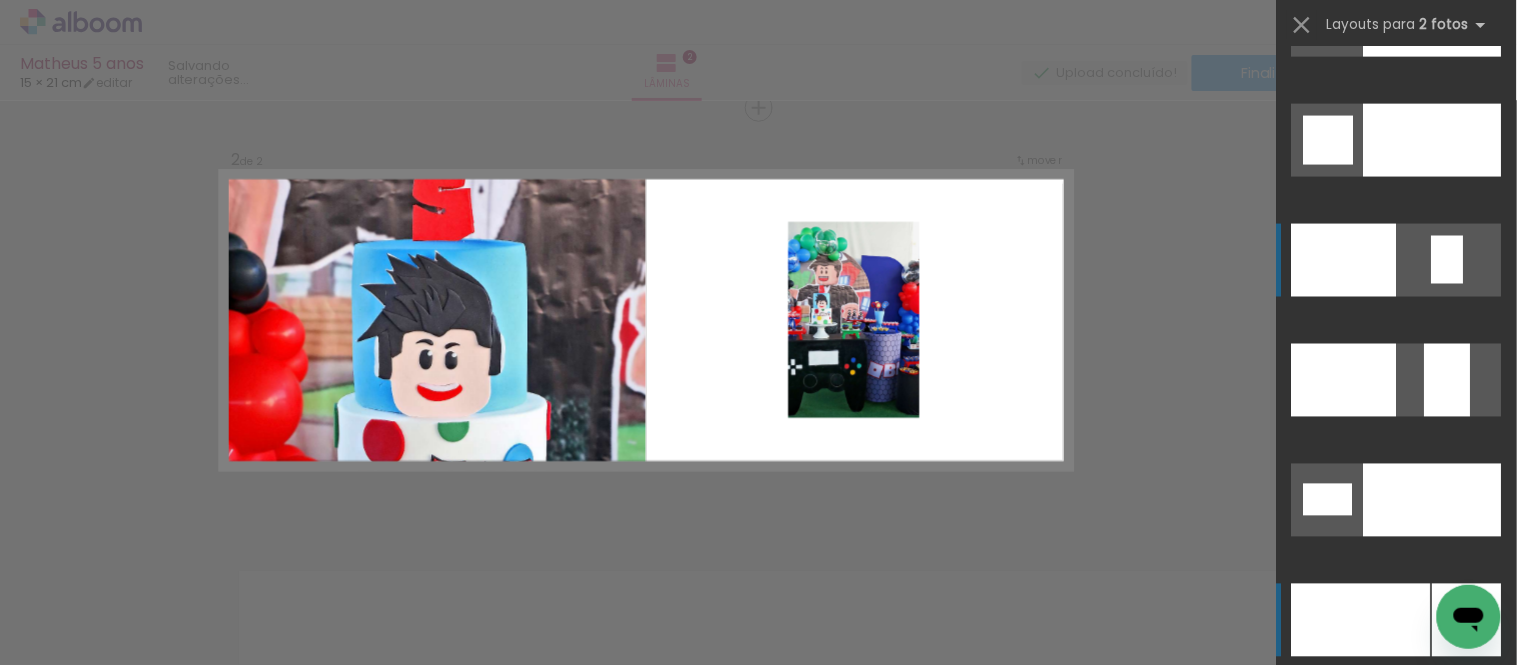 scroll, scrollTop: 8564, scrollLeft: 0, axis: vertical 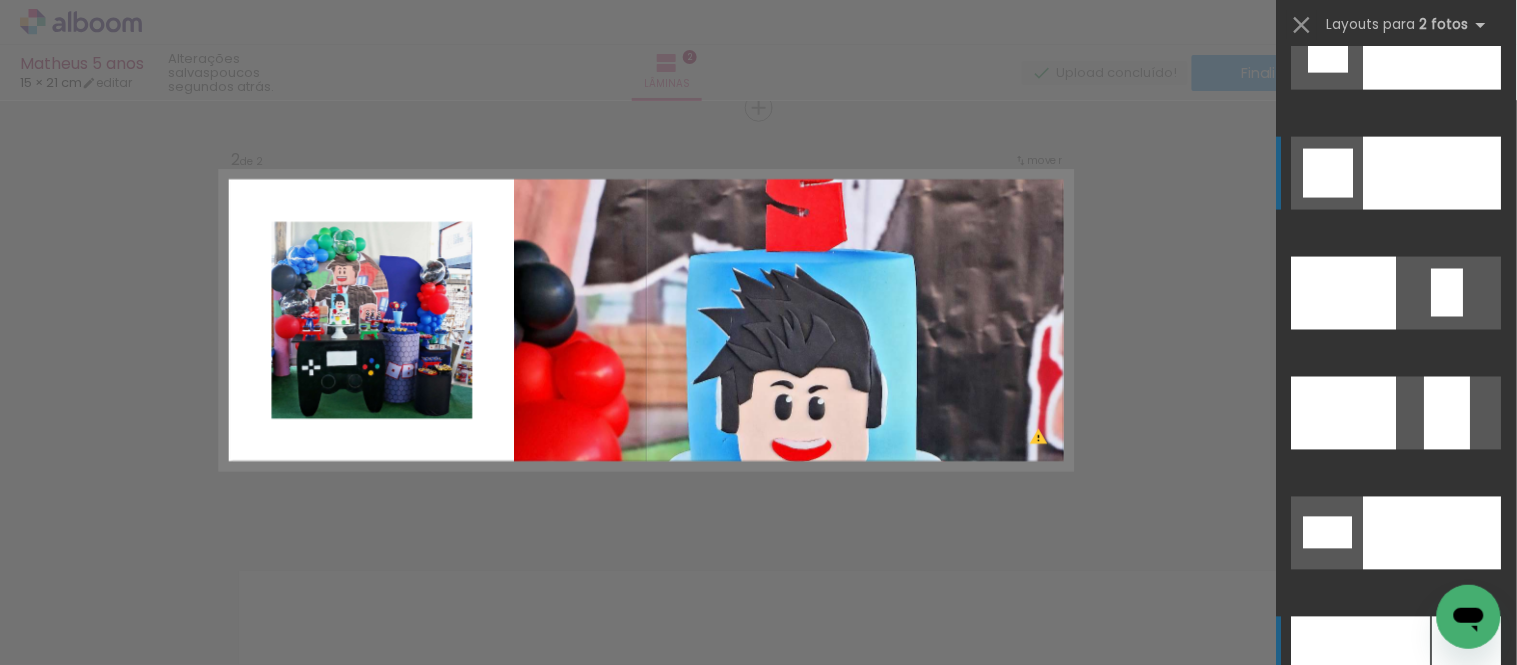 click at bounding box center (1433, 533) 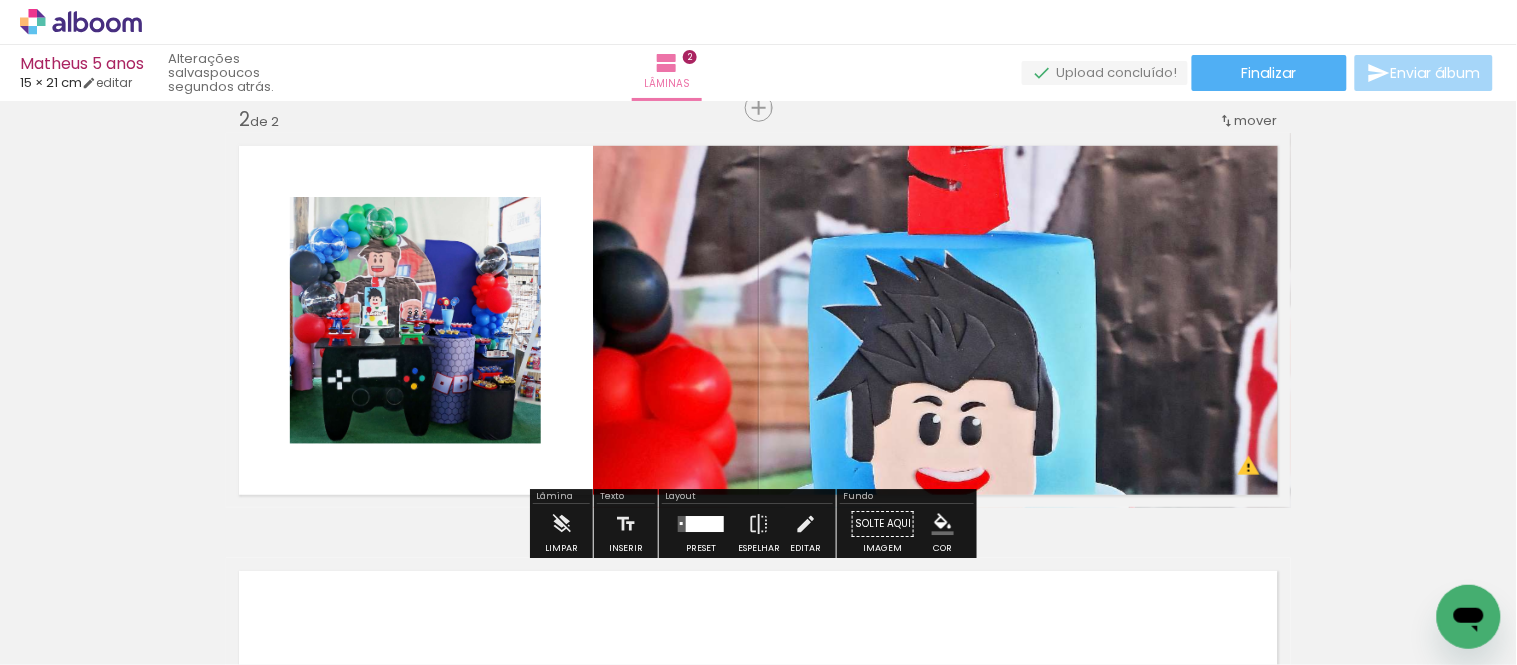 drag, startPoint x: 431, startPoint y: 333, endPoint x: 751, endPoint y: 341, distance: 320.09998 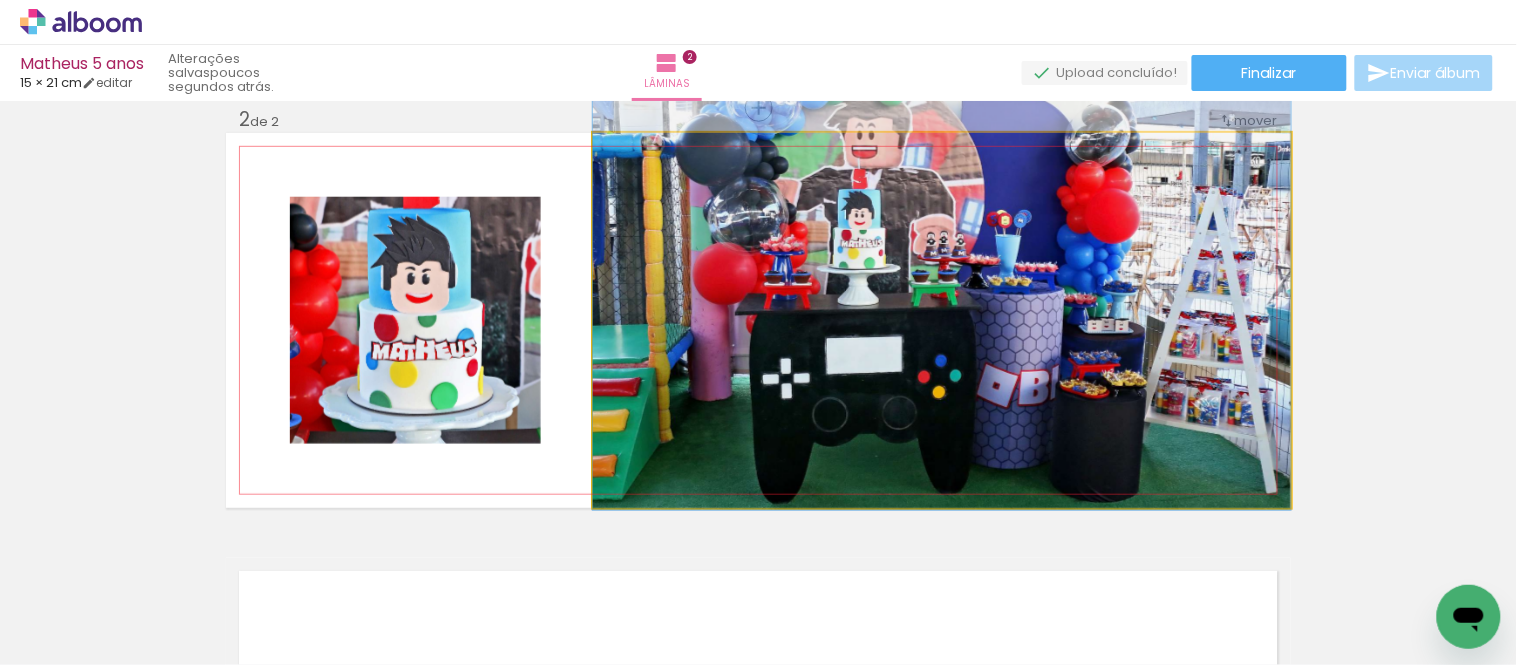 drag, startPoint x: 1037, startPoint y: 353, endPoint x: 1046, endPoint y: 286, distance: 67.601776 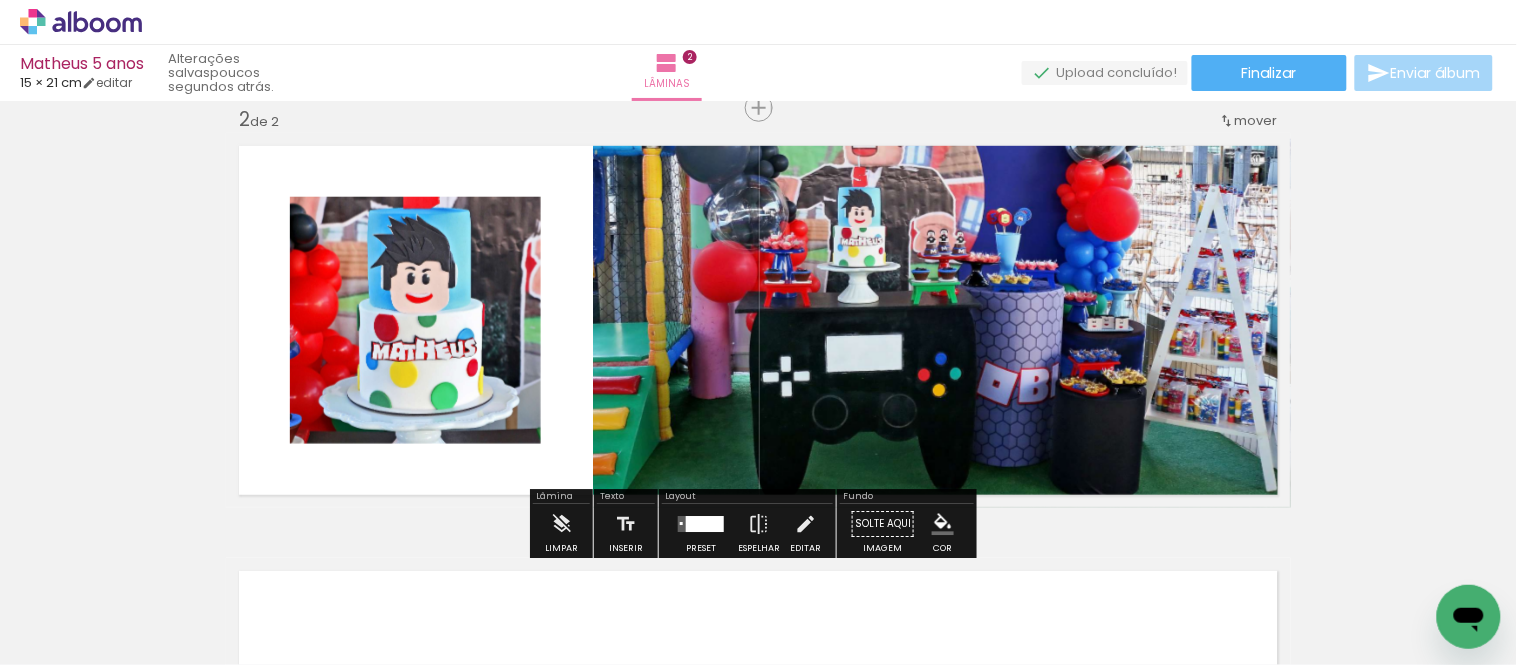click at bounding box center [705, 524] 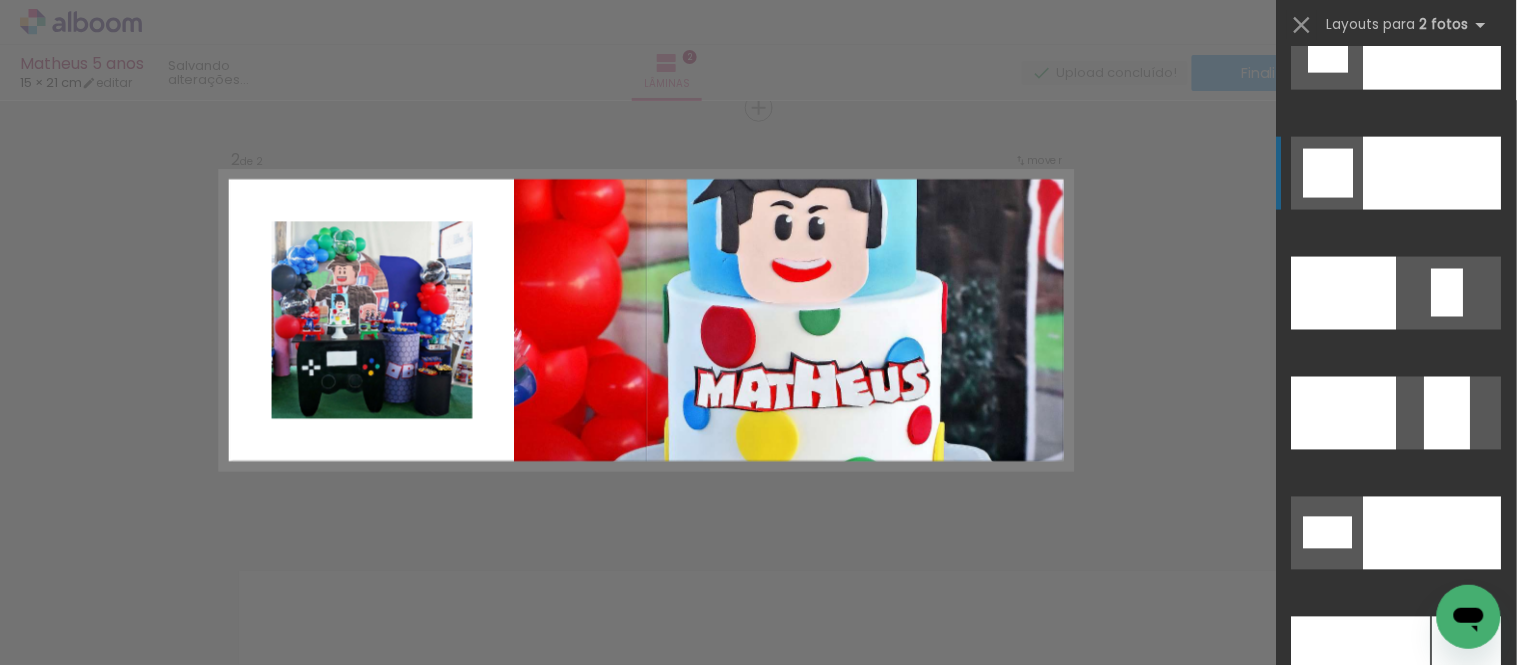 scroll, scrollTop: 8640, scrollLeft: 0, axis: vertical 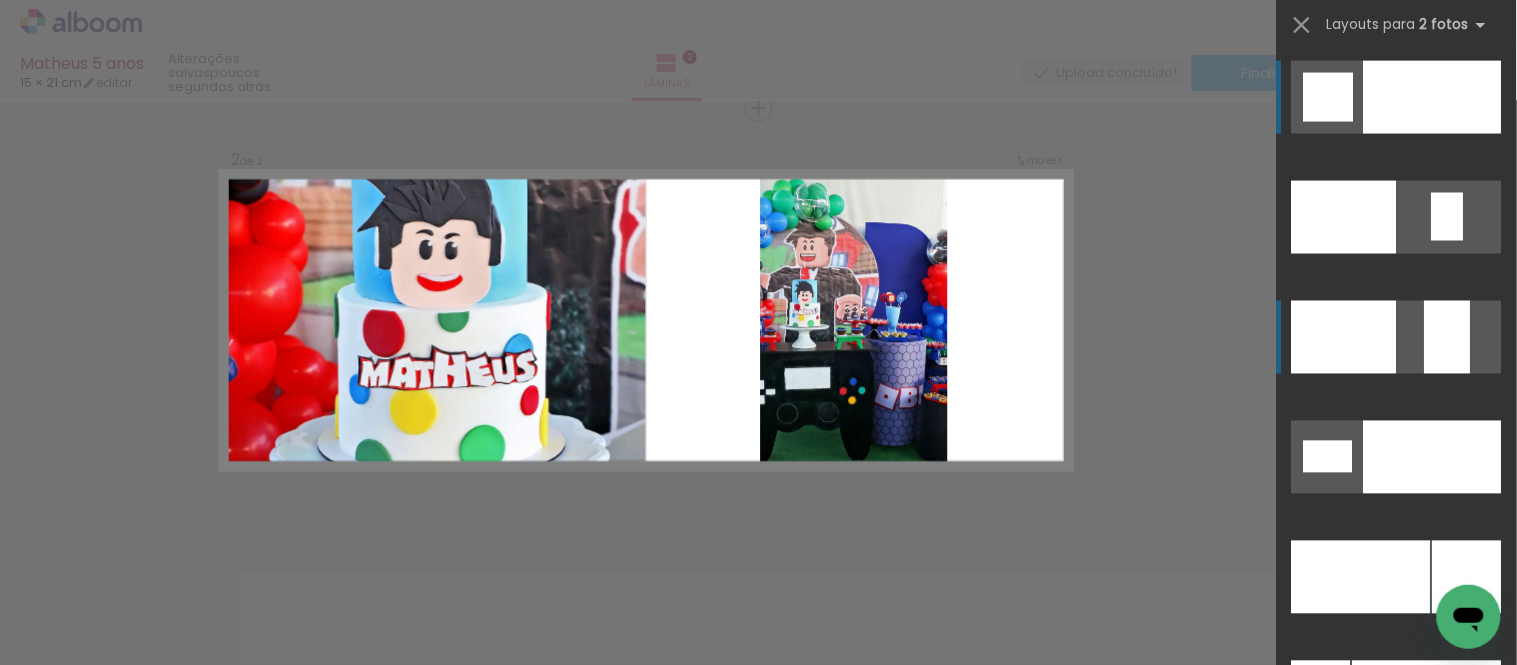 click at bounding box center (1448, 337) 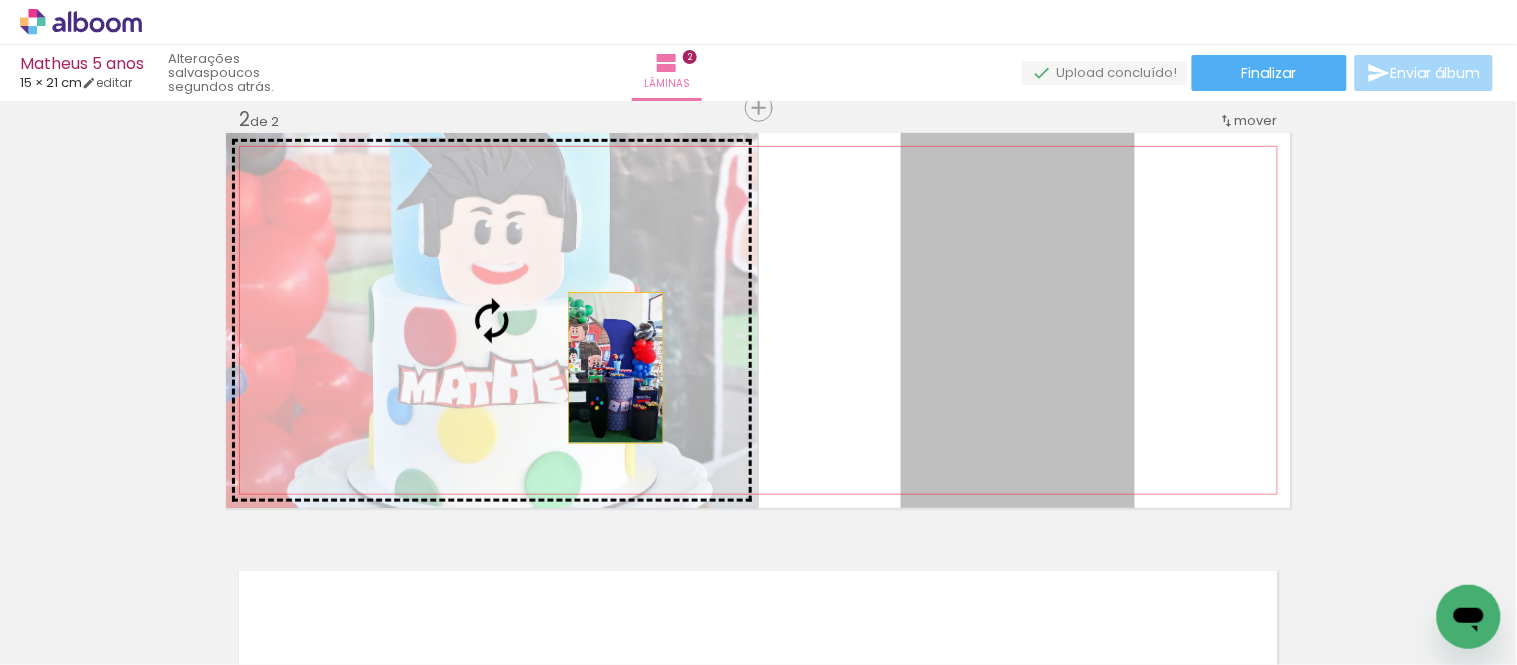 drag, startPoint x: 940, startPoint y: 354, endPoint x: 602, endPoint y: 377, distance: 338.78165 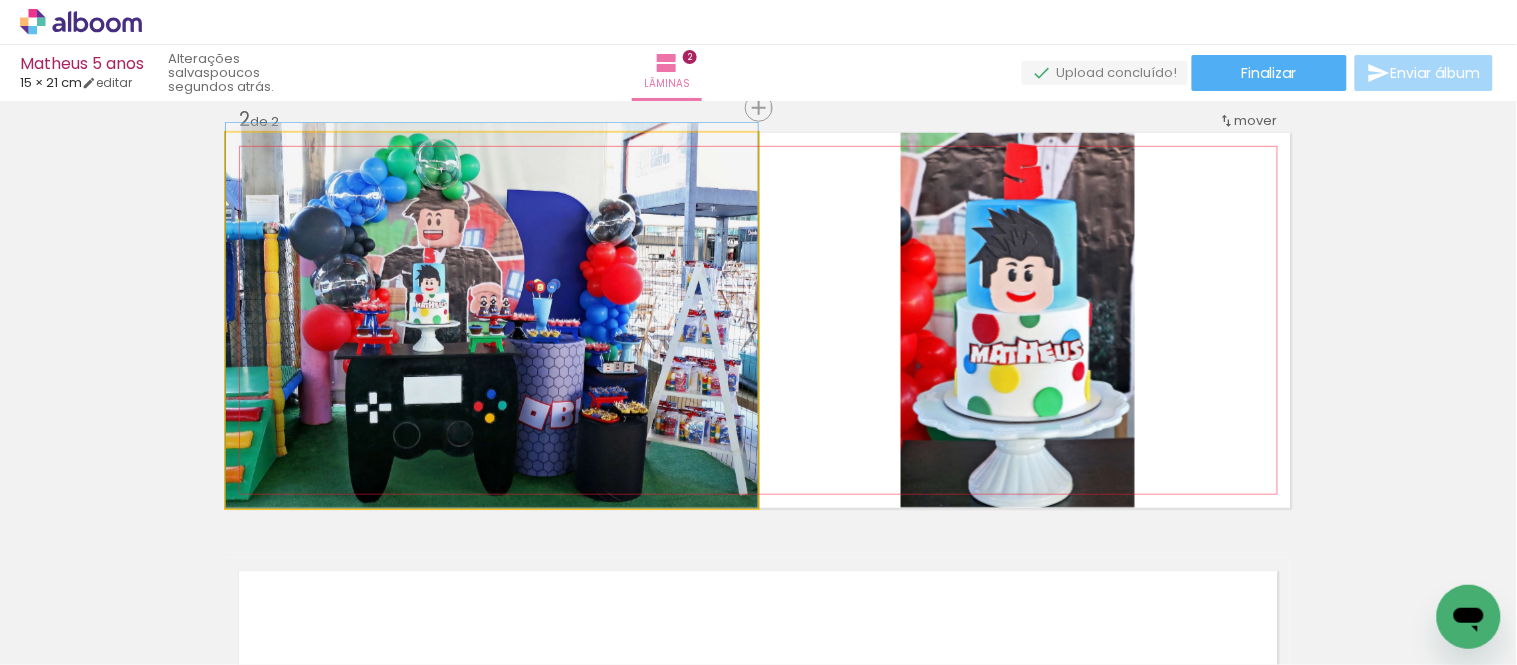 drag, startPoint x: 605, startPoint y: 371, endPoint x: 601, endPoint y: 332, distance: 39.20459 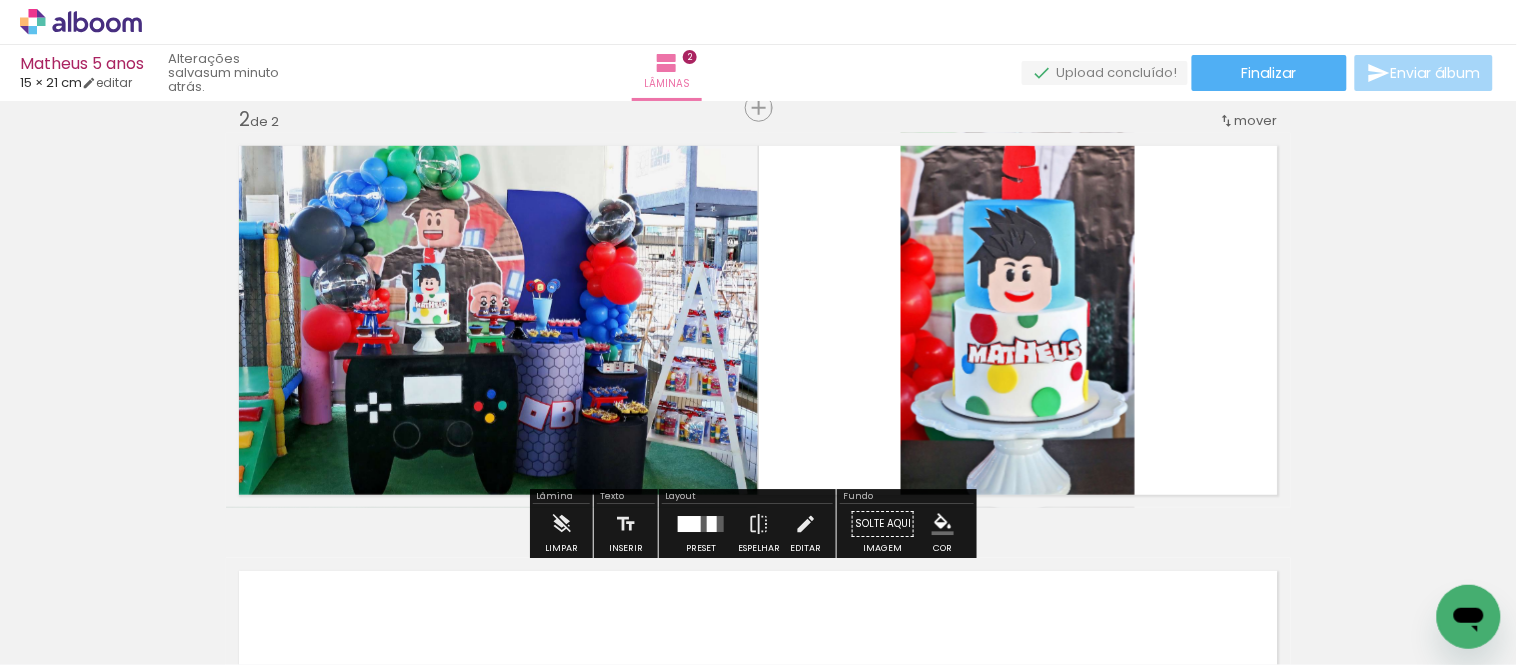 click 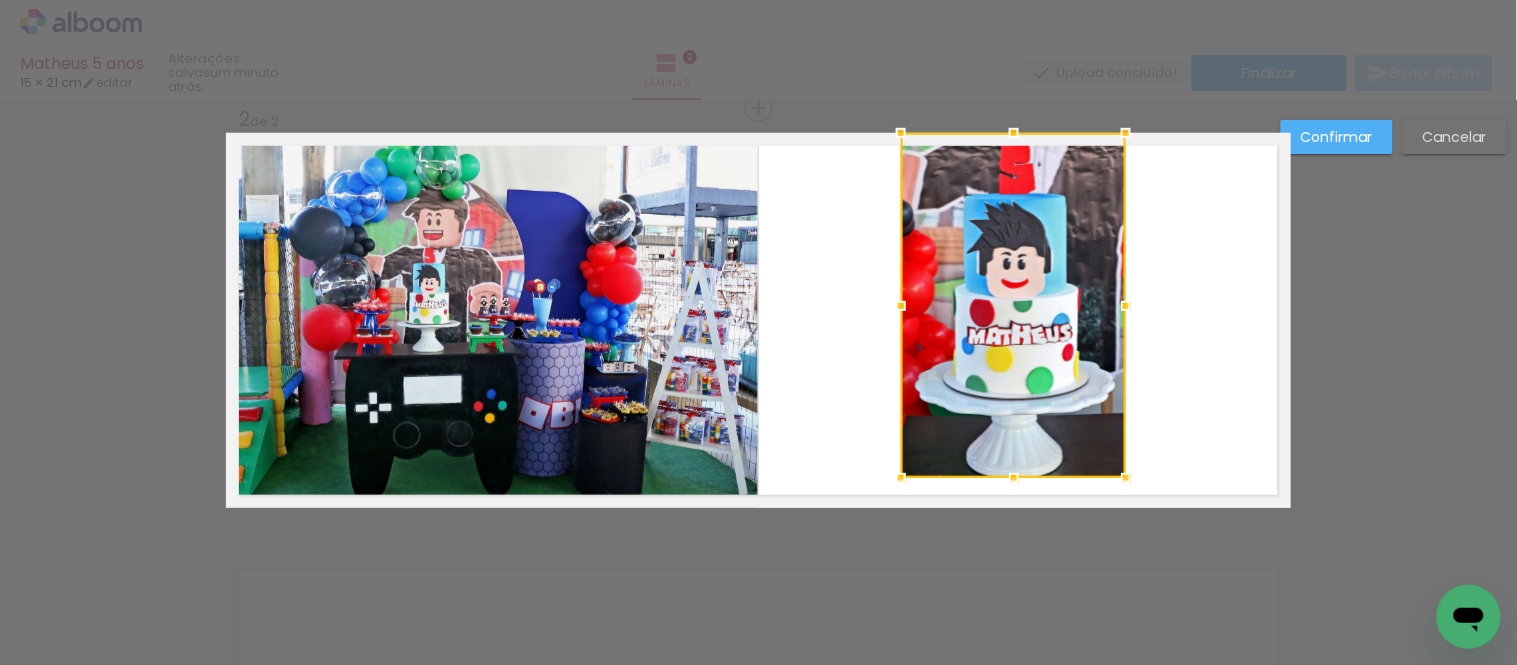 drag, startPoint x: 1128, startPoint y: 504, endPoint x: 1120, endPoint y: 474, distance: 31.04835 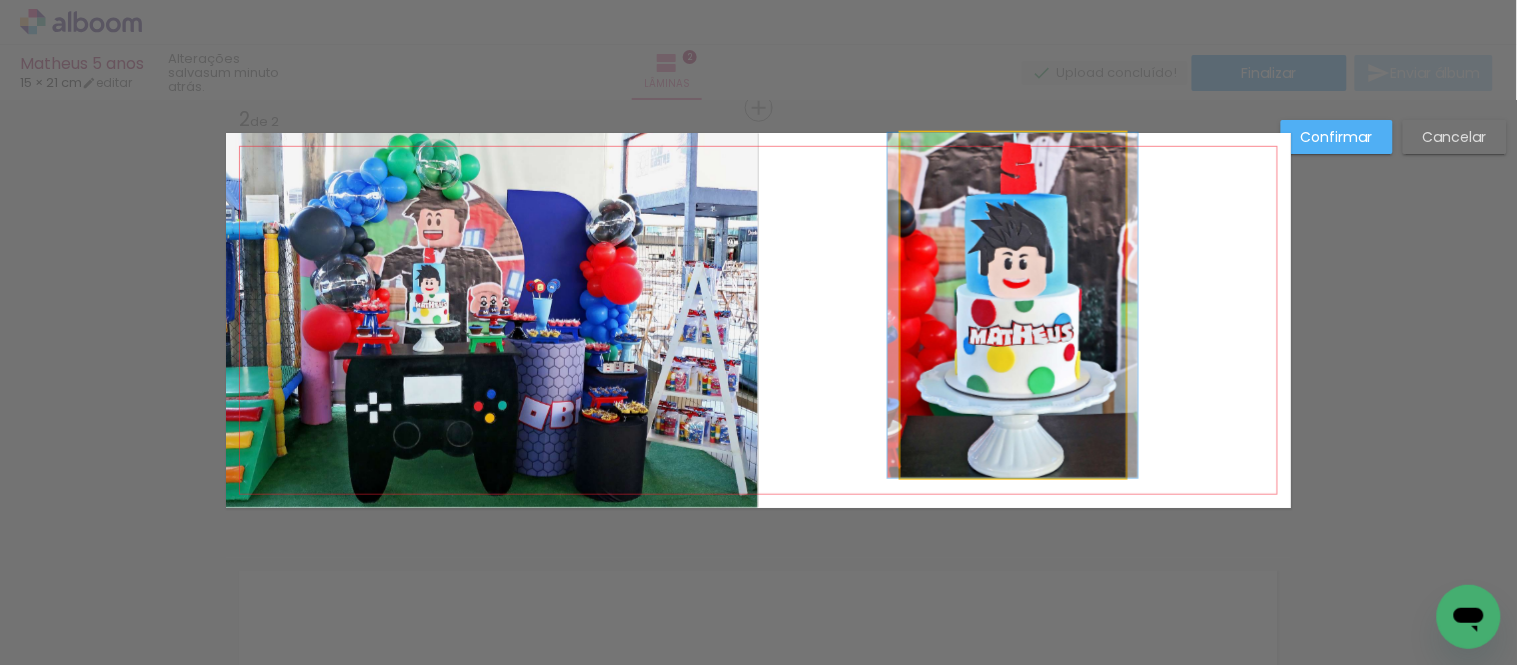 drag, startPoint x: 1007, startPoint y: 348, endPoint x: 1008, endPoint y: 374, distance: 26.019224 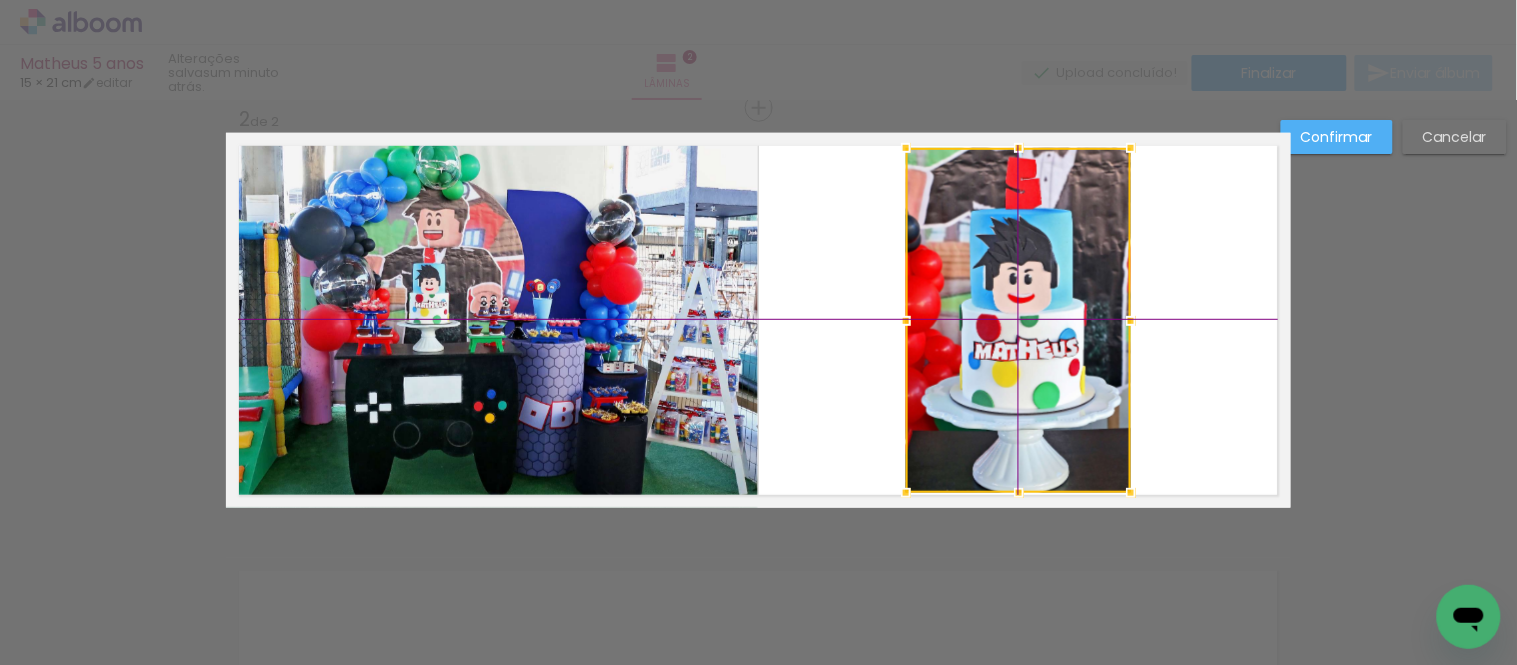 click at bounding box center (1018, 320) 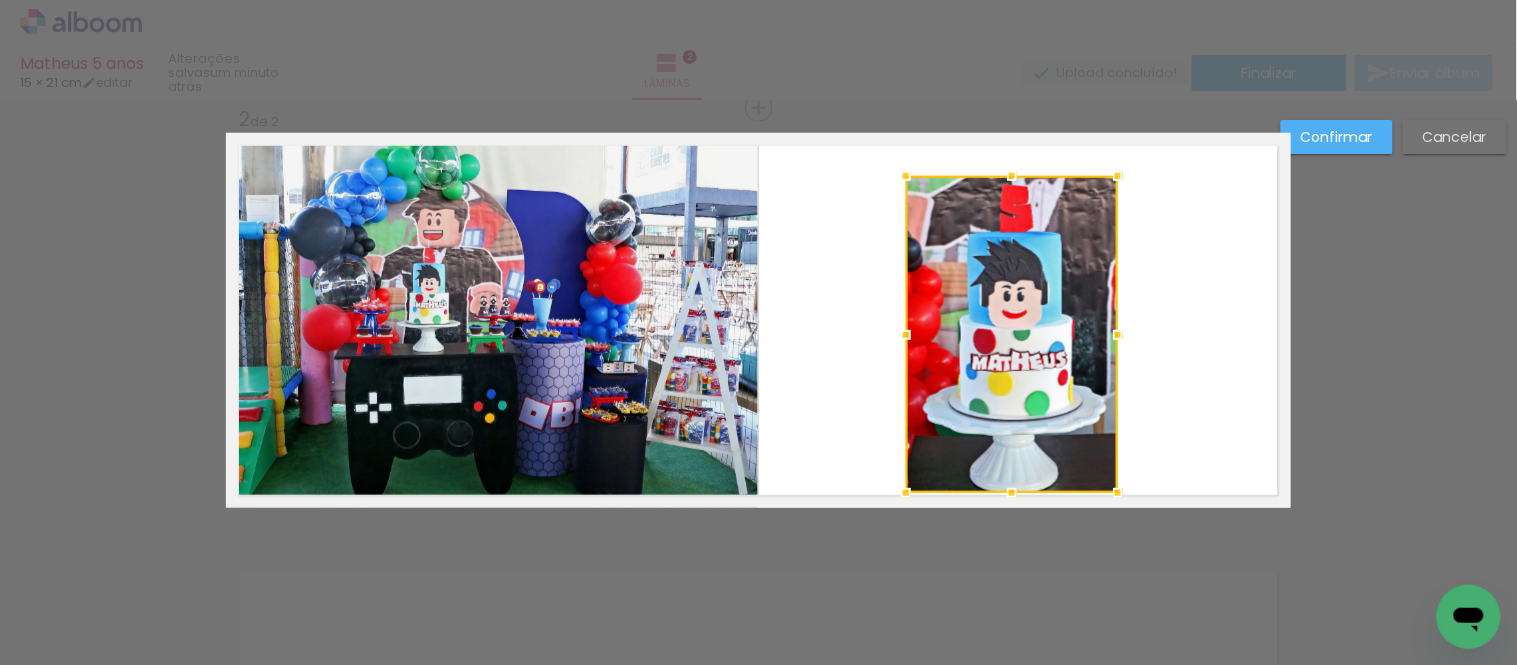 drag, startPoint x: 1121, startPoint y: 143, endPoint x: 1114, endPoint y: 155, distance: 13.892444 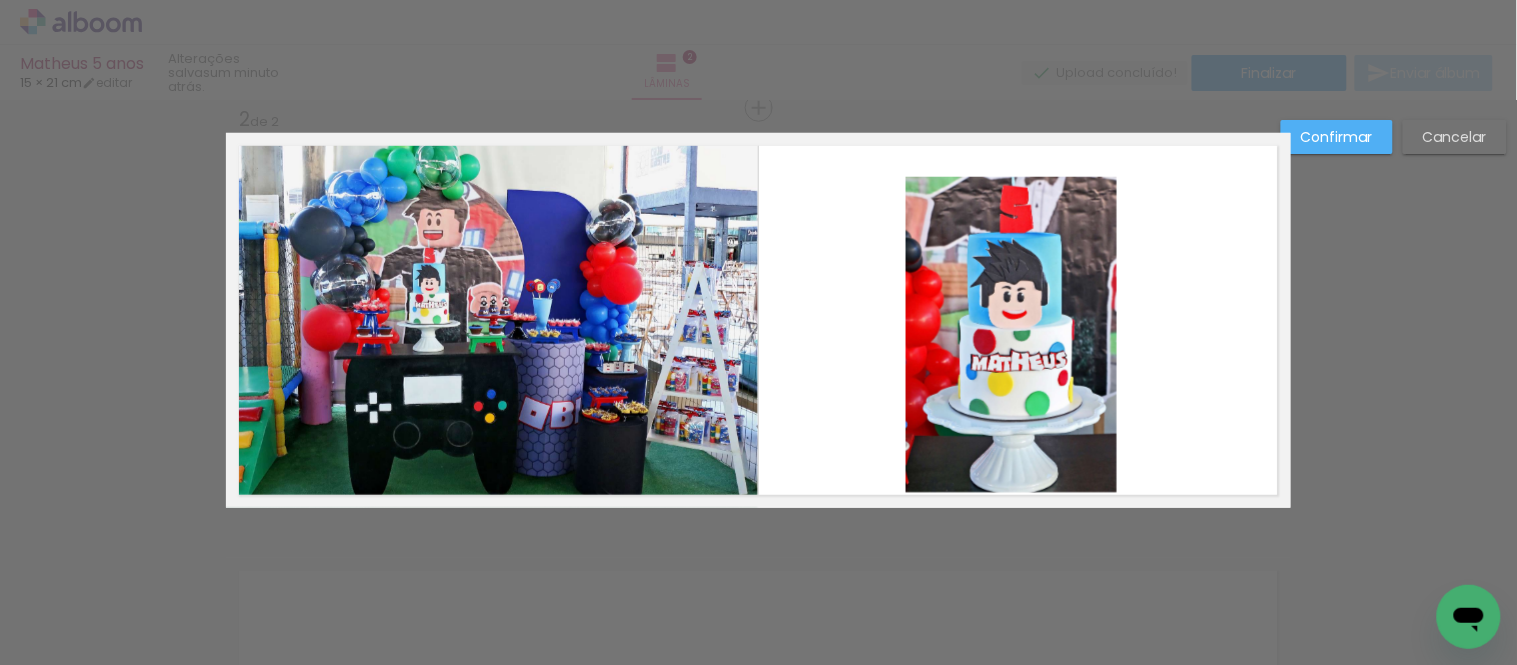 click 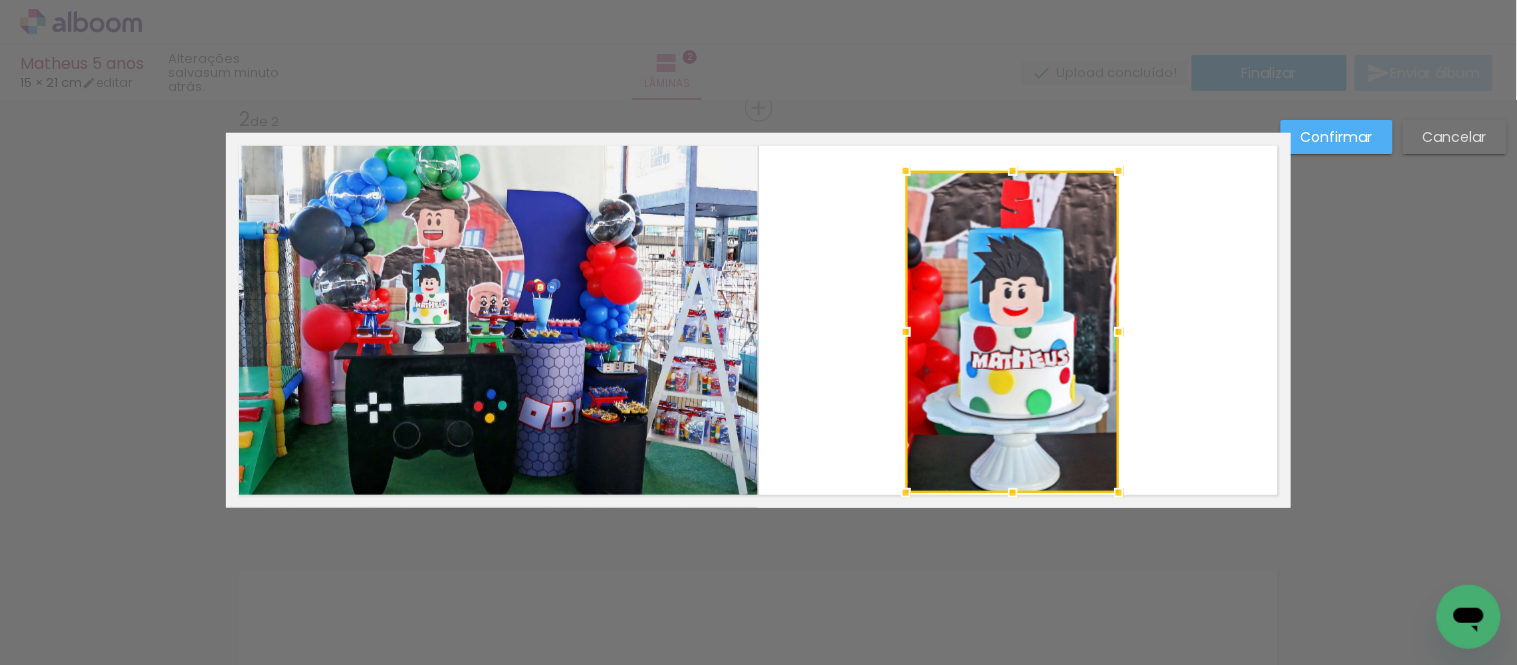 click at bounding box center [1119, 171] 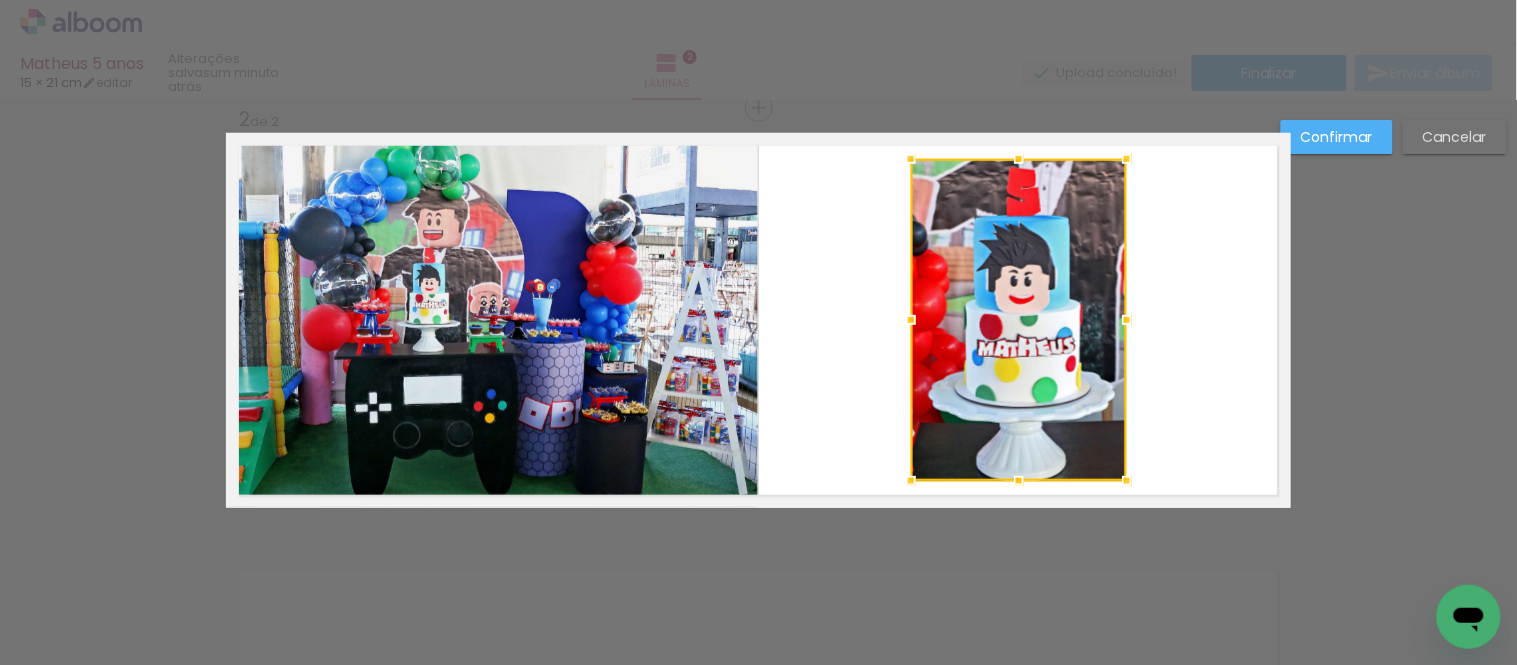 drag, startPoint x: 1043, startPoint y: 314, endPoint x: 1066, endPoint y: 320, distance: 23.769728 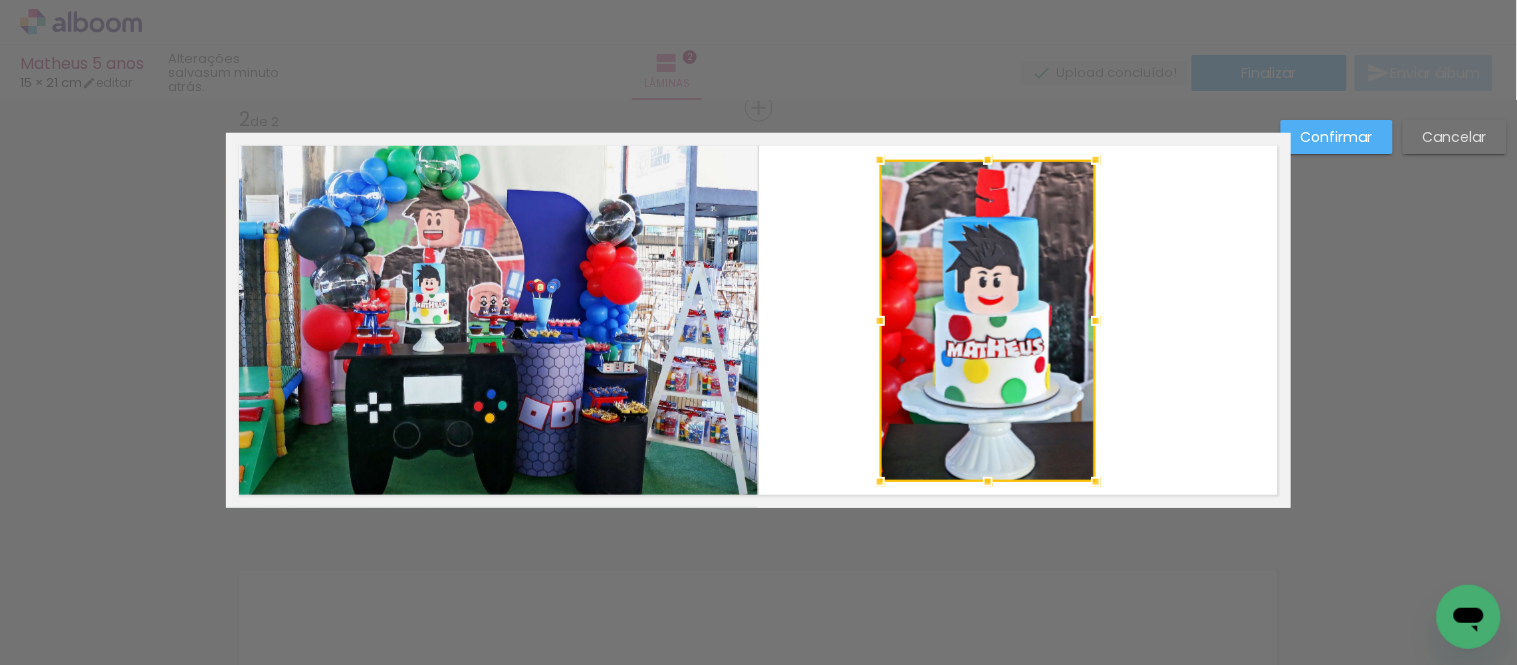 drag, startPoint x: 1040, startPoint y: 350, endPoint x: 1004, endPoint y: 355, distance: 36.345562 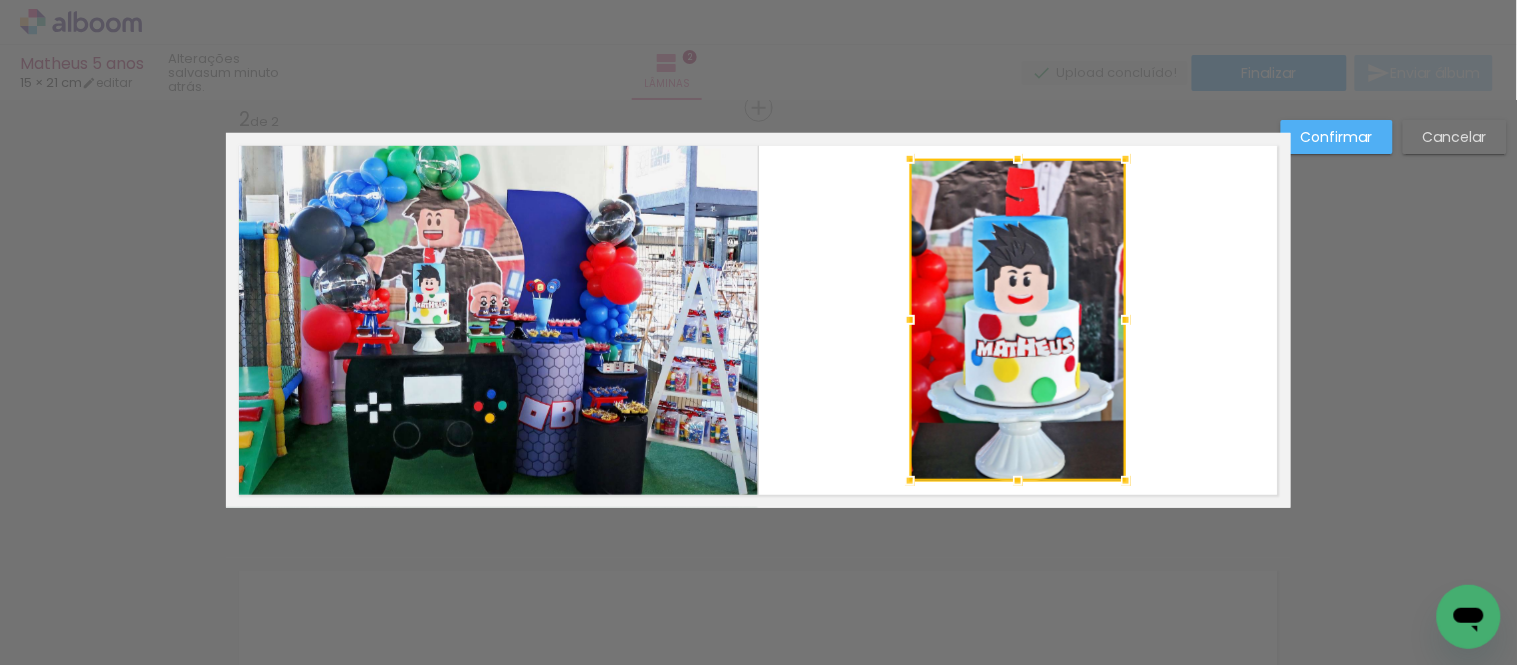 drag, startPoint x: 1004, startPoint y: 355, endPoint x: 1038, endPoint y: 345, distance: 35.44009 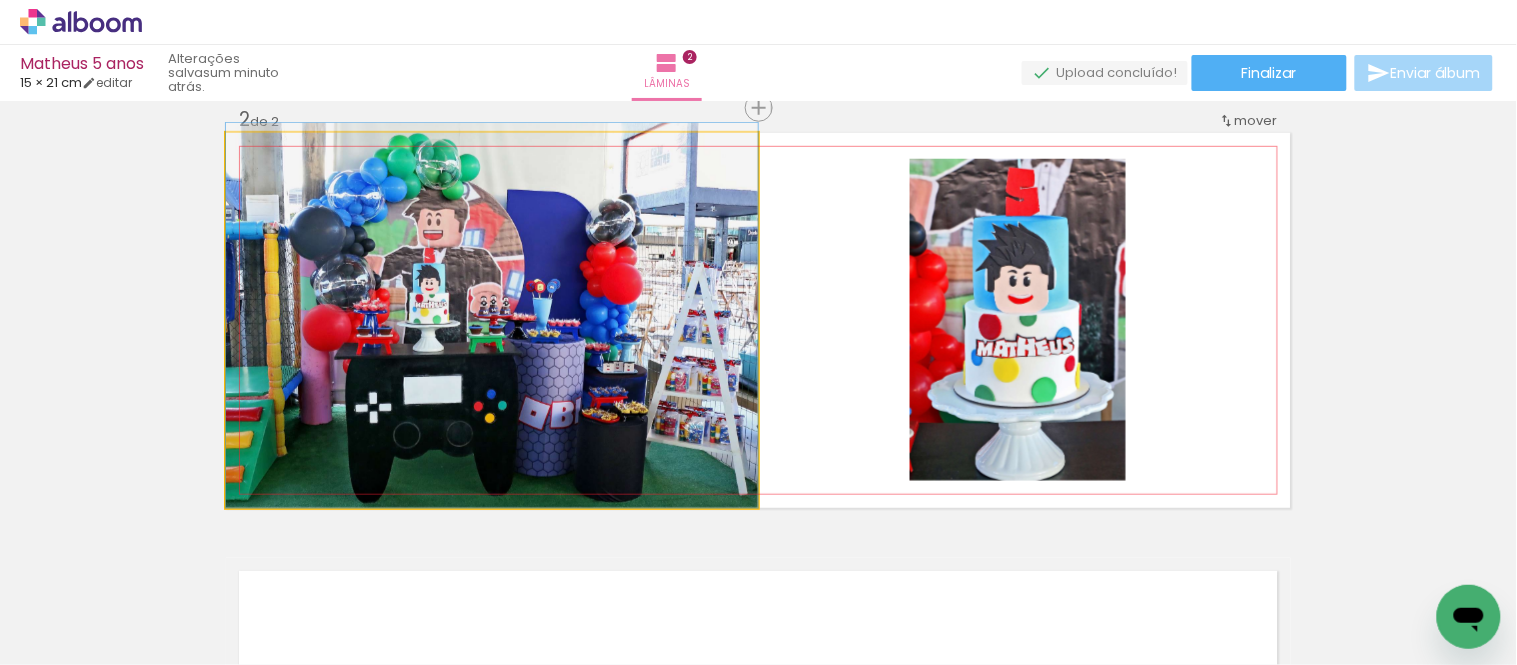 drag, startPoint x: 357, startPoint y: 286, endPoint x: 356, endPoint y: 266, distance: 20.024984 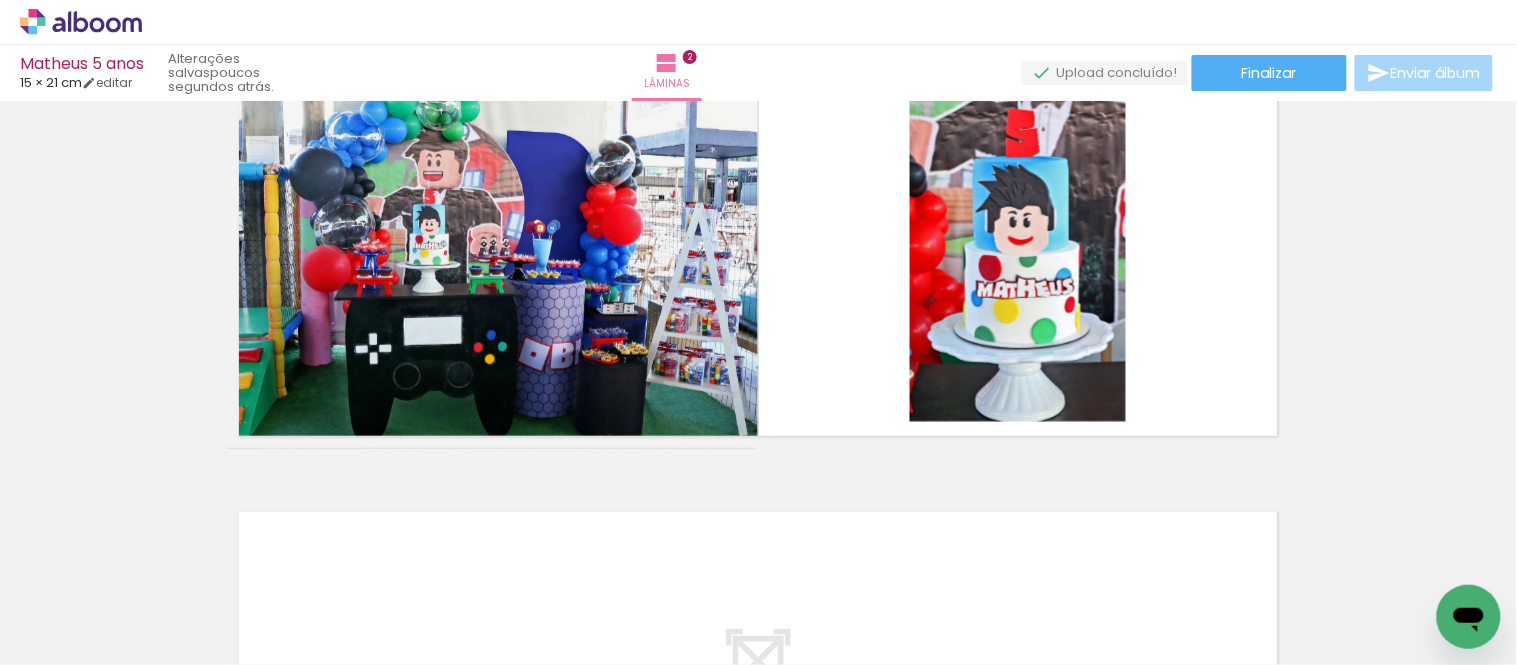 scroll, scrollTop: 562, scrollLeft: 0, axis: vertical 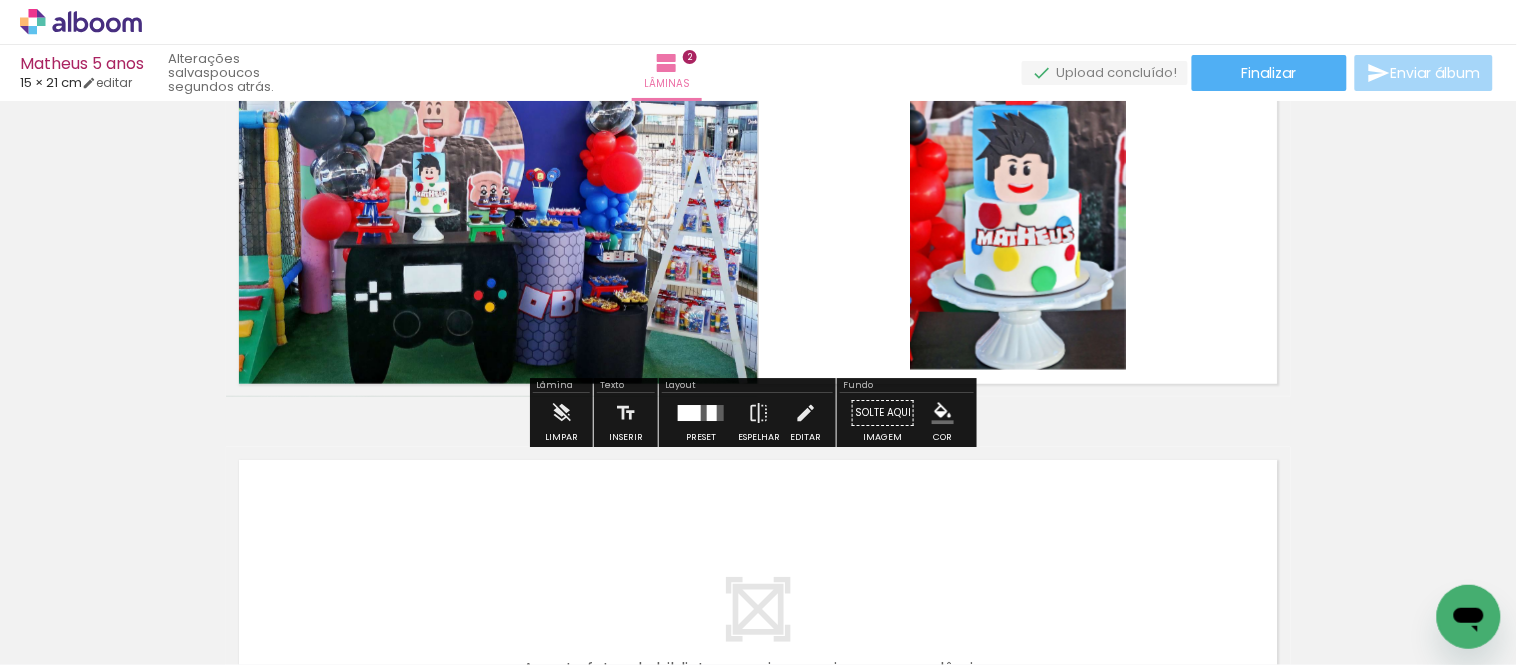 click on "#ffebee #ffcdd2 #ef9a9a #e57373 #ef5350 #f44336 #e53935 #d32f2f #c62828 #b71c1c #fce4ec #f8bbd0 #f48fb1 #f06292 #ec407a #e91e63 #d81b60 #c2185b #ad1457 #880e4f #f3e5f5 #e1bee7 #ce93d8 #ba68c8 #ab47bc #9c27b0 #8e24aa #7b1fa2 #6a1b9a #4a148c #ede7f6 #d1c4e9 #b39ddb #9575cd #7e57c2 #673ab7 #5e35b1 #512da8 #4527a0 #311b92 #e8eaf6 #c5cae9 #9fa8da #7986cb #5c6bc0 #3f51b5 #3949ab #303f9f #283593 #1a237e #e3f2fd #bbdefb #90caf9 #64b5f6 #42a5f5 #2196f3 #1e88e5 #1976d2 #1565c0 #0d47a1 #e1f5fe #b3e5fc #81d4fa #4fc3f7 #29b6f6 #03a9f4 #039be5 #0288d1 #0277bd #01579b #e0f7fa #b2ebf2 #80deea #4dd0e1 #26c6da #00bcd4 #00acc1 #0097a7 #00838f #006064 #e0f2f1 #b2dfdb #80cbc4 #4db6ac #26a69a #009688 #00897b #00796b #00695c #004d40 #e8f5e9 #c8e6c9 #a5d6a7 #81c784 #66bb6a #4caf50 #43a047 #388e3c #2e7d32 #1b5e20 #f1f8e9 #dcedc8 #c5e1a5 #aed581 #9ccc65 #8bc34a #7cb342 #689f38 #558b2f #33691e #f9fbe7 #f0f4c3 #e6ee9c #dce775 #d4e157 #cddc39 #c0ca33 #afb42b #9e9d24 #827717 #fffde7 #fff9c4 #fff59d #fff176 #ffee58 #ffeb3b #fdd835 #fbc02d" at bounding box center (943, 413) 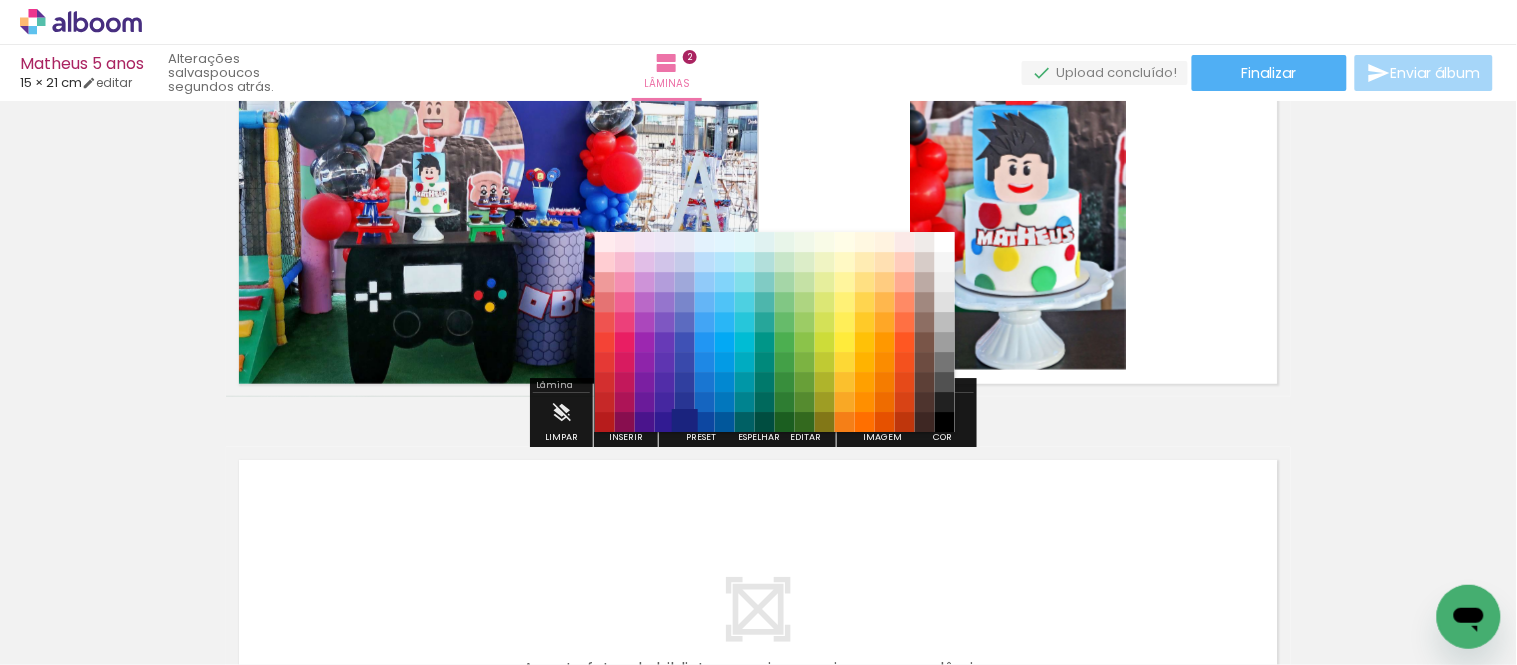 click on "#1a237e" at bounding box center [685, 423] 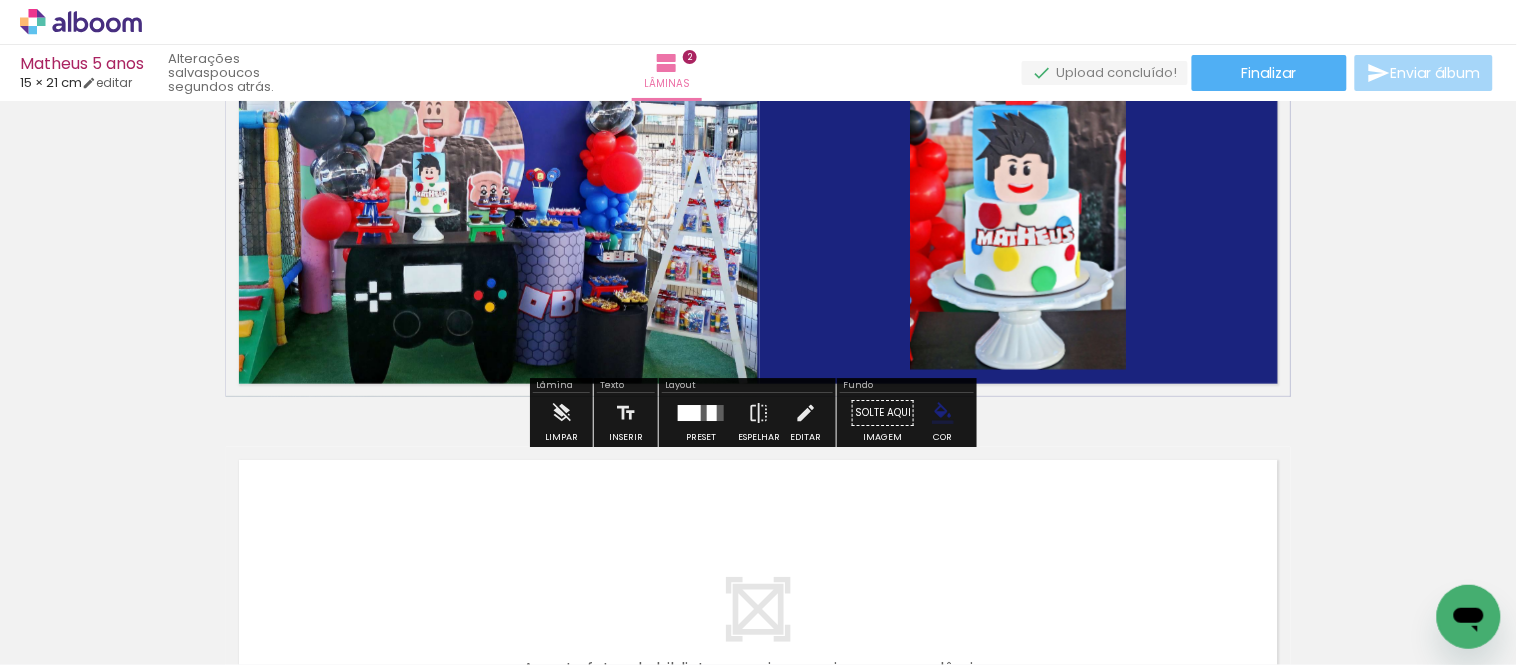click on "#ffebee #ffcdd2 #ef9a9a #e57373 #ef5350 #f44336 #e53935 #d32f2f #c62828 #b71c1c #fce4ec #f8bbd0 #f48fb1 #f06292 #ec407a #e91e63 #d81b60 #c2185b #ad1457 #880e4f #f3e5f5 #e1bee7 #ce93d8 #ba68c8 #ab47bc #9c27b0 #8e24aa #7b1fa2 #6a1b9a #4a148c #ede7f6 #d1c4e9 #b39ddb #9575cd #7e57c2 #673ab7 #5e35b1 #512da8 #4527a0 #311b92 #e8eaf6 #c5cae9 #9fa8da #7986cb #5c6bc0 #3f51b5 #3949ab #303f9f #283593 #1a237e #e3f2fd #bbdefb #90caf9 #64b5f6 #42a5f5 #2196f3 #1e88e5 #1976d2 #1565c0 #0d47a1 #e1f5fe #b3e5fc #81d4fa #4fc3f7 #29b6f6 #03a9f4 #039be5 #0288d1 #0277bd #01579b #e0f7fa #b2ebf2 #80deea #4dd0e1 #26c6da #00bcd4 #00acc1 #0097a7 #00838f #006064 #e0f2f1 #b2dfdb #80cbc4 #4db6ac #26a69a #009688 #00897b #00796b #00695c #004d40 #e8f5e9 #c8e6c9 #a5d6a7 #81c784 #66bb6a #4caf50 #43a047 #388e3c #2e7d32 #1b5e20 #f1f8e9 #dcedc8 #c5e1a5 #aed581 #9ccc65 #8bc34a #7cb342 #689f38 #558b2f #33691e #f9fbe7 #f0f4c3 #e6ee9c #dce775 #d4e157 #cddc39 #c0ca33 #afb42b #9e9d24 #827717 #fffde7 #fff9c4 #fff59d #fff176 #ffee58 #ffeb3b #fdd835 #fbc02d" at bounding box center (943, 413) 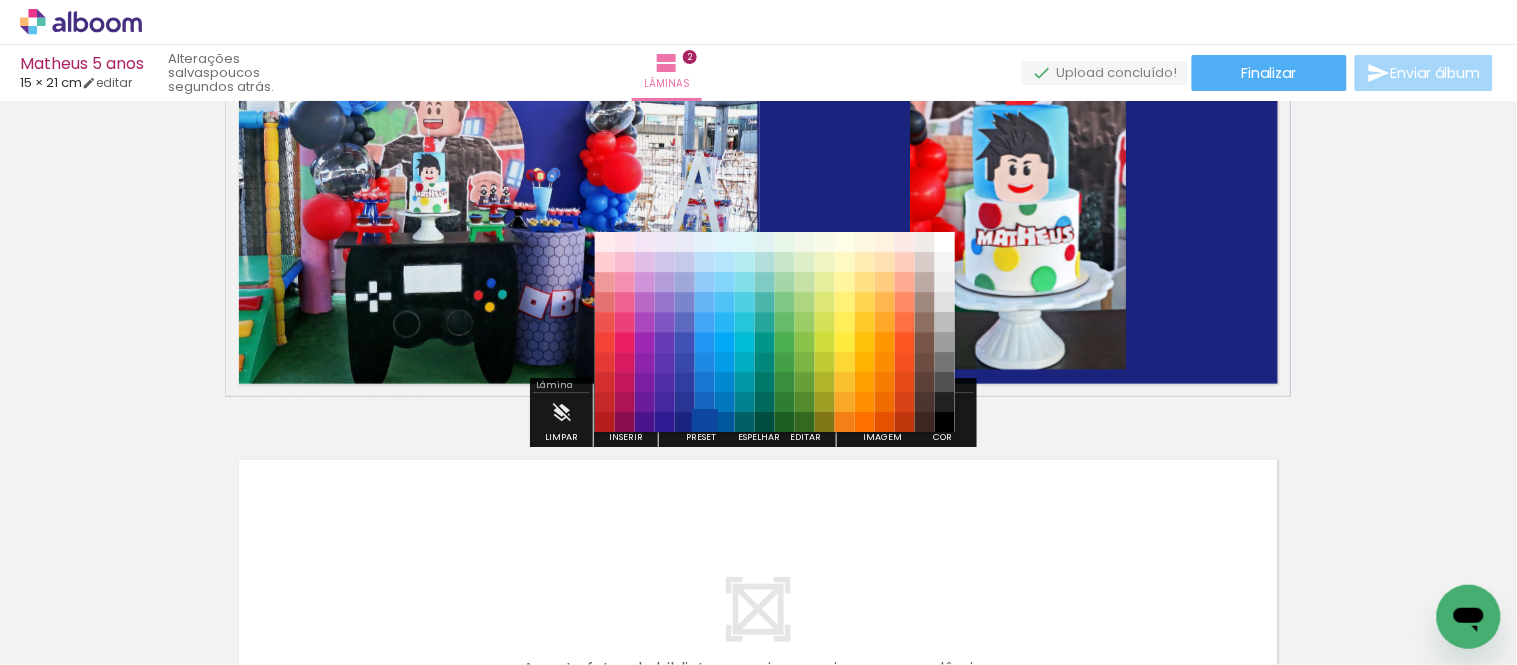 click on "#0d47a1" at bounding box center (705, 423) 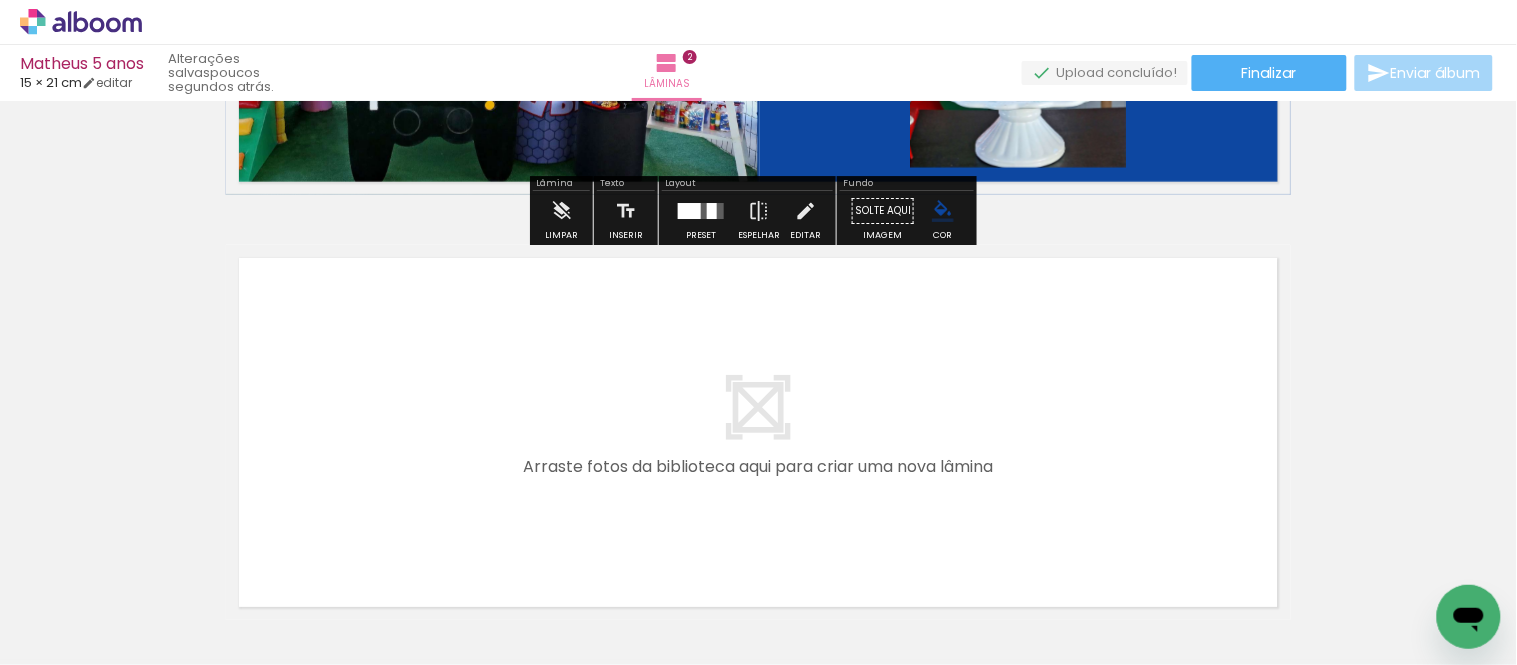 scroll, scrollTop: 784, scrollLeft: 0, axis: vertical 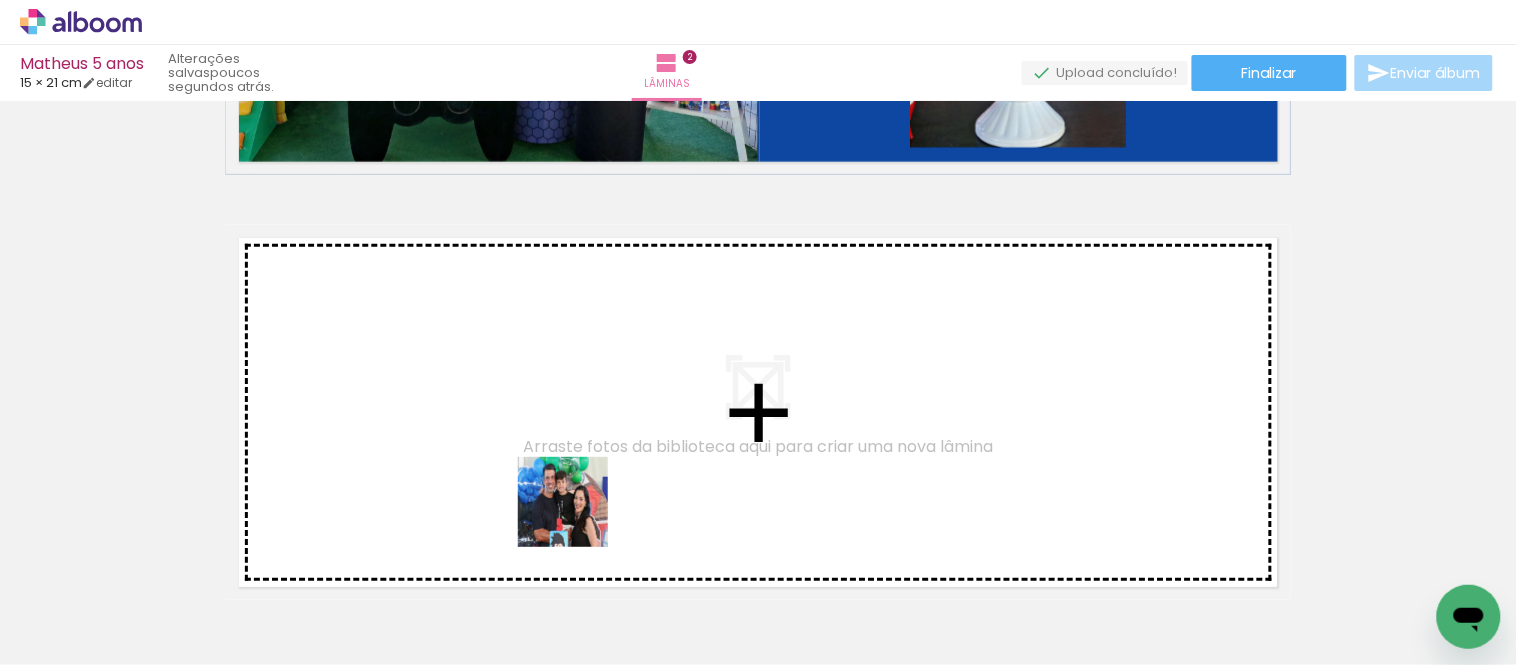 drag, startPoint x: 577, startPoint y: 586, endPoint x: 678, endPoint y: 561, distance: 104.048065 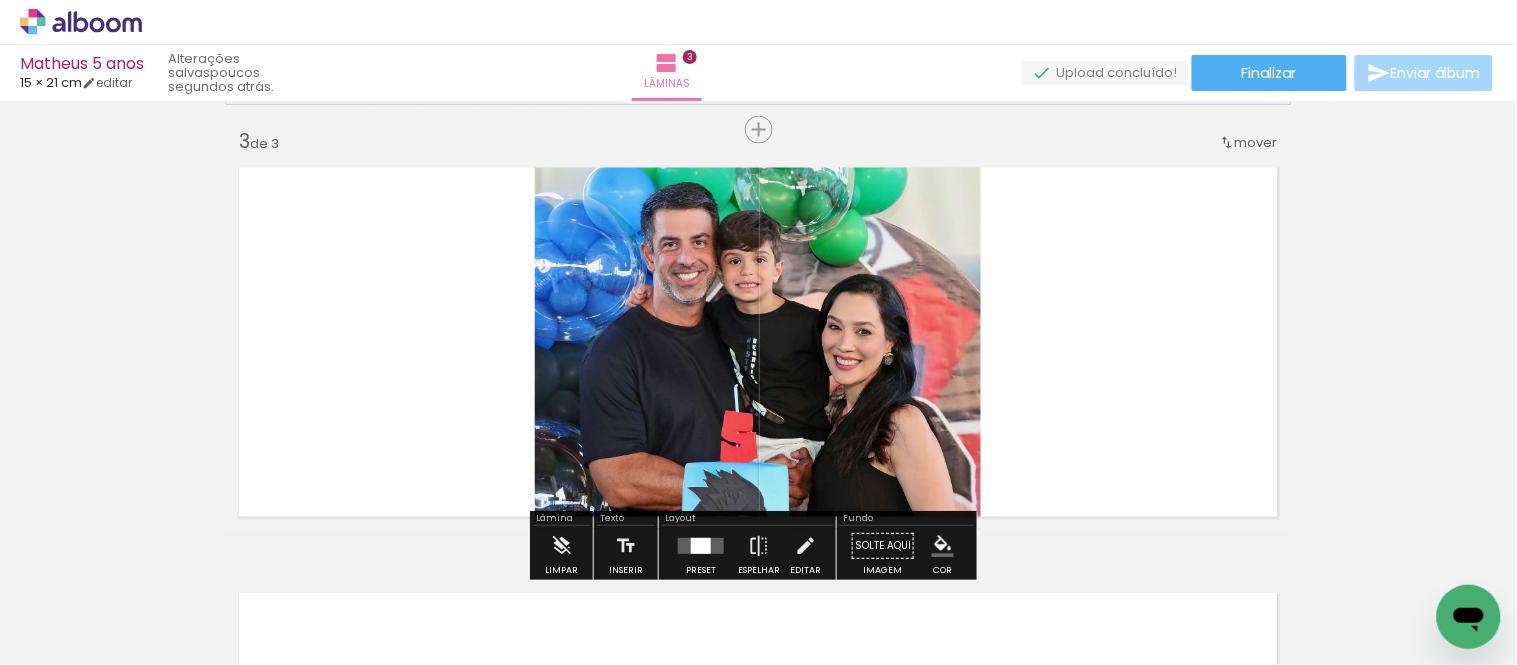 scroll, scrollTop: 875, scrollLeft: 0, axis: vertical 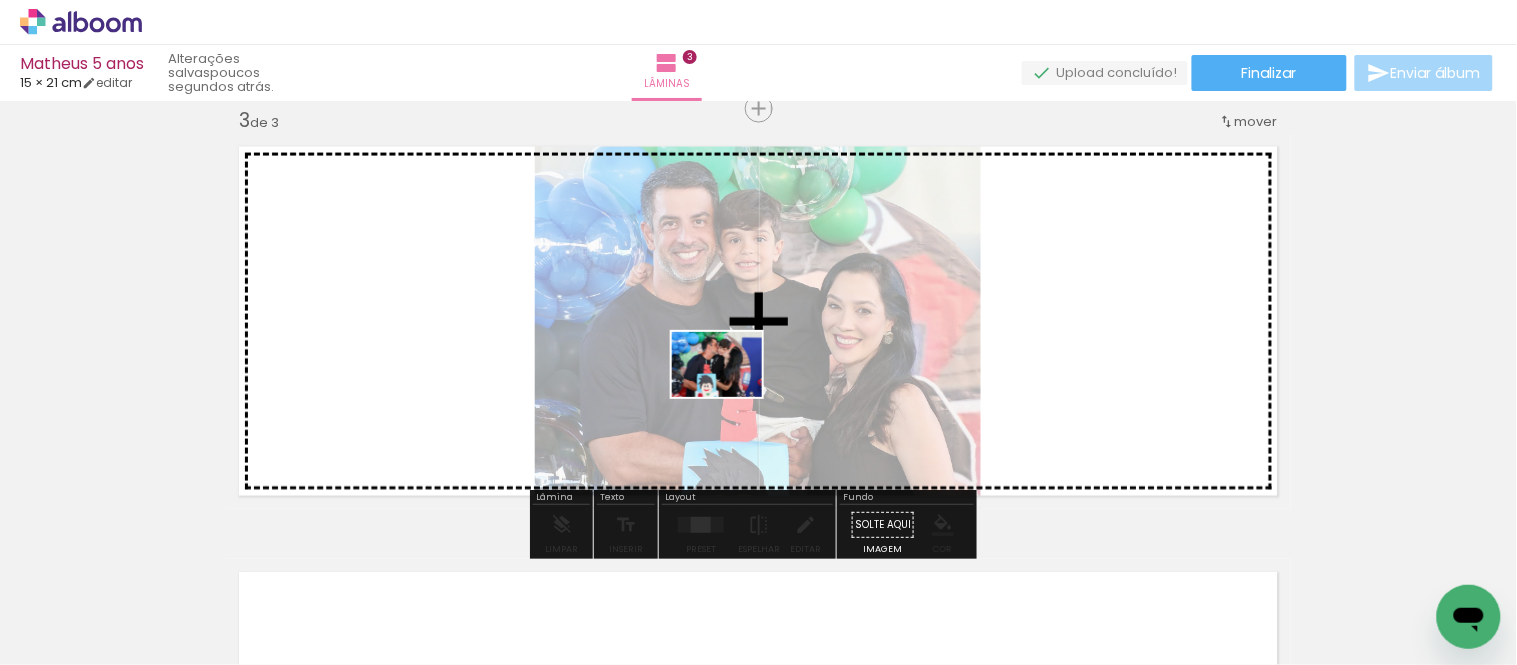 drag, startPoint x: 683, startPoint y: 565, endPoint x: 732, endPoint y: 392, distance: 179.80545 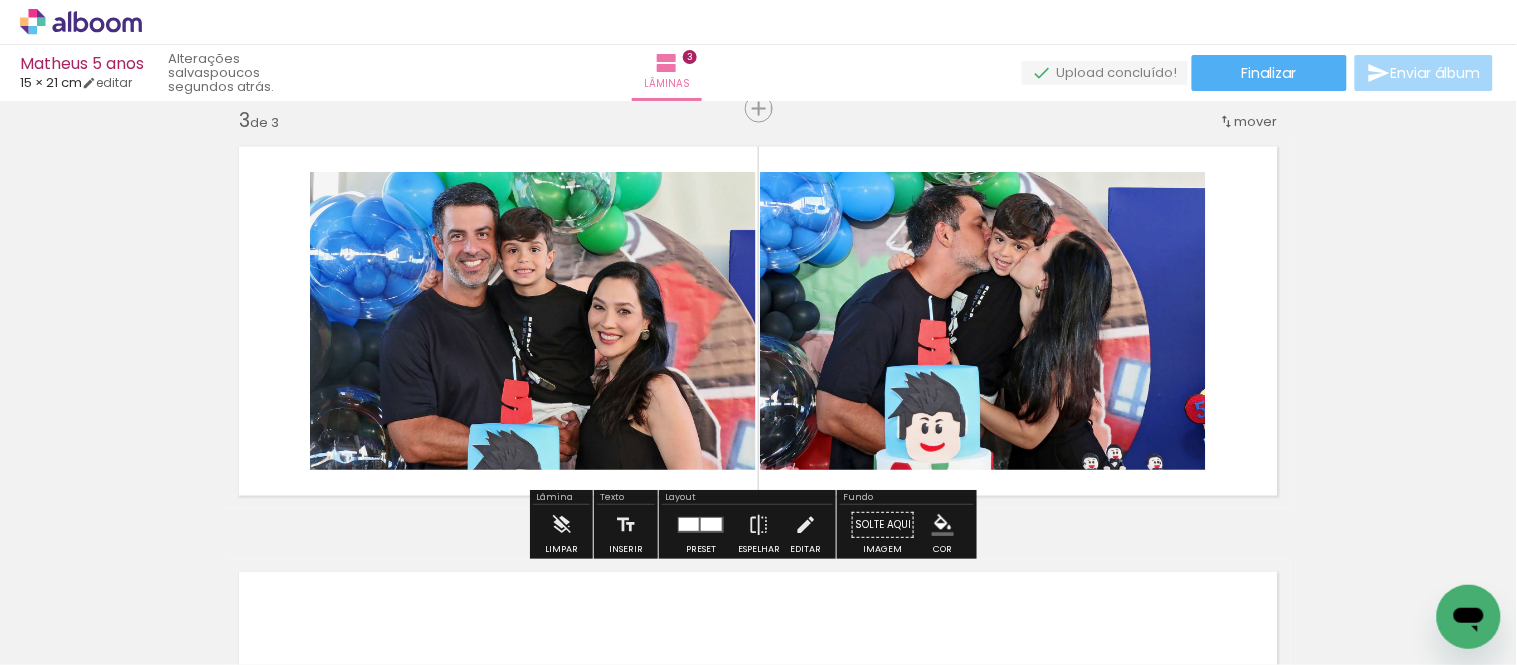 click at bounding box center (689, 524) 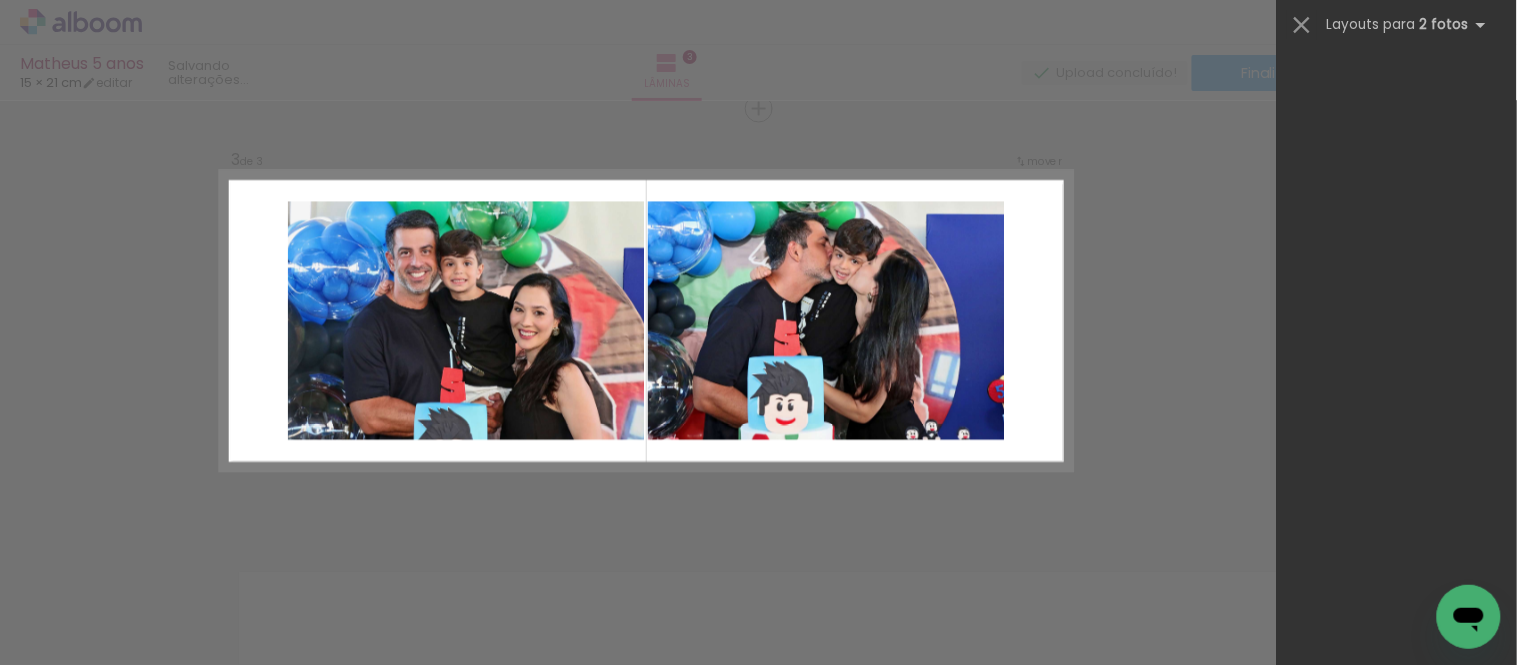 scroll, scrollTop: 0, scrollLeft: 0, axis: both 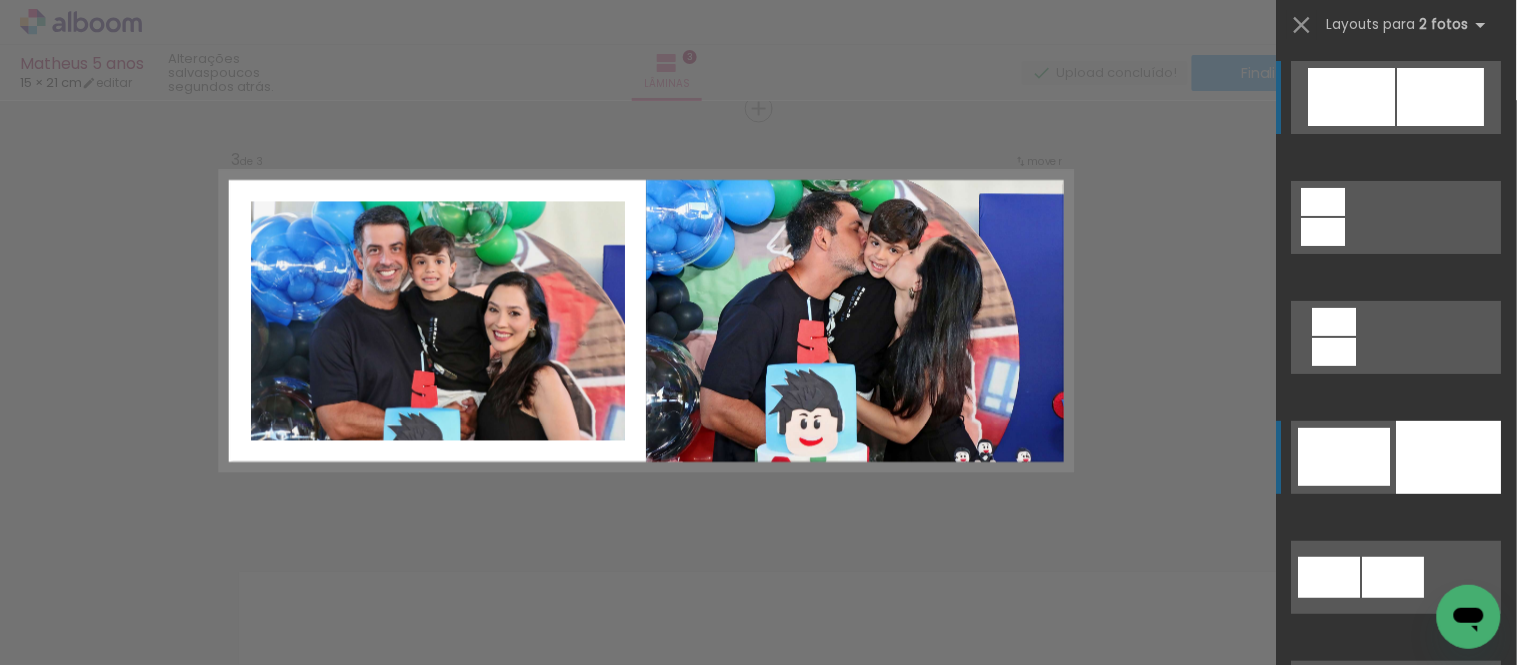 click at bounding box center [1449, 457] 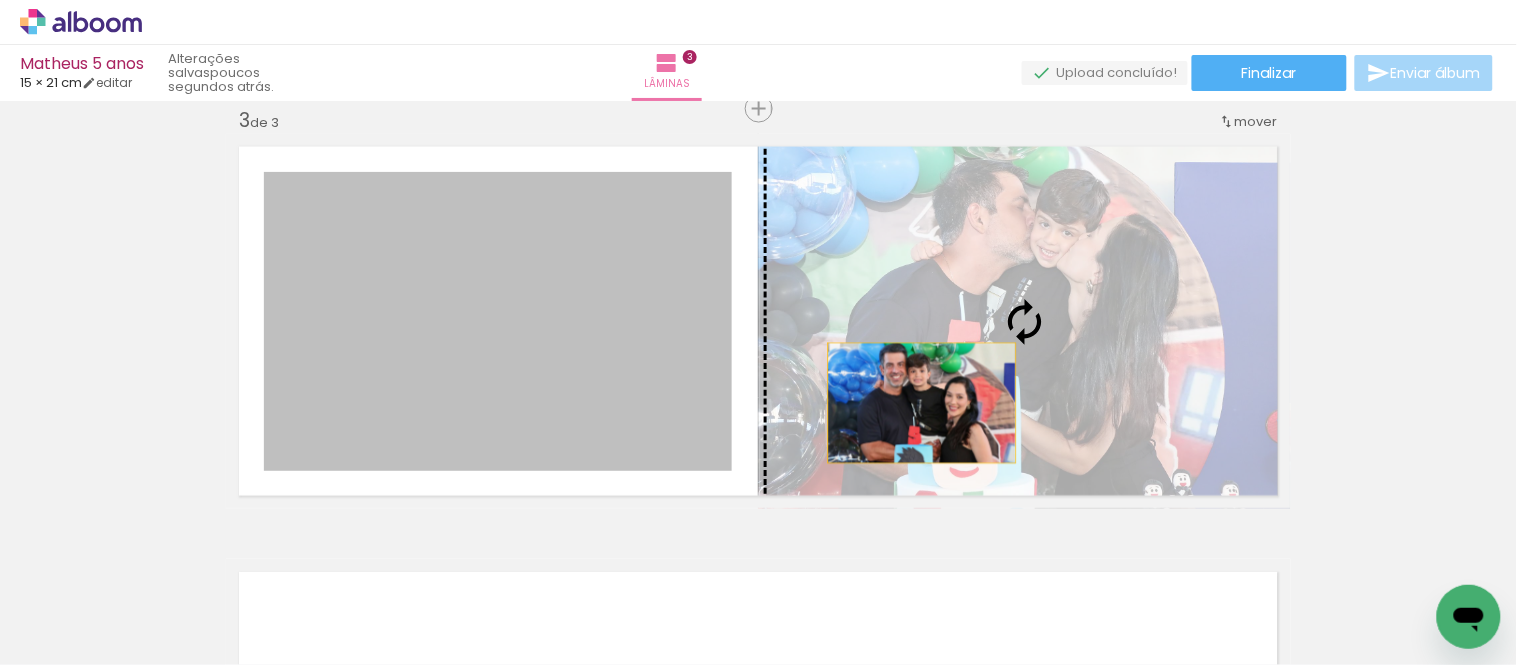 drag, startPoint x: 645, startPoint y: 410, endPoint x: 1017, endPoint y: 402, distance: 372.086 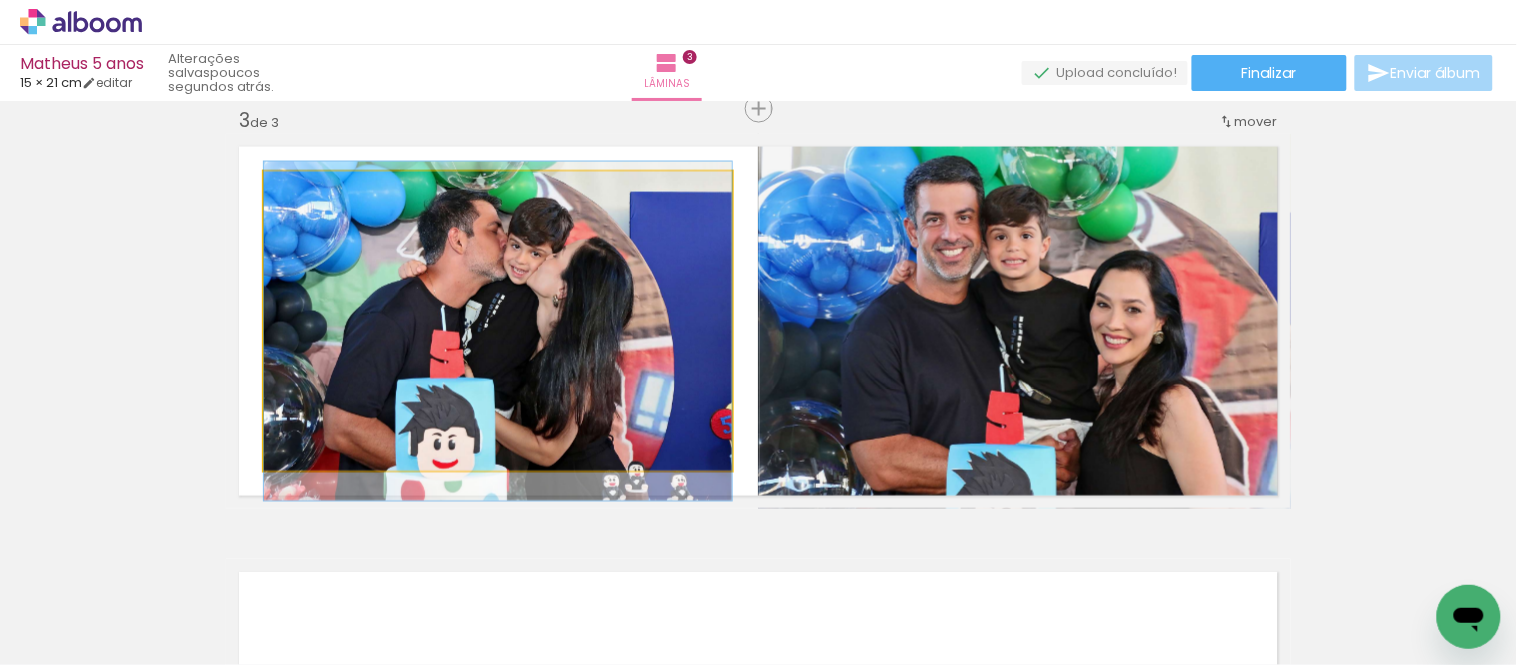drag, startPoint x: 605, startPoint y: 347, endPoint x: 596, endPoint y: 357, distance: 13.453624 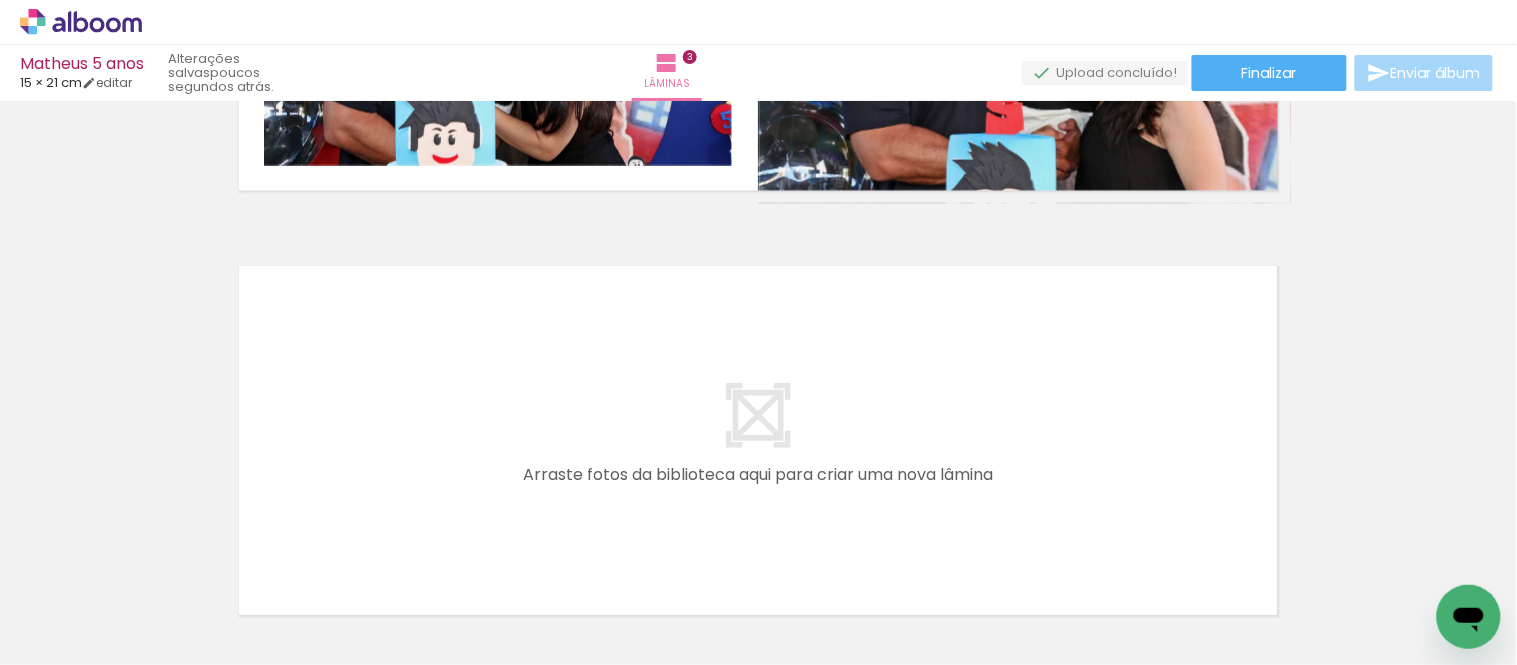 scroll, scrollTop: 1222, scrollLeft: 0, axis: vertical 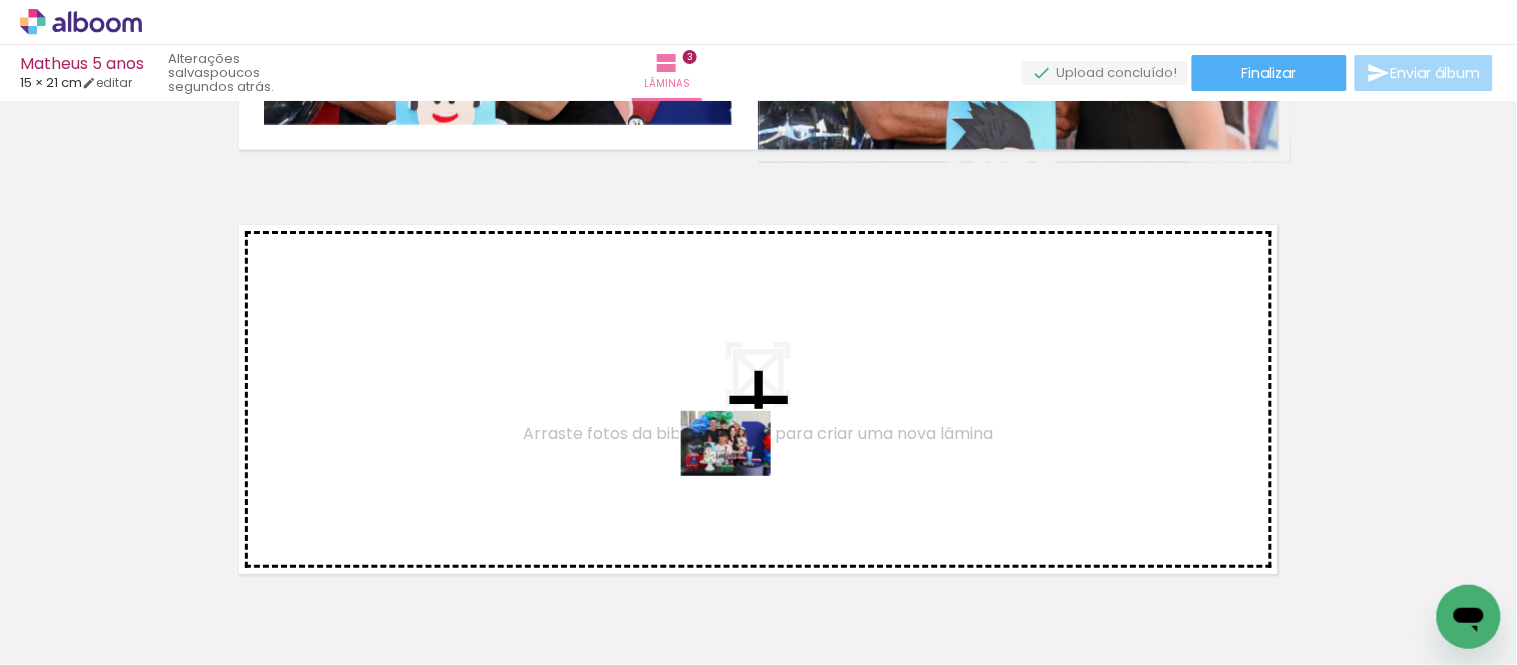 drag, startPoint x: 752, startPoint y: 591, endPoint x: 741, endPoint y: 468, distance: 123.49089 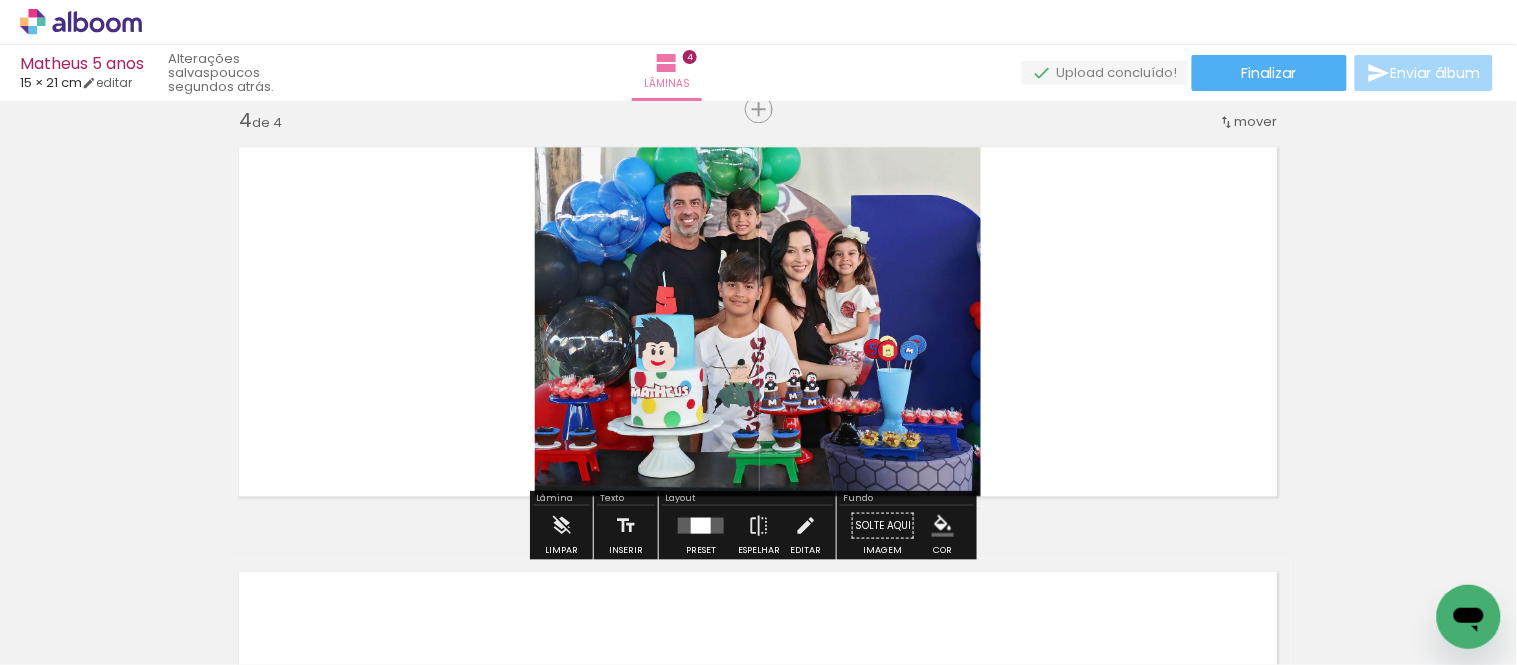 scroll, scrollTop: 1301, scrollLeft: 0, axis: vertical 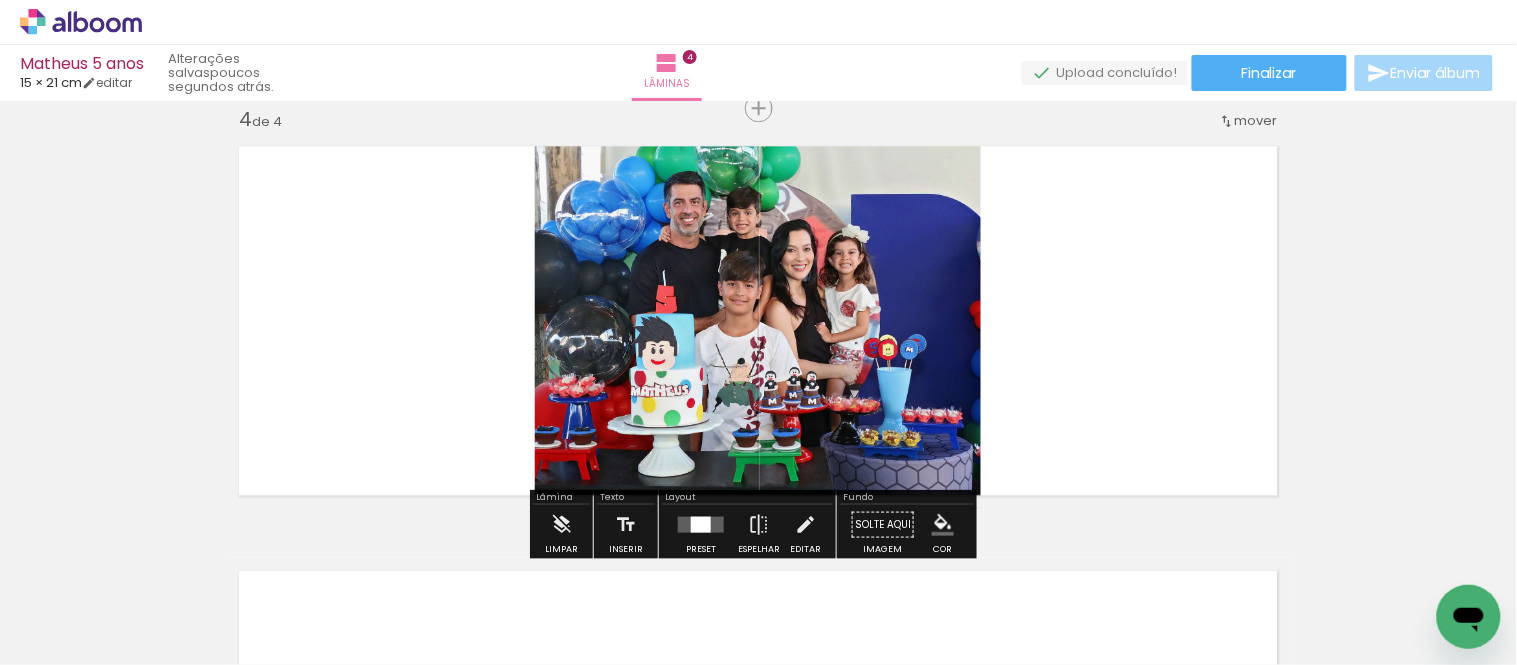 click at bounding box center (701, 524) 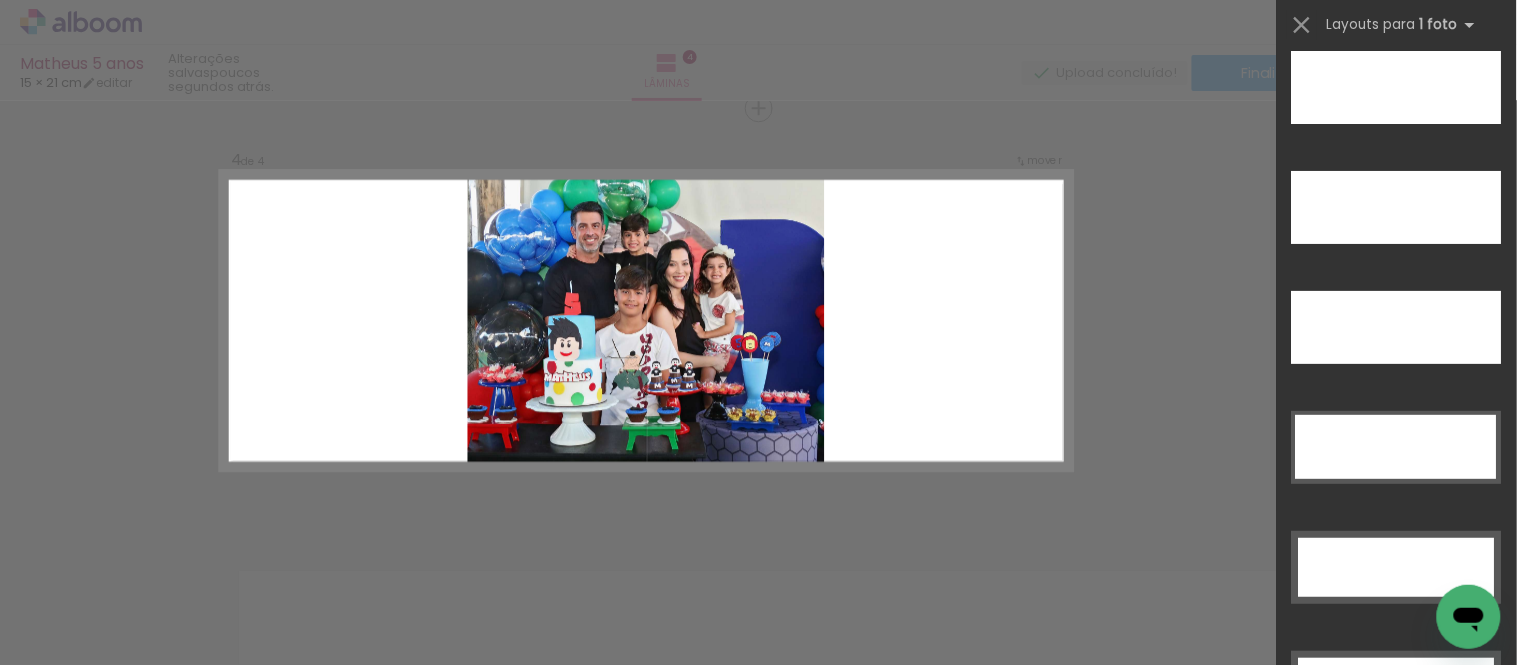scroll, scrollTop: 5862, scrollLeft: 0, axis: vertical 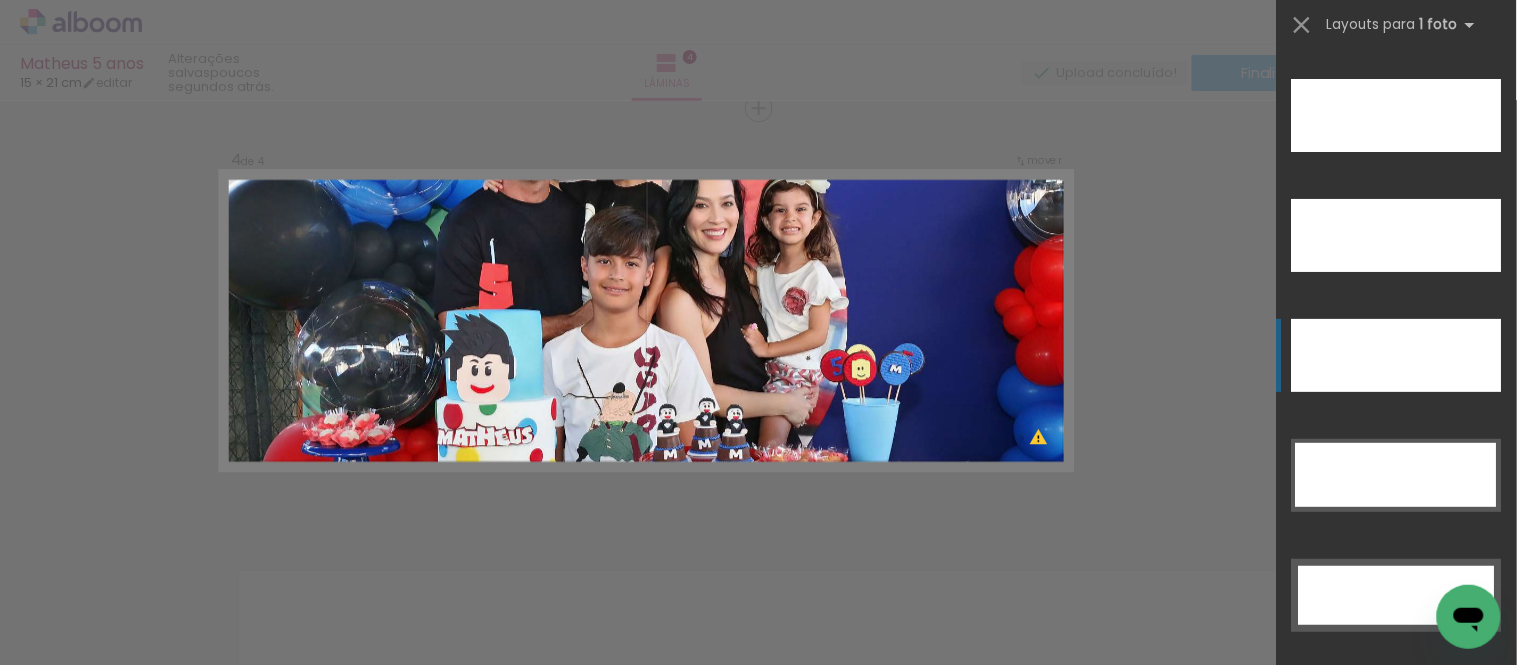 click at bounding box center (1397, 115) 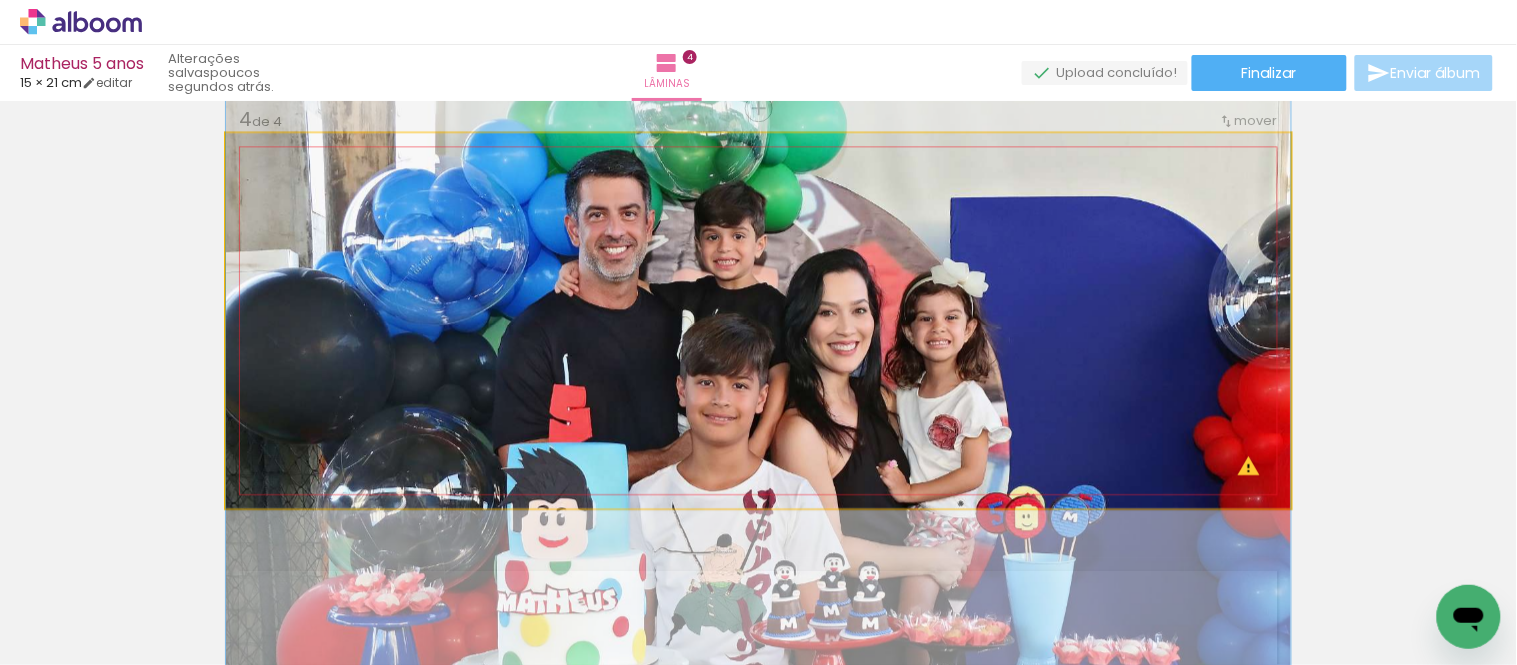 drag, startPoint x: 867, startPoint y: 344, endPoint x: 845, endPoint y: 480, distance: 137.76791 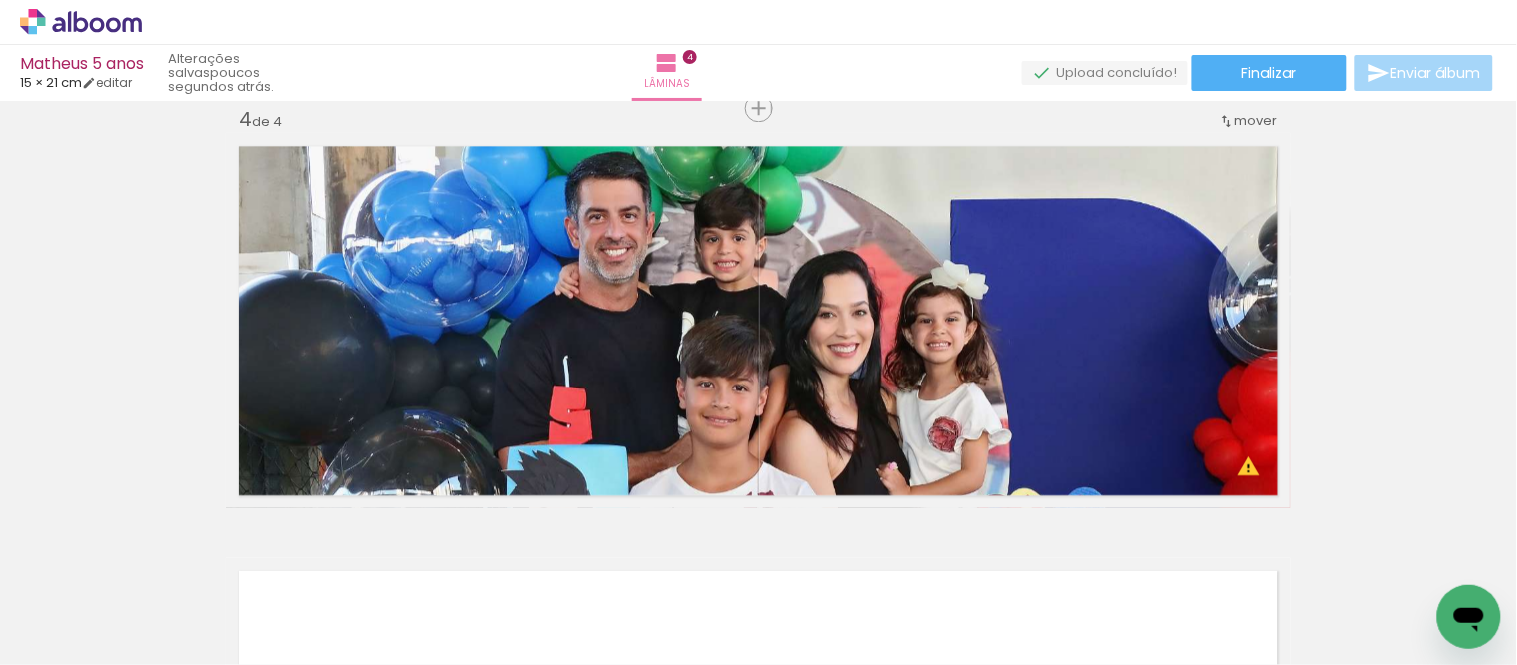 drag, startPoint x: 1386, startPoint y: 435, endPoint x: 1350, endPoint y: 430, distance: 36.345562 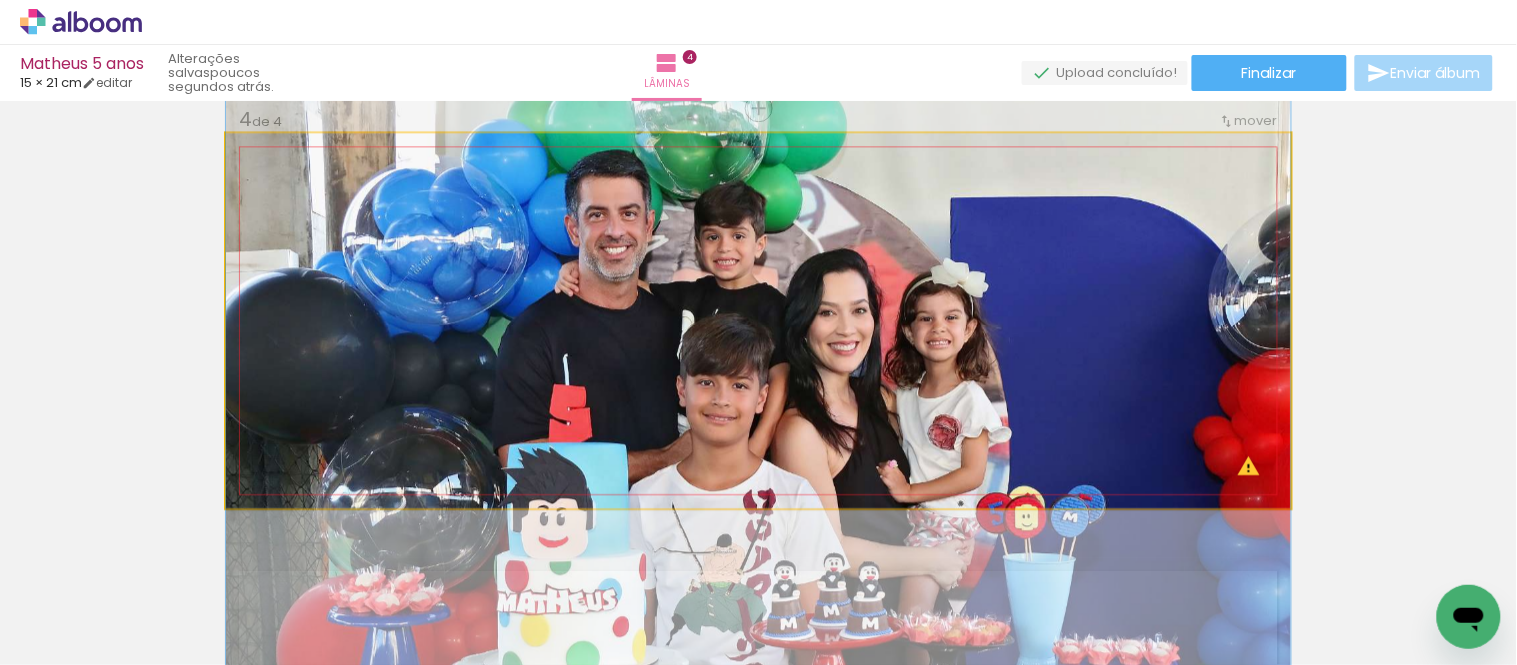 drag, startPoint x: 1102, startPoint y: 428, endPoint x: 1047, endPoint y: 428, distance: 55 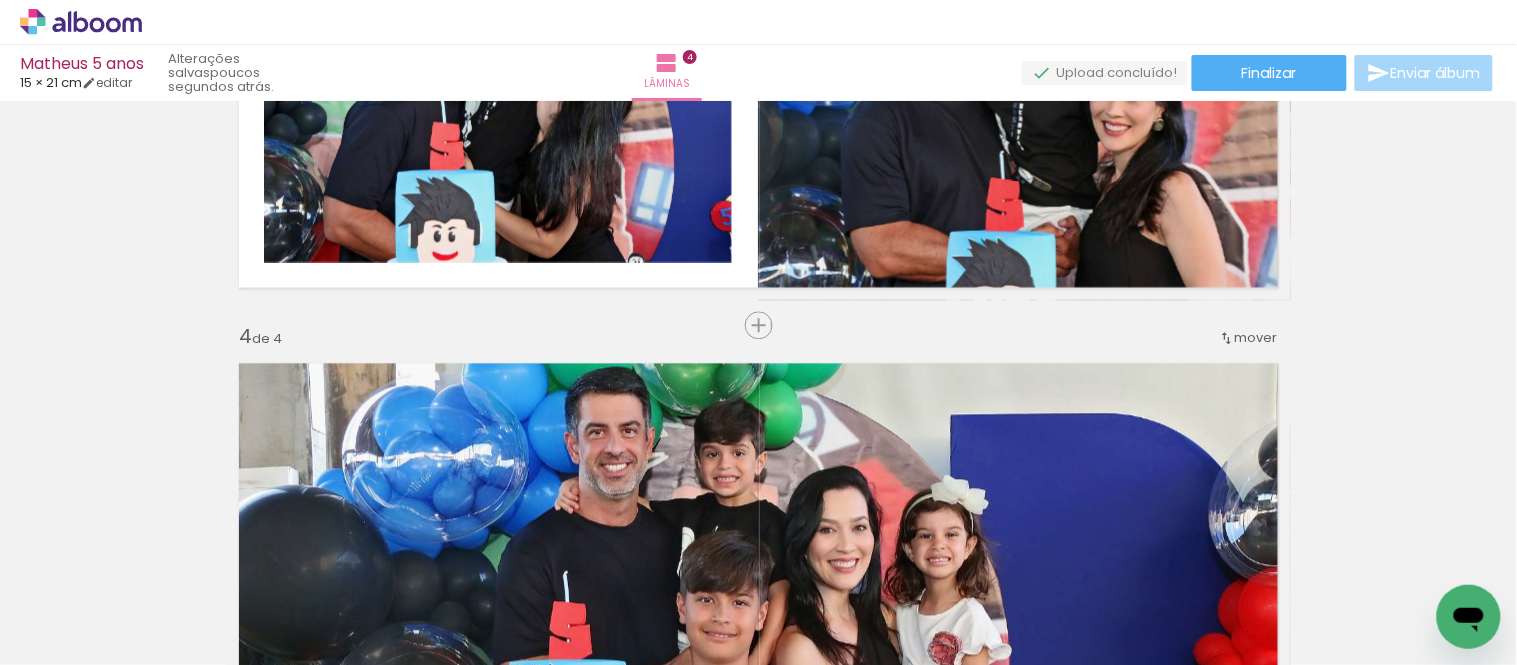 scroll, scrollTop: 1301, scrollLeft: 0, axis: vertical 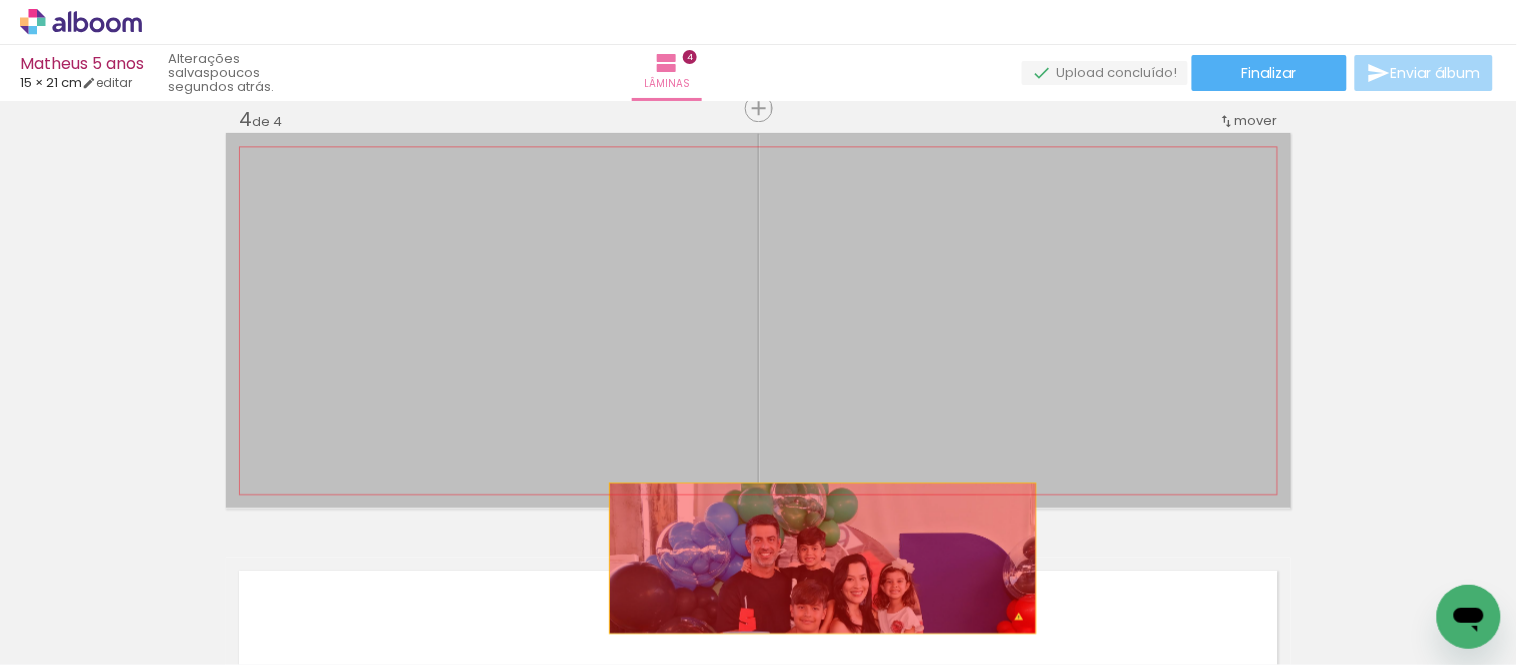 drag, startPoint x: 905, startPoint y: 426, endPoint x: 781, endPoint y: 603, distance: 216.1134 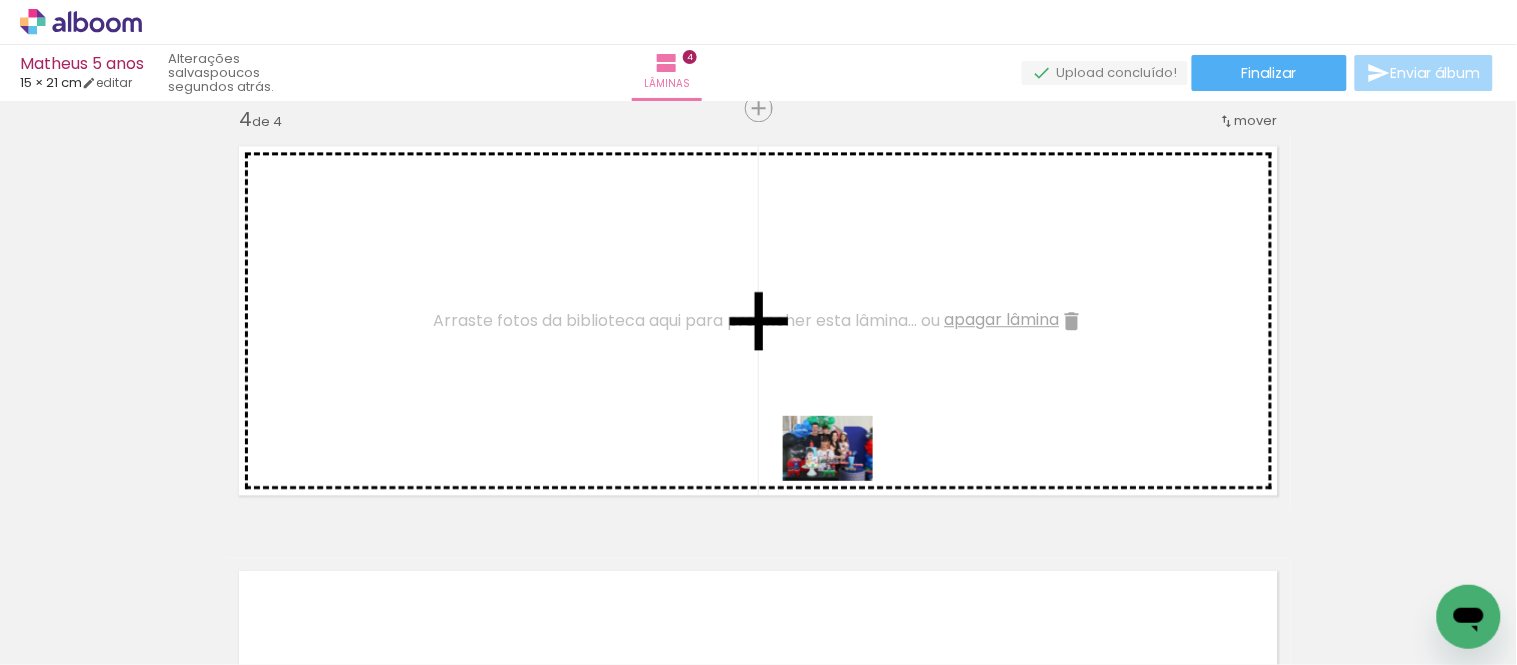 drag, startPoint x: 761, startPoint y: 608, endPoint x: 836, endPoint y: 490, distance: 139.81773 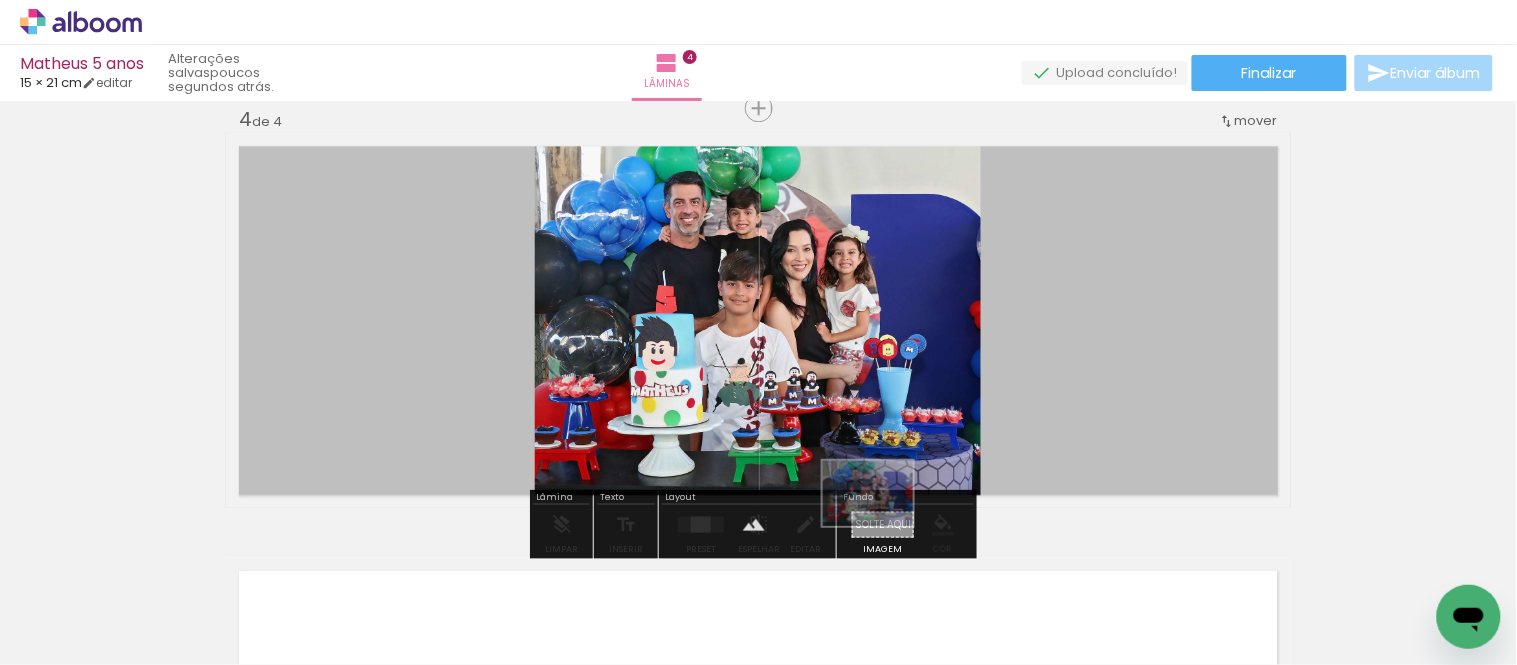 drag, startPoint x: 813, startPoint y: 571, endPoint x: 883, endPoint y: 521, distance: 86.023254 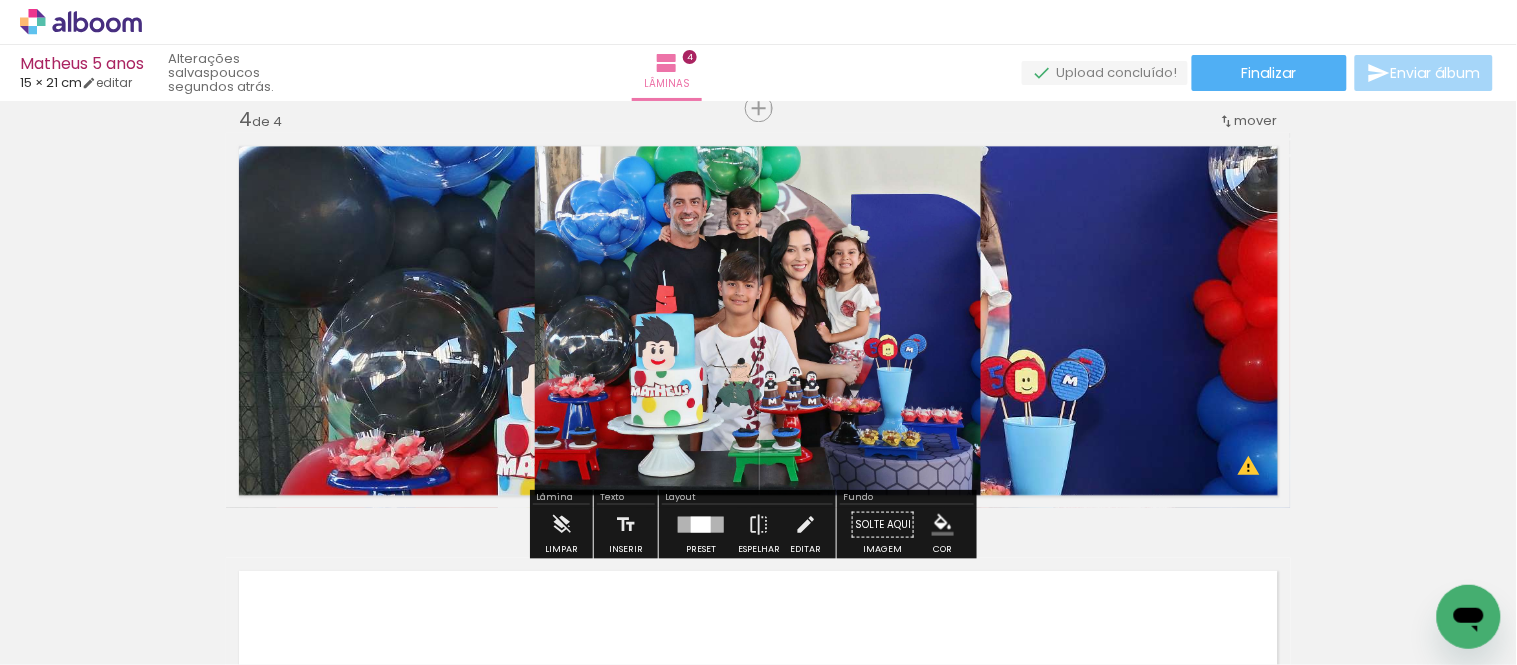 click at bounding box center (701, 524) 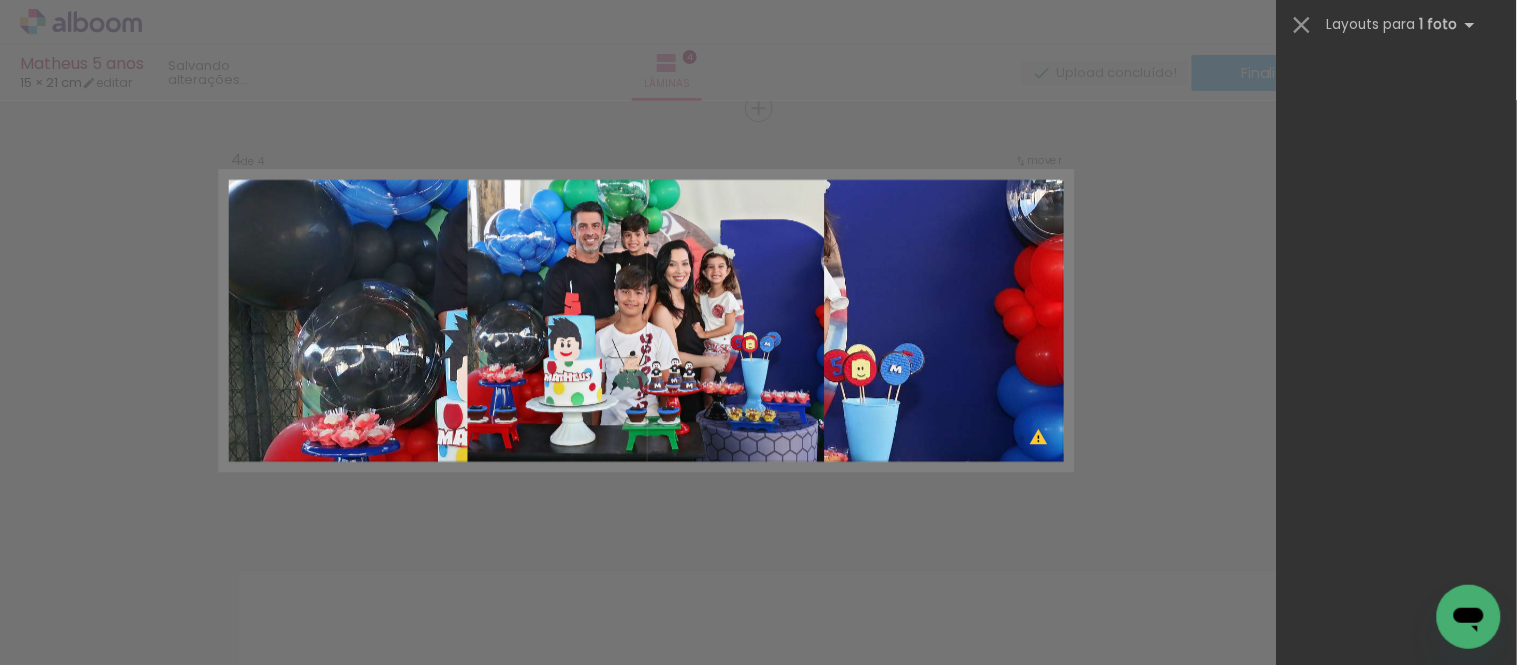 scroll, scrollTop: 0, scrollLeft: 0, axis: both 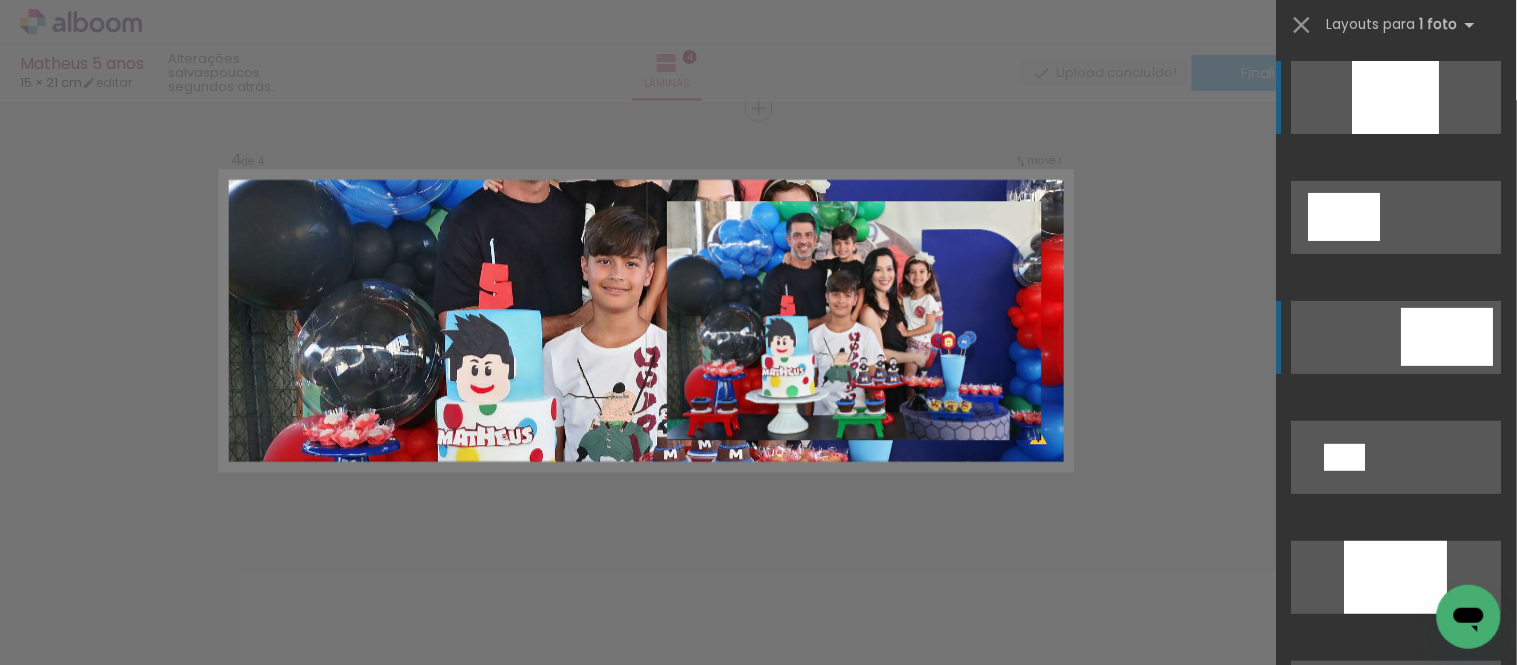 click at bounding box center (1345, 457) 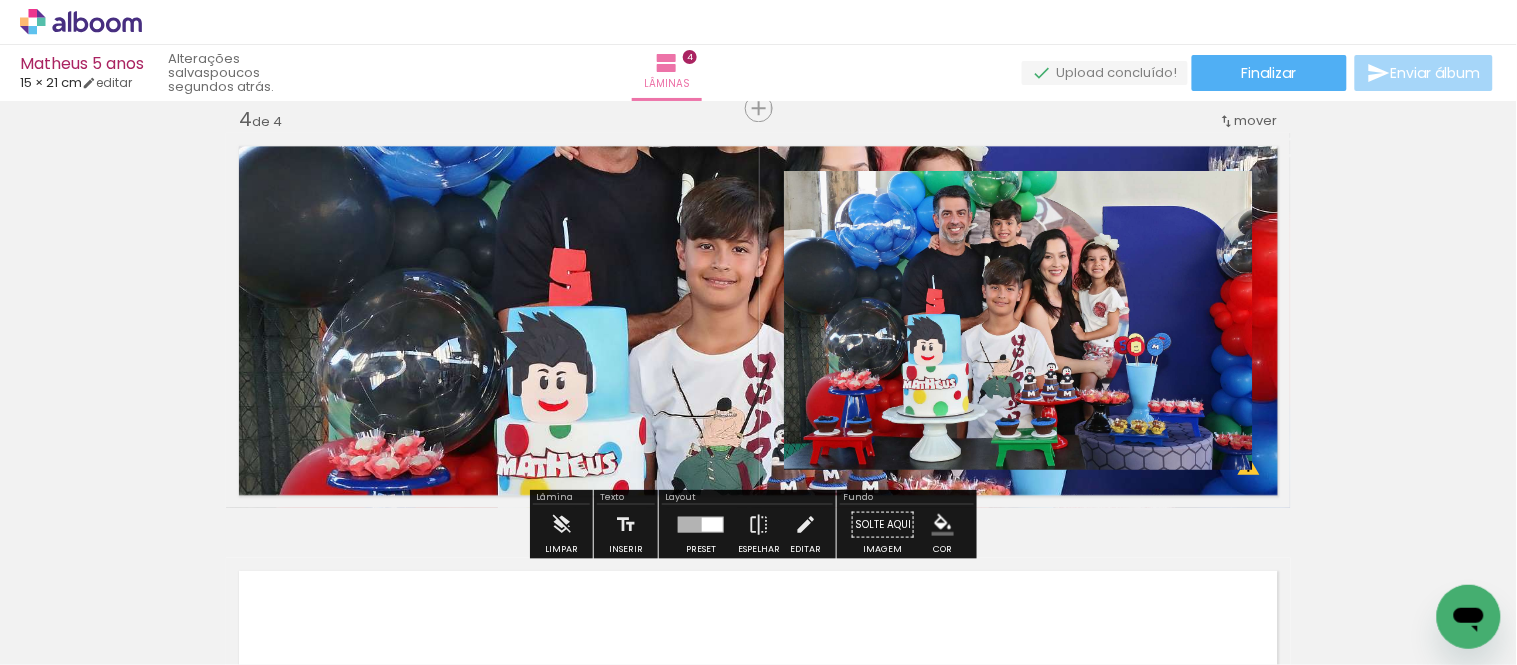 click at bounding box center [758, 320] 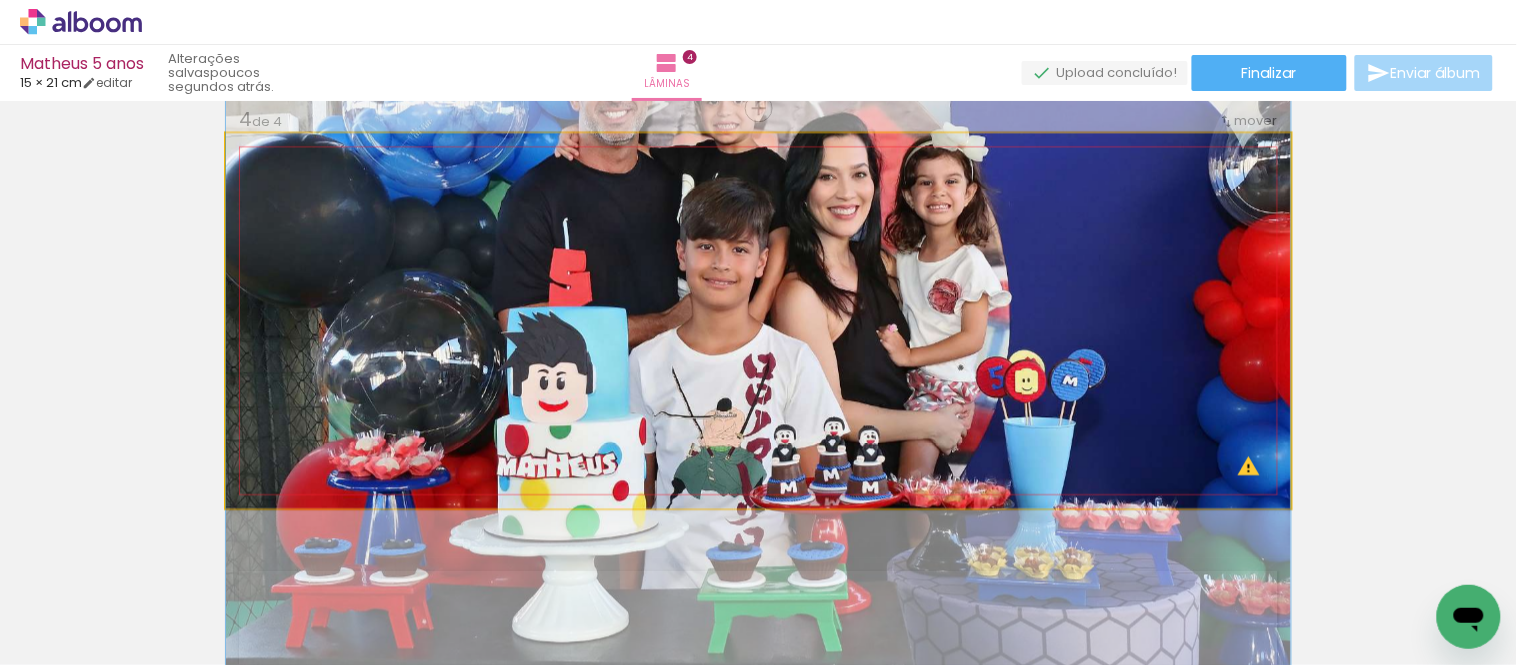 click 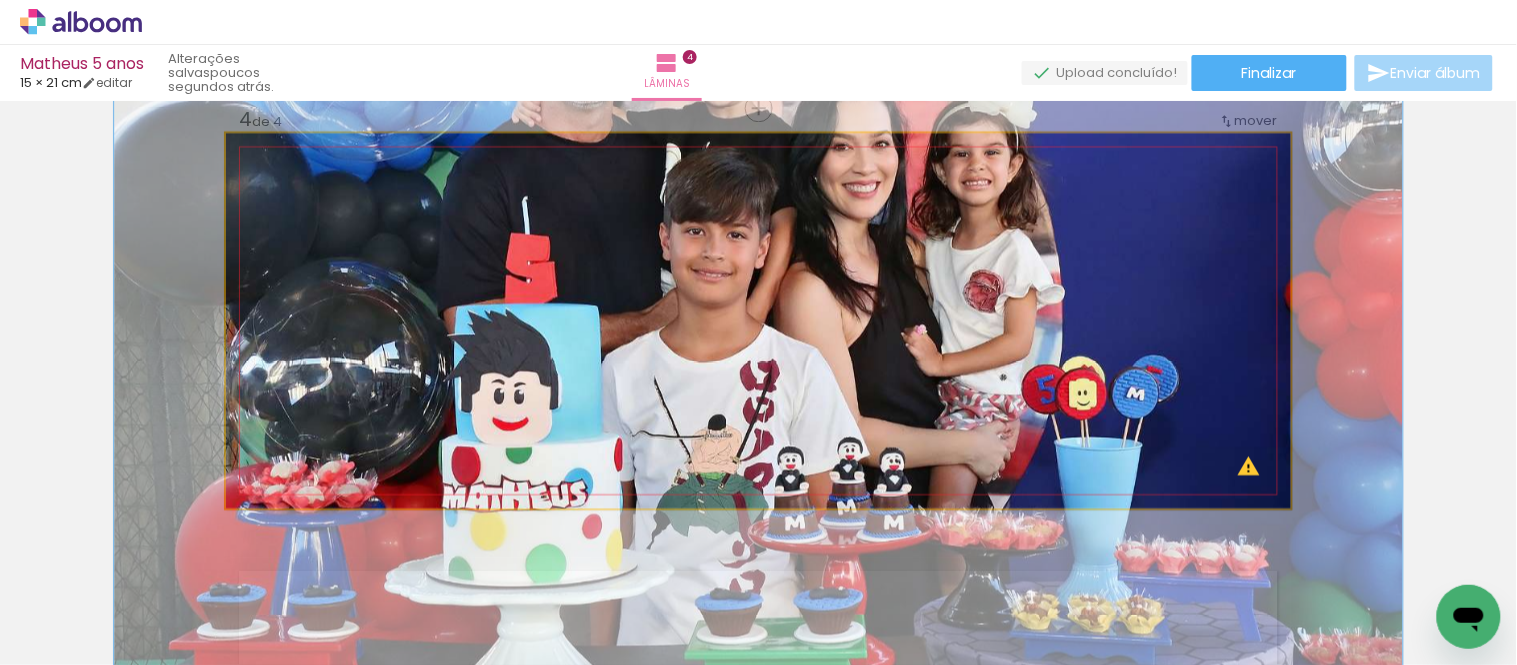 type on "123" 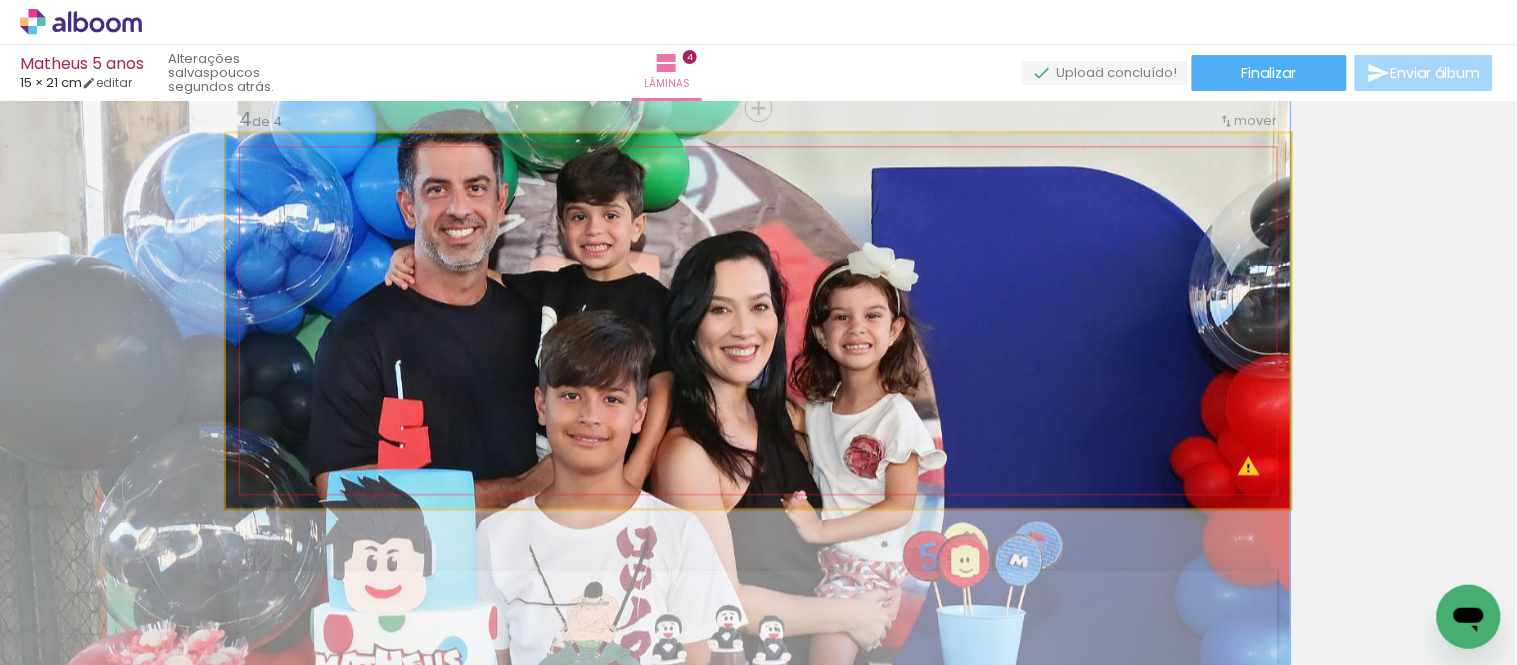 drag, startPoint x: 687, startPoint y: 324, endPoint x: 392, endPoint y: 488, distance: 337.52185 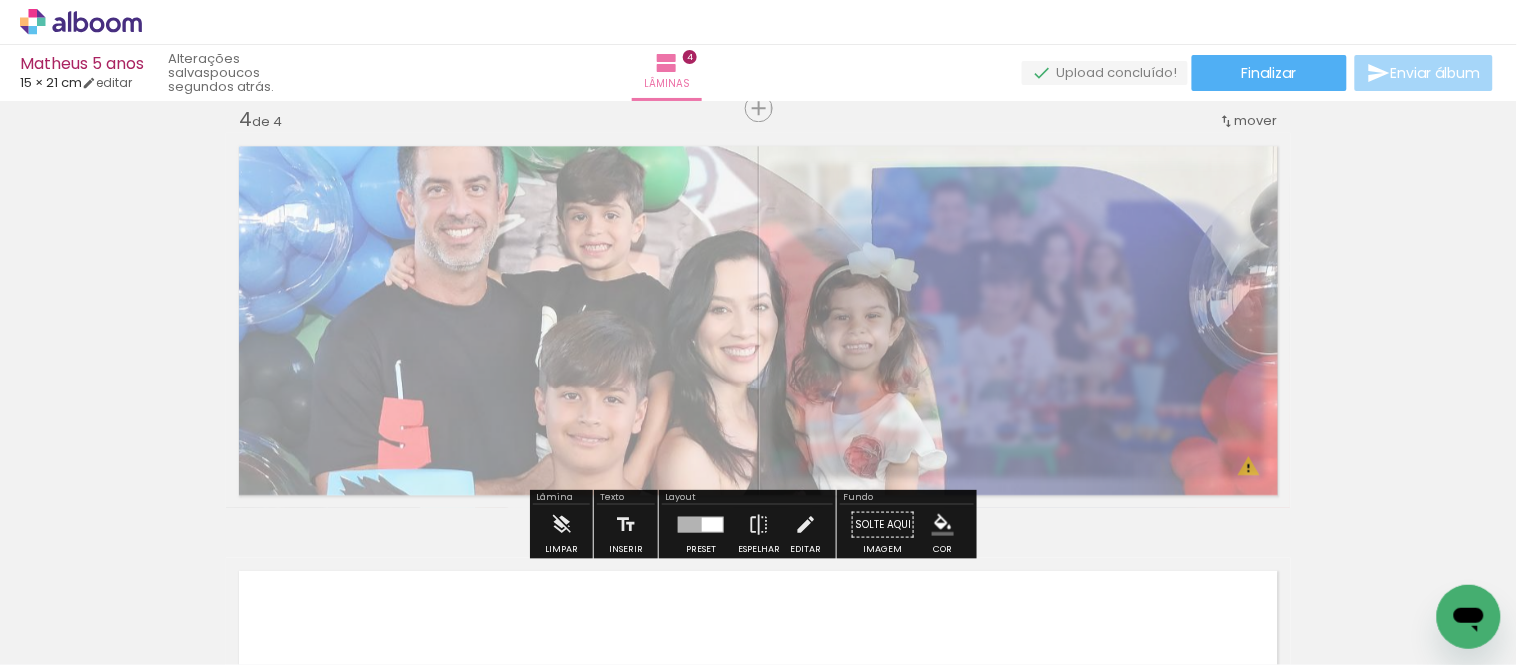 drag, startPoint x: 485, startPoint y: 178, endPoint x: 471, endPoint y: 185, distance: 15.652476 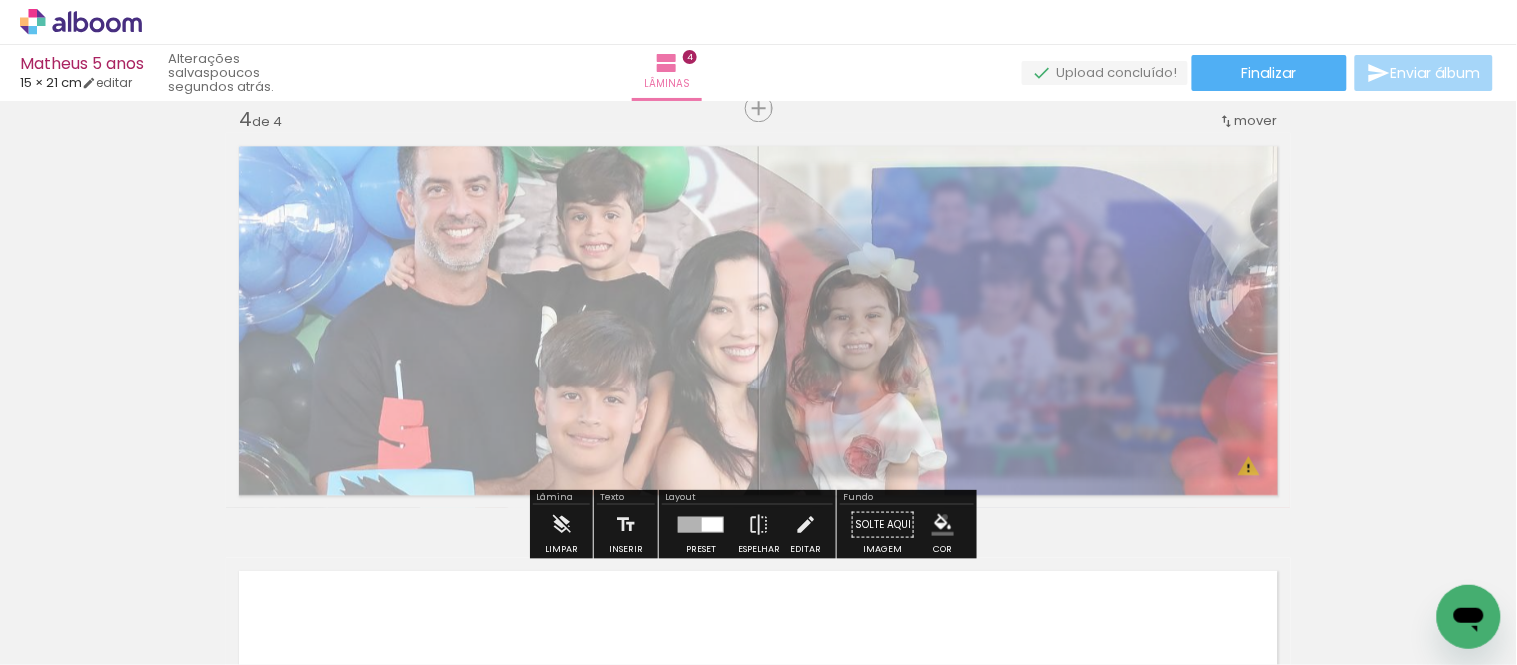 click at bounding box center [943, 524] 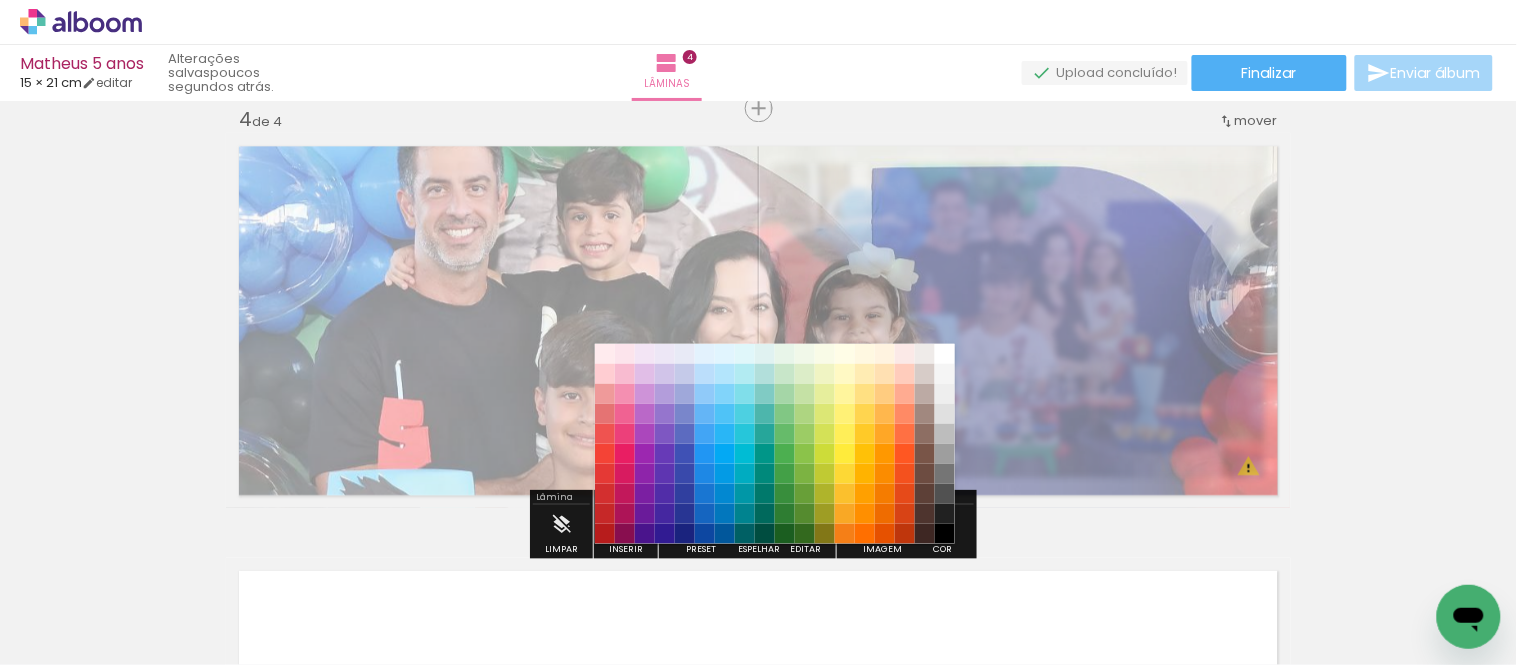 click on "#1a237e" at bounding box center [685, 534] 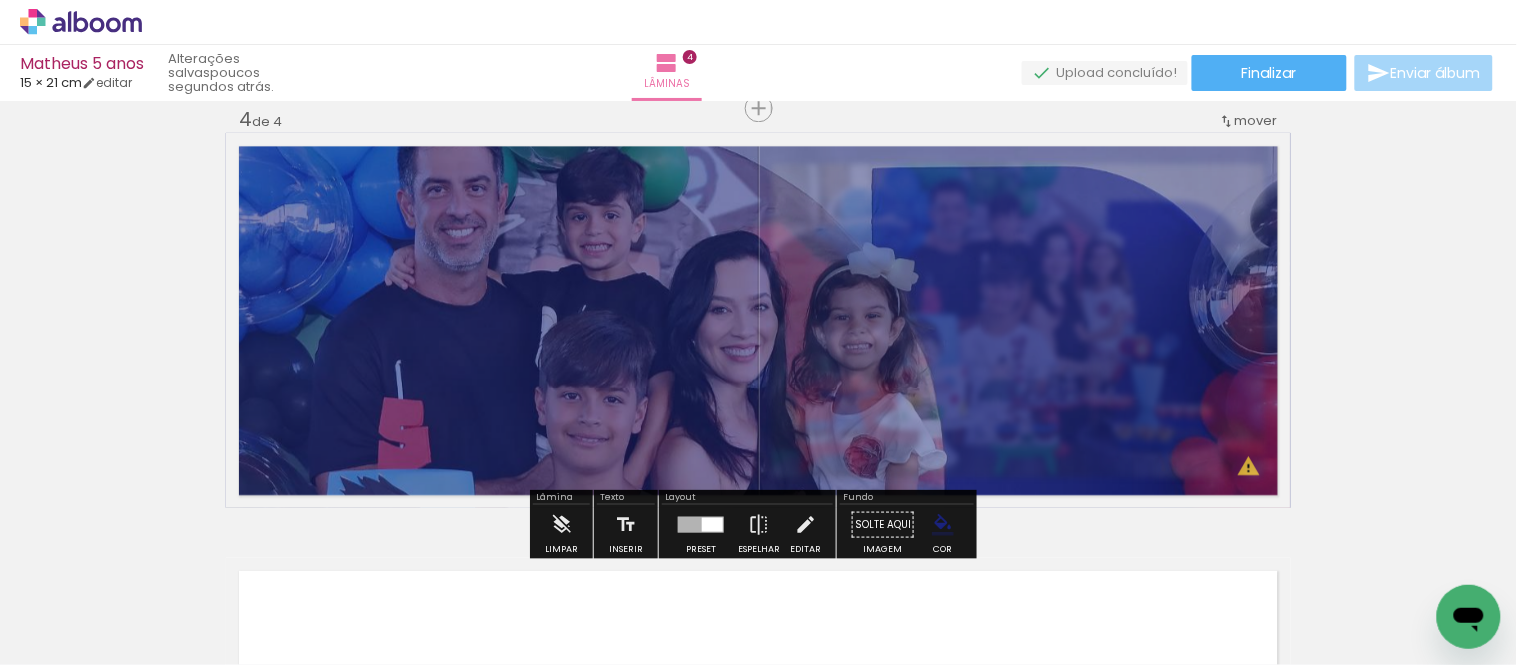 click at bounding box center (943, 524) 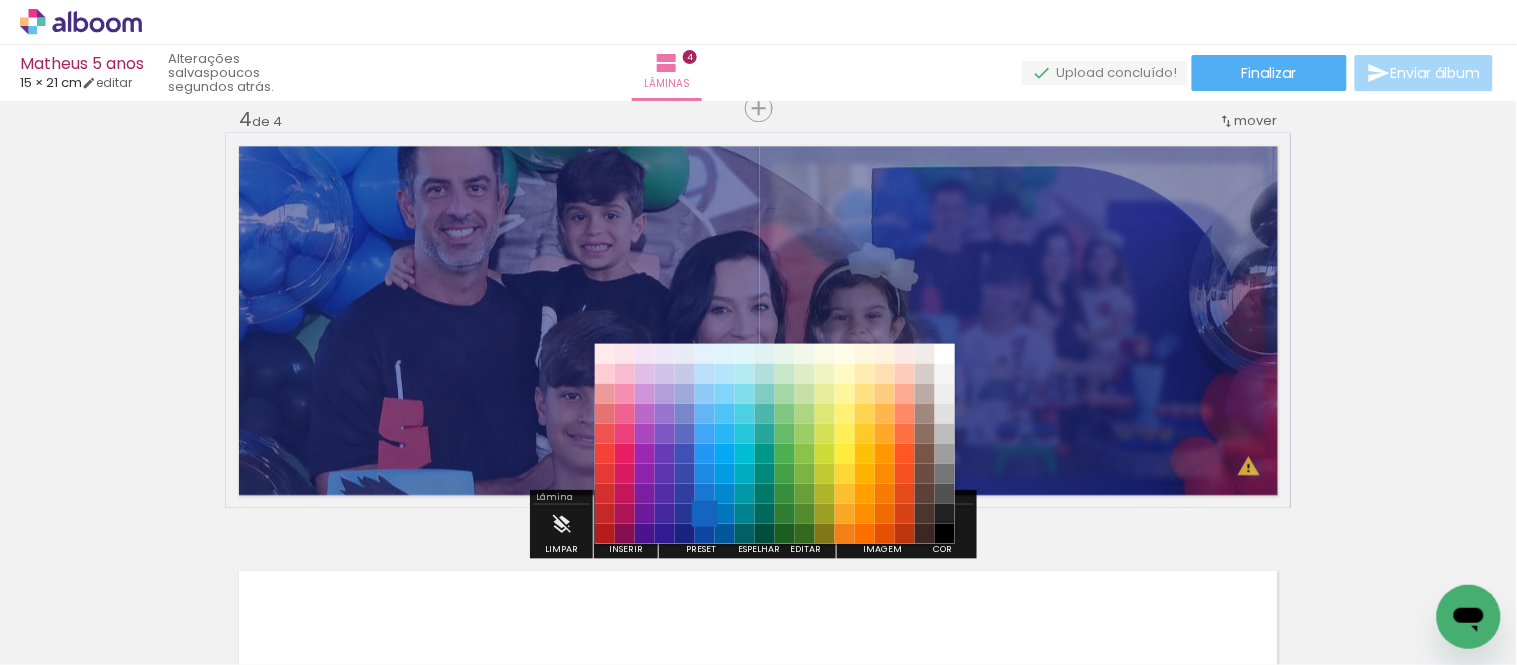 click on "#1565c0" at bounding box center (705, 514) 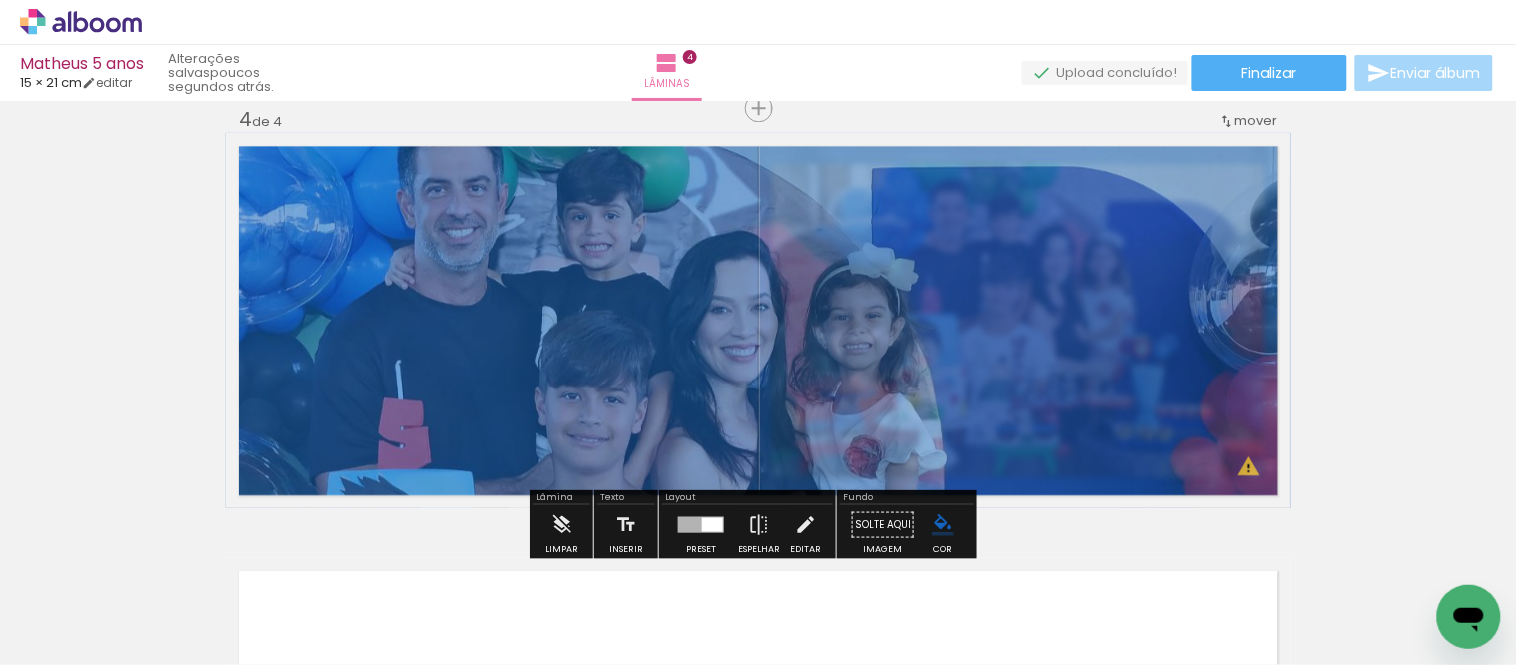 click at bounding box center [943, 524] 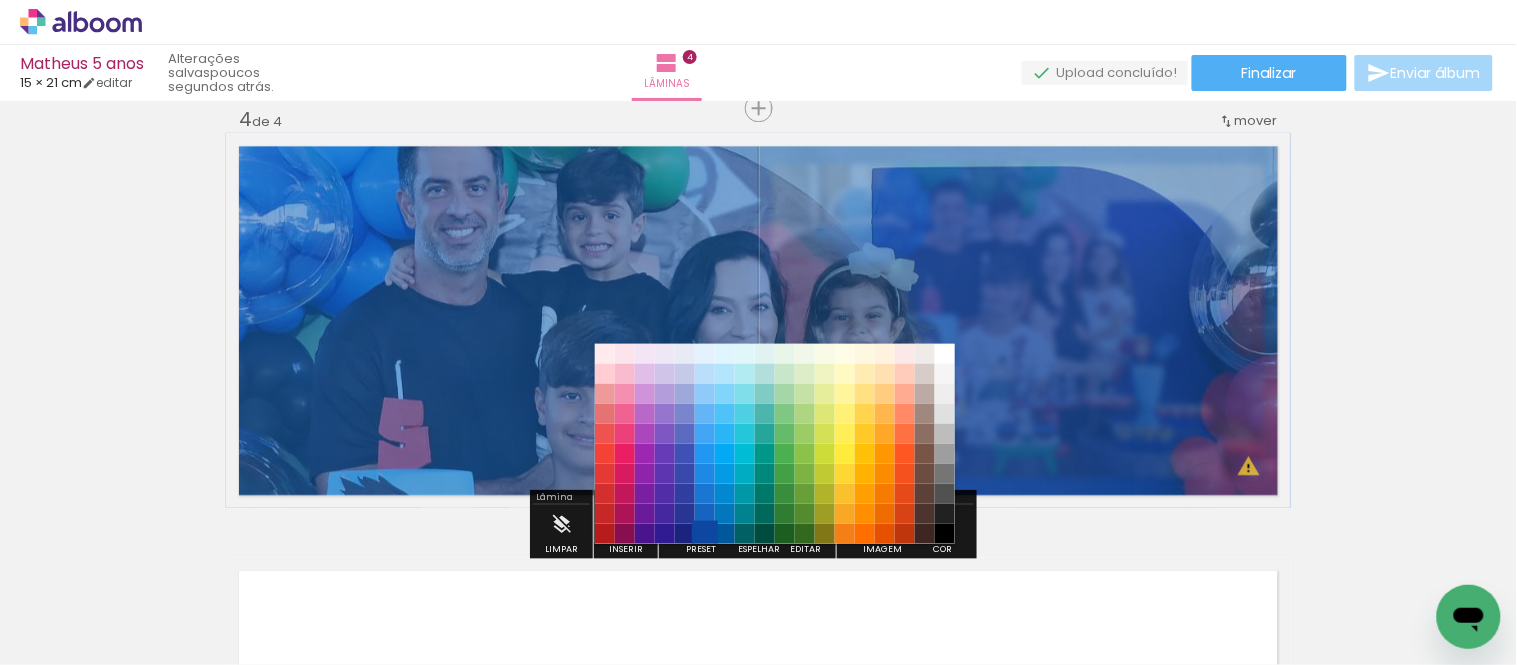 click on "#0d47a1" at bounding box center (705, 534) 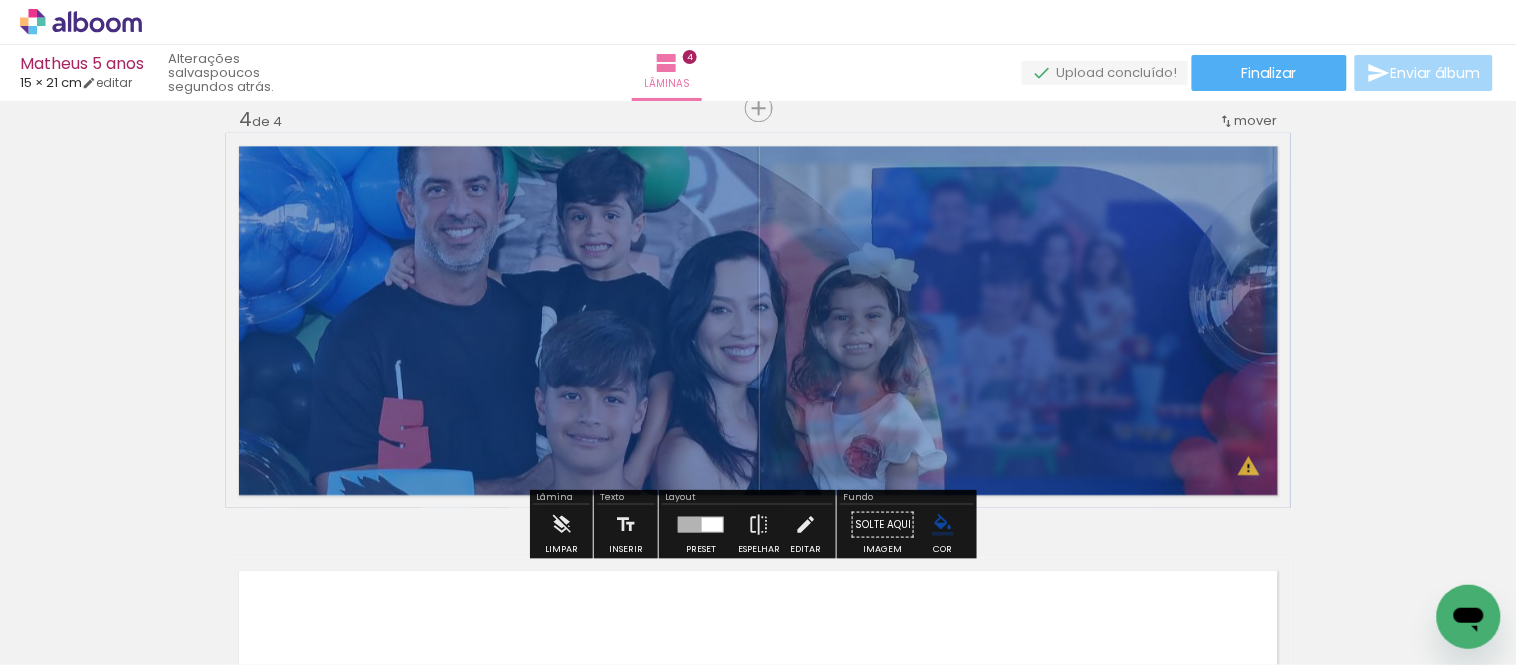 click at bounding box center [0, 0] 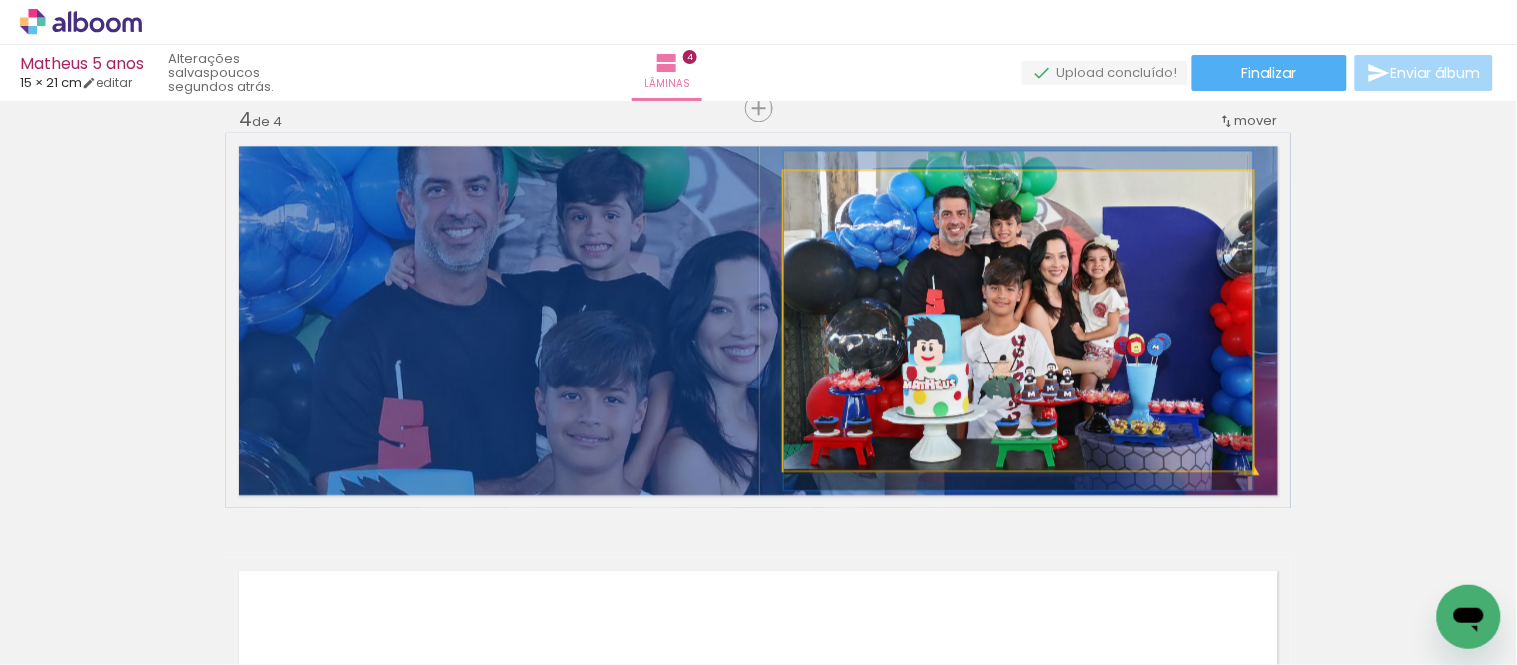 click 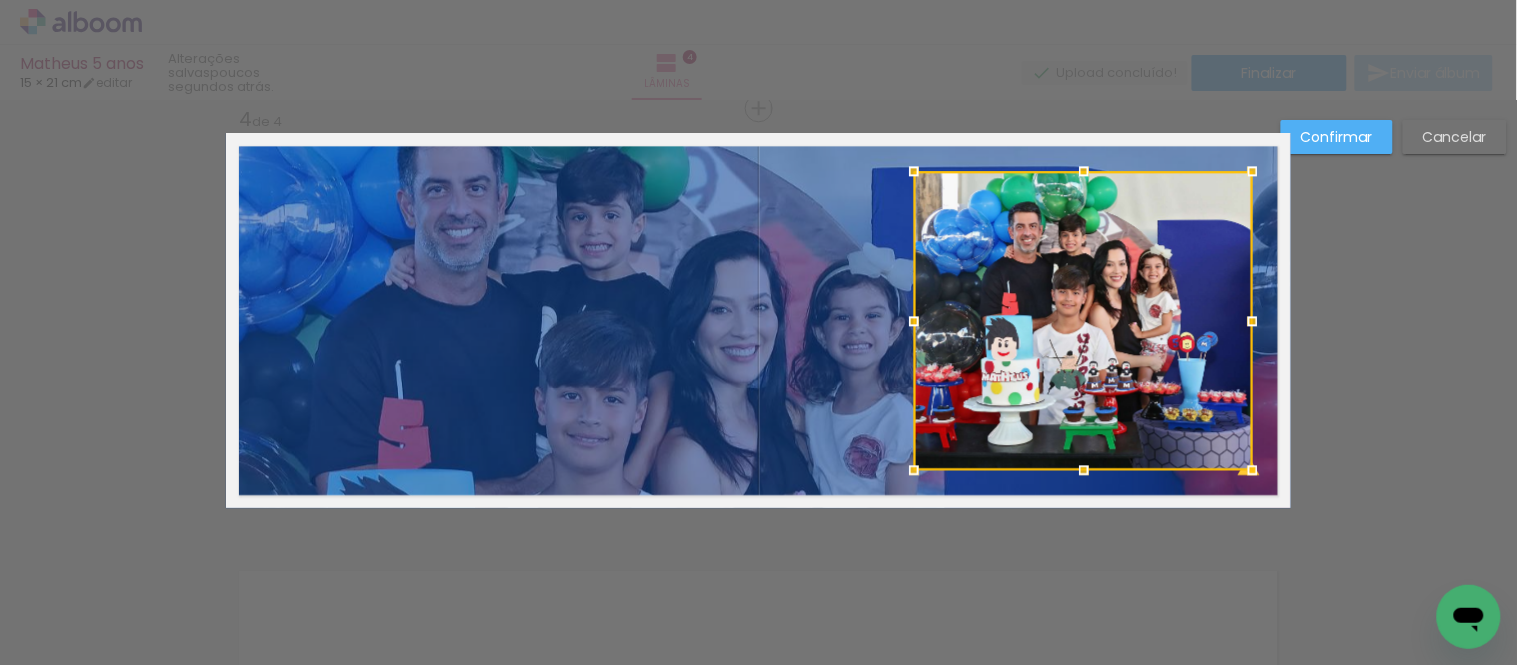 drag, startPoint x: 776, startPoint y: 323, endPoint x: 911, endPoint y: 362, distance: 140.52046 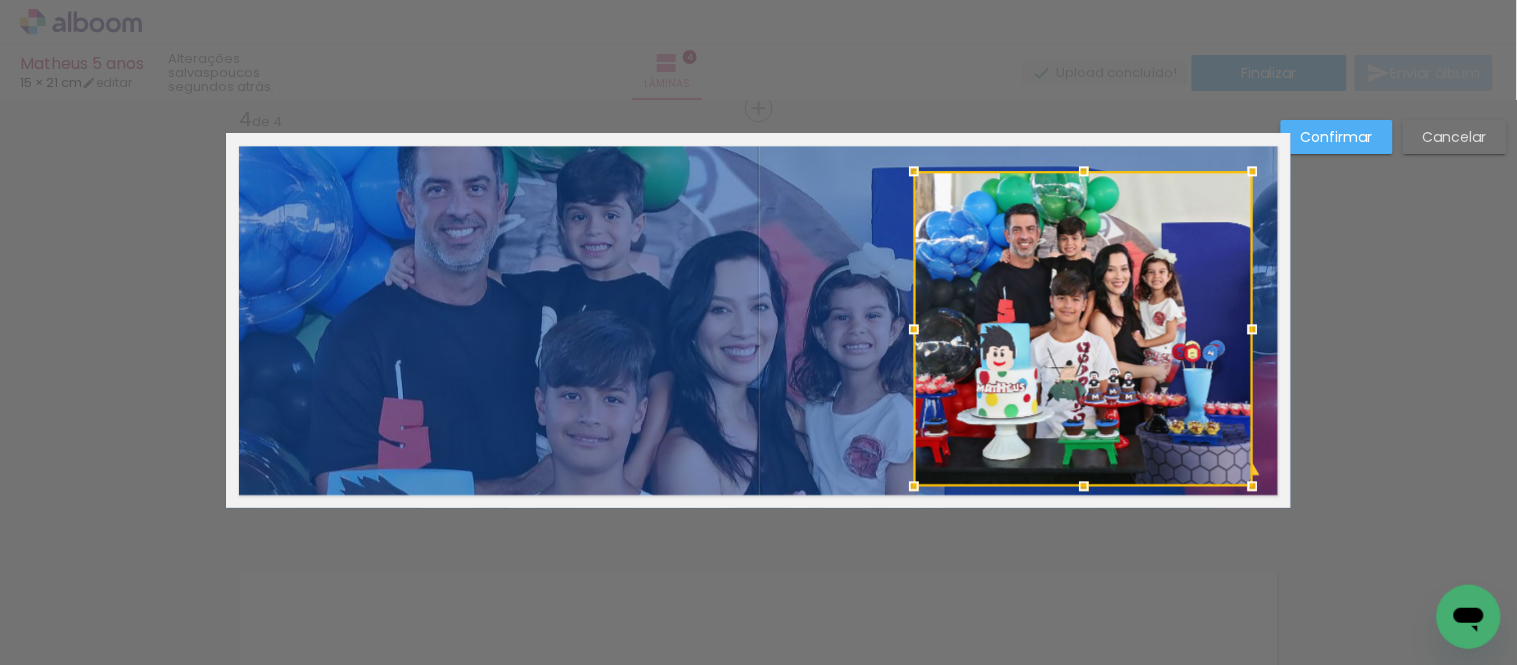 drag, startPoint x: 1075, startPoint y: 466, endPoint x: 1073, endPoint y: 484, distance: 18.110771 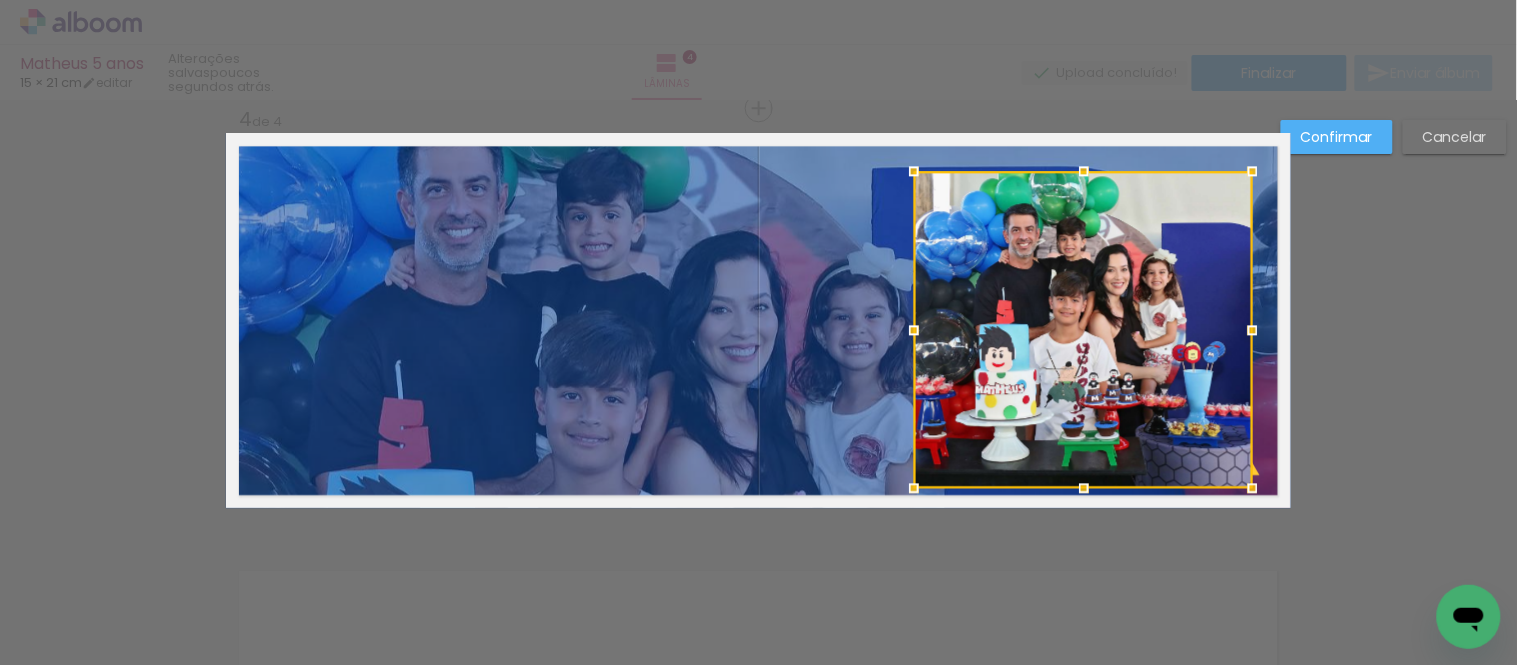 click at bounding box center [1083, 329] 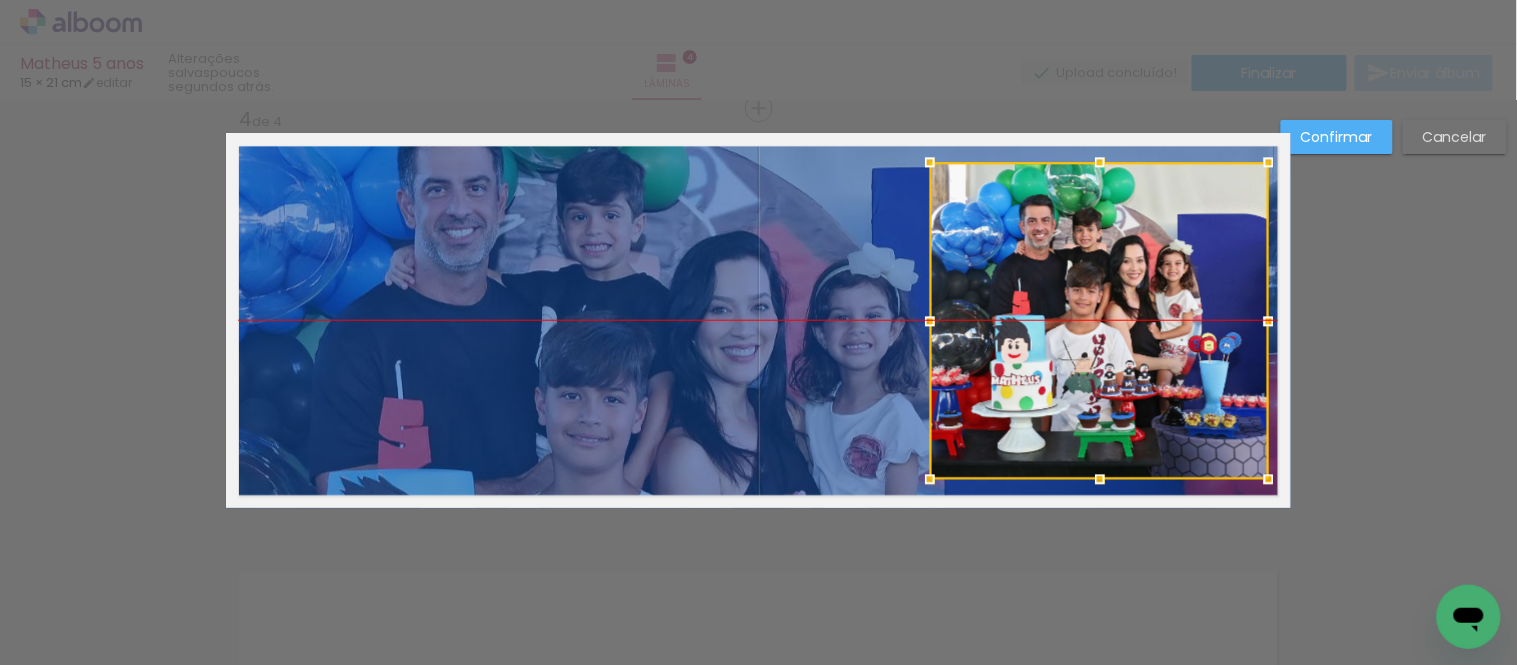 drag, startPoint x: 1052, startPoint y: 350, endPoint x: 1067, endPoint y: 351, distance: 15.033297 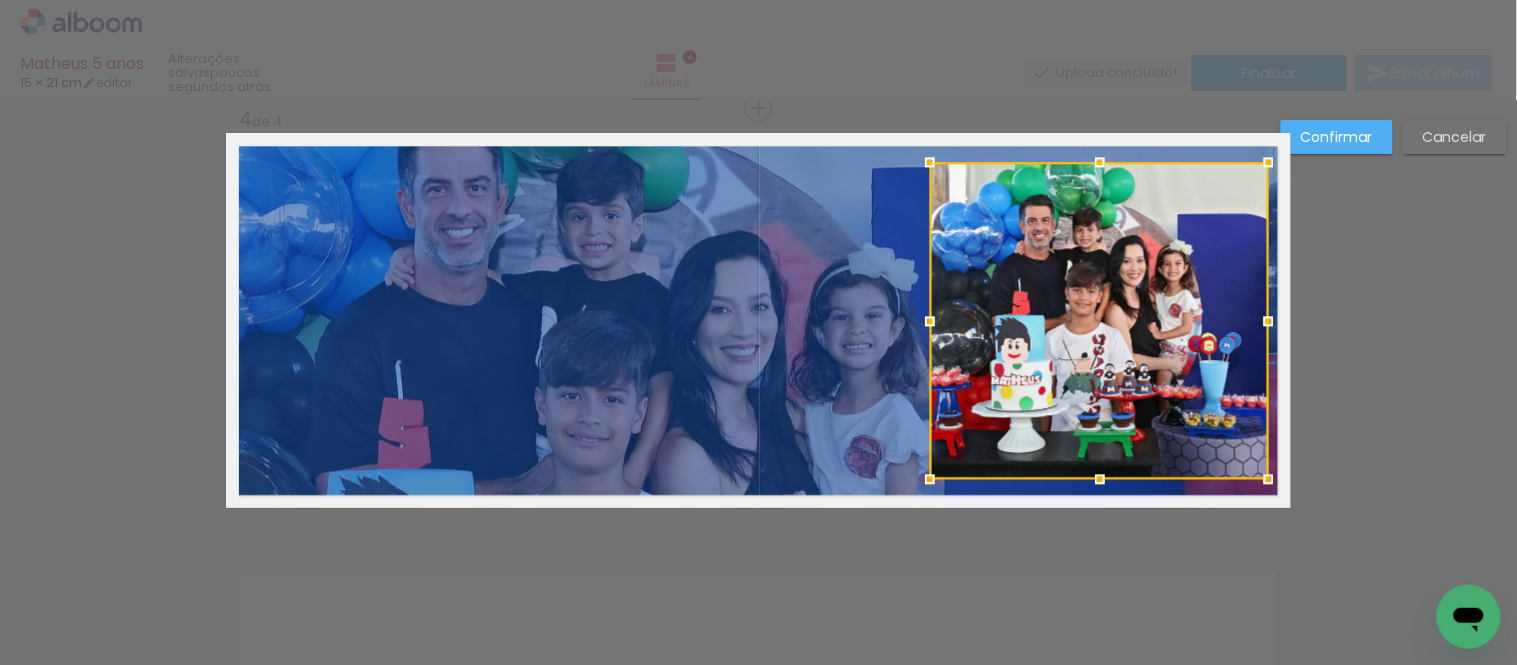 click at bounding box center (758, 320) 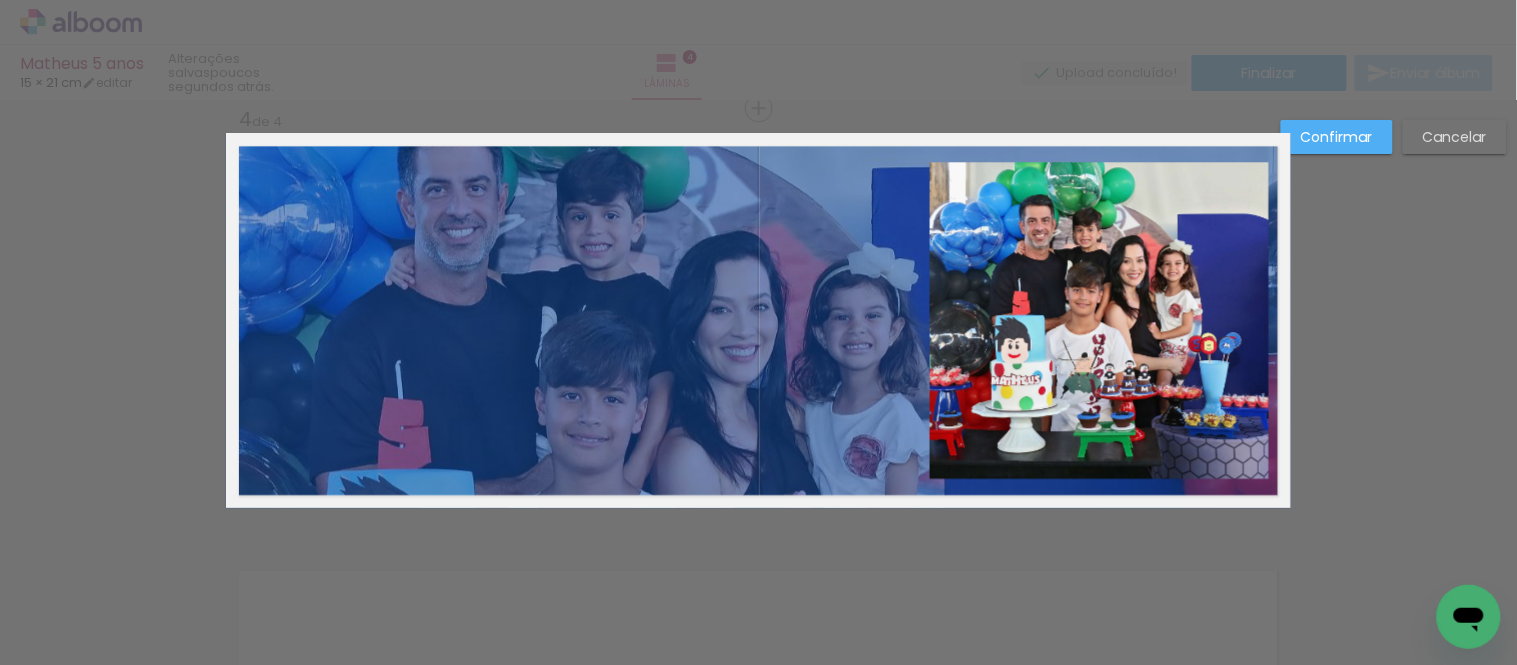 drag, startPoint x: 635, startPoint y: 291, endPoint x: 638, endPoint y: 336, distance: 45.099888 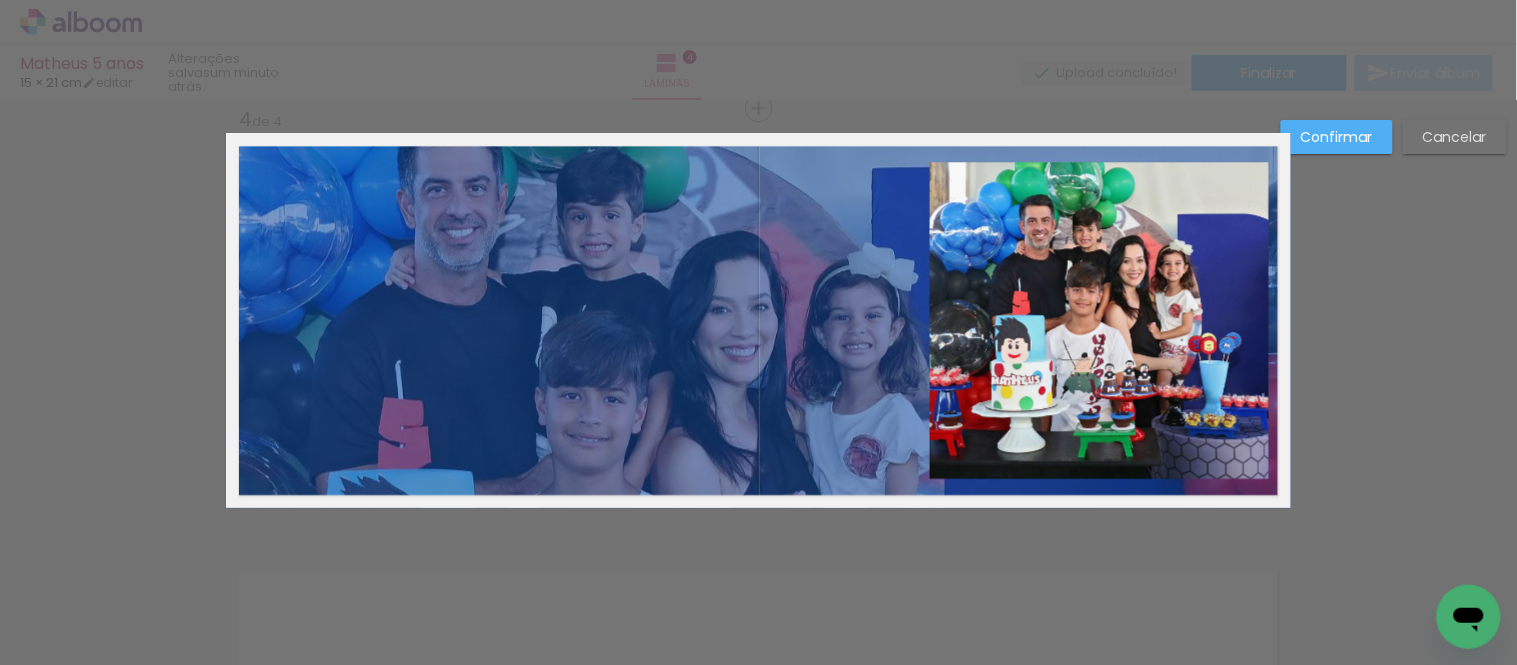 click on "Confirmar" at bounding box center (0, 0) 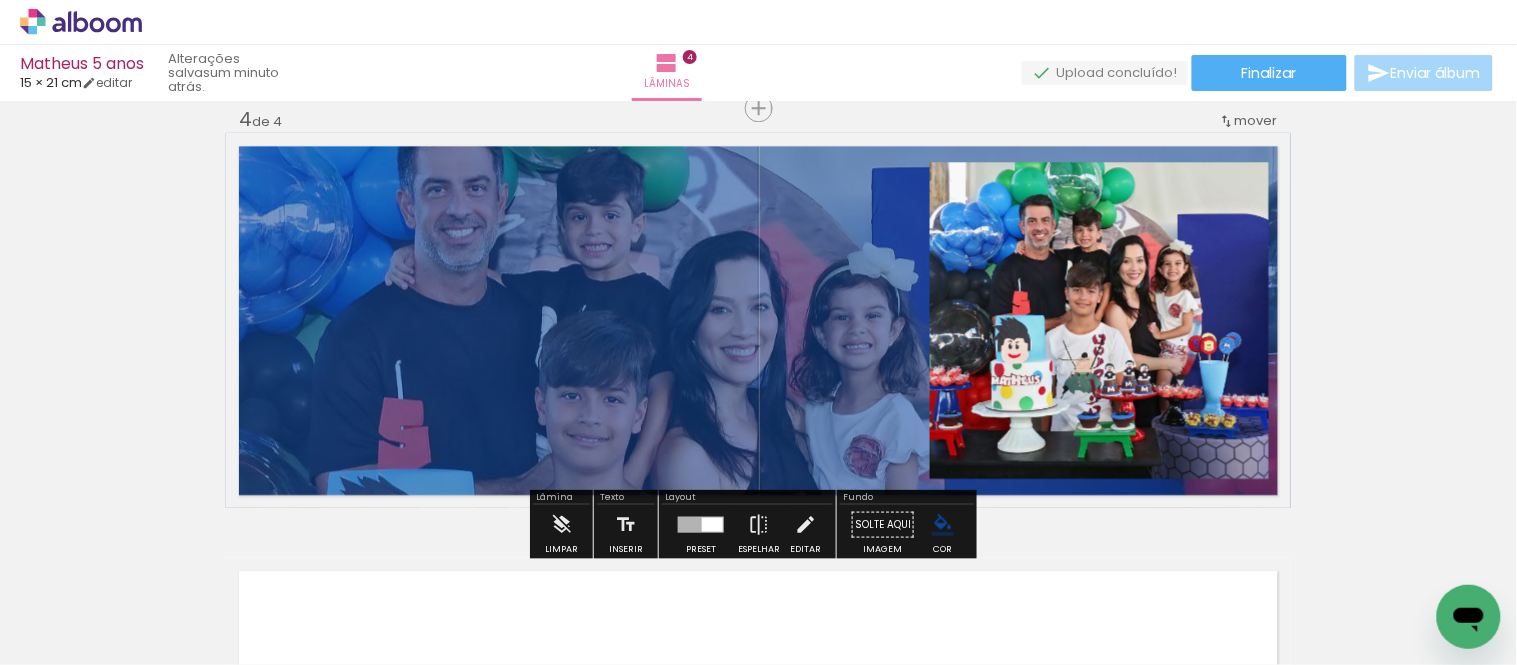 click at bounding box center [758, 320] 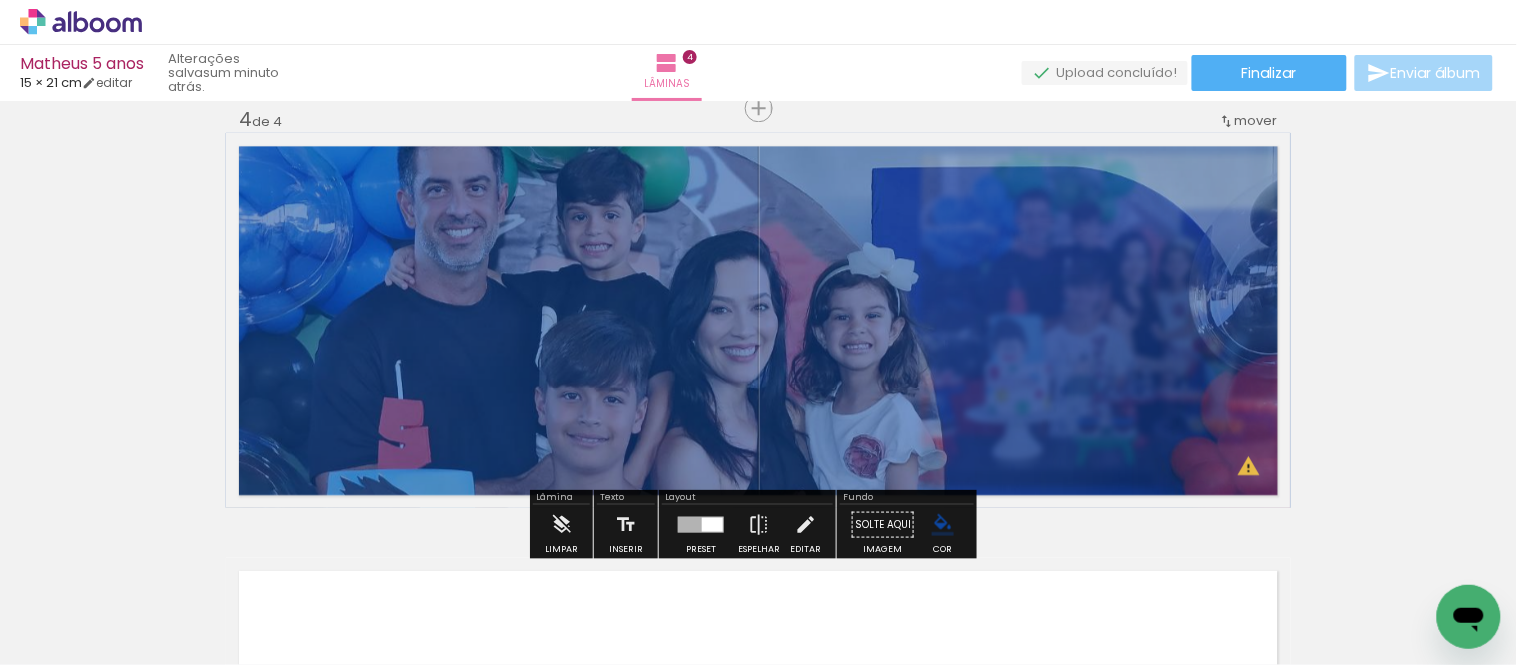 click 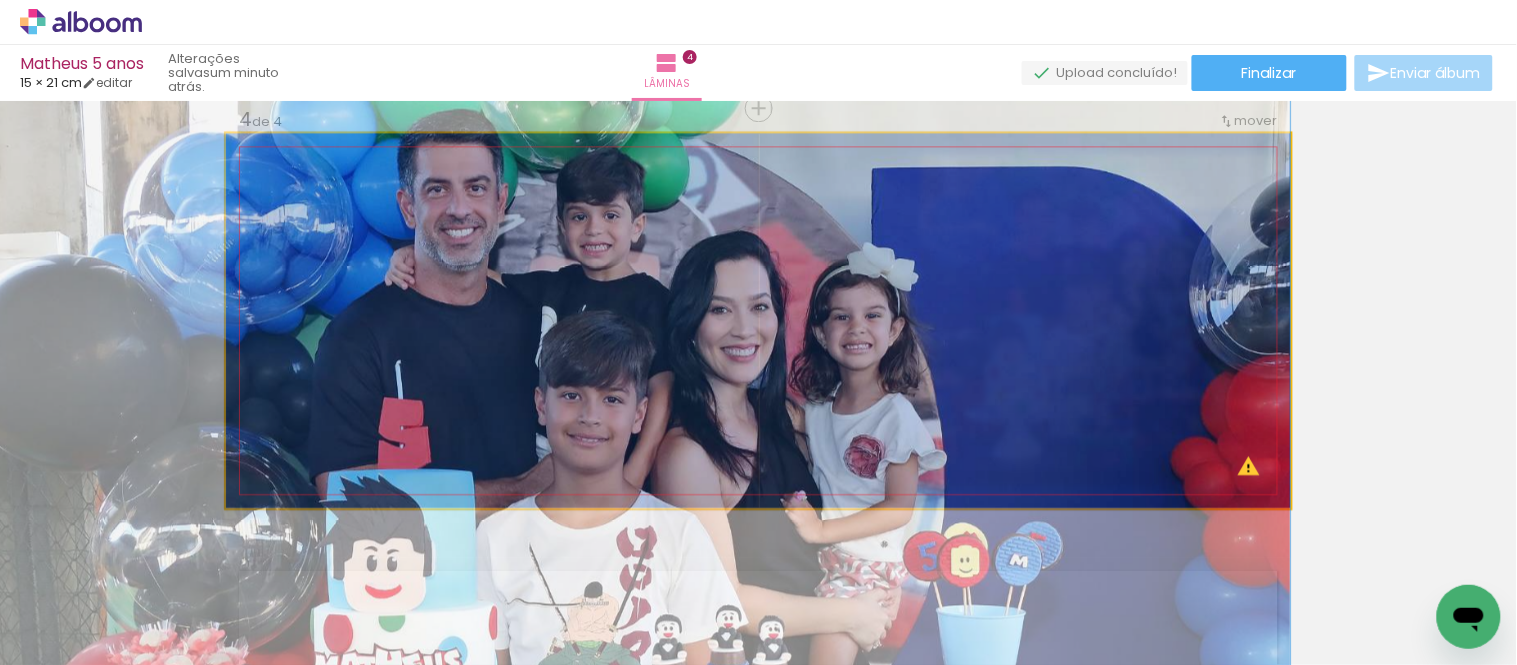 click 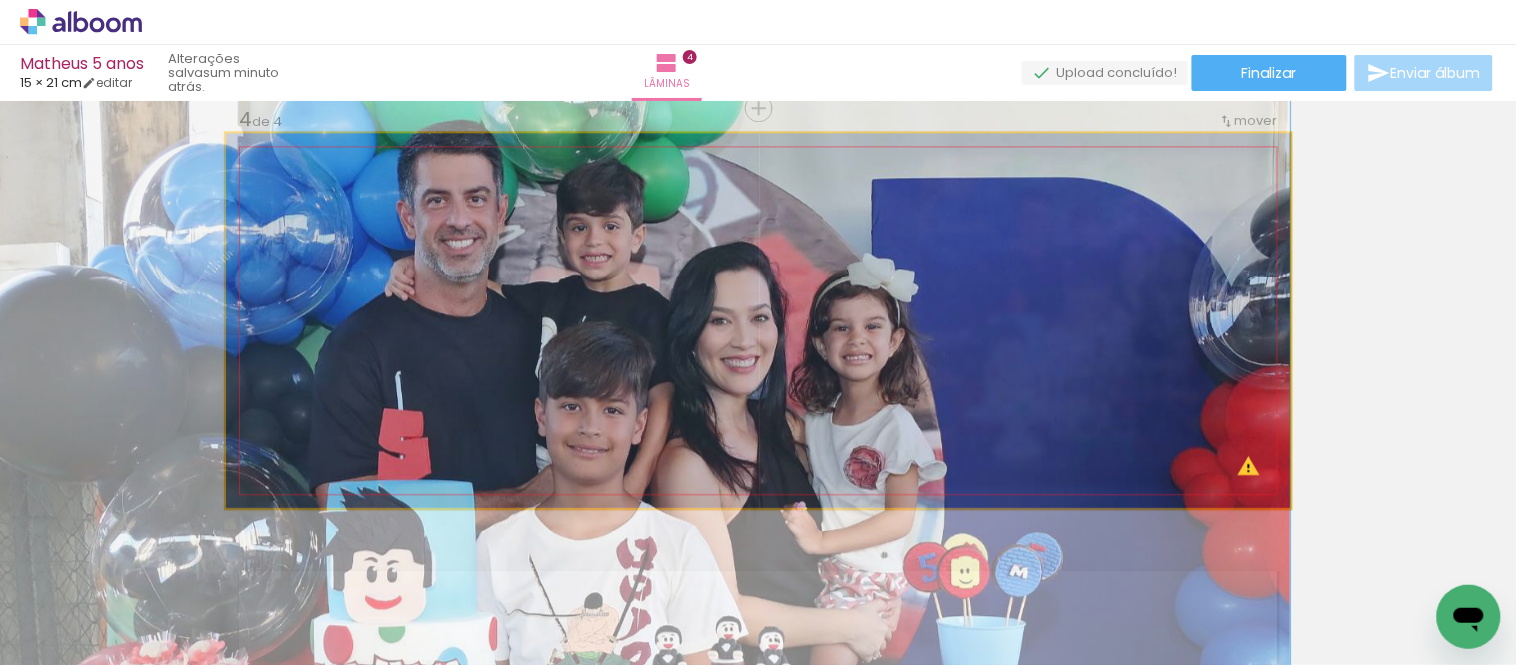 drag, startPoint x: 651, startPoint y: 285, endPoint x: 621, endPoint y: 295, distance: 31.622776 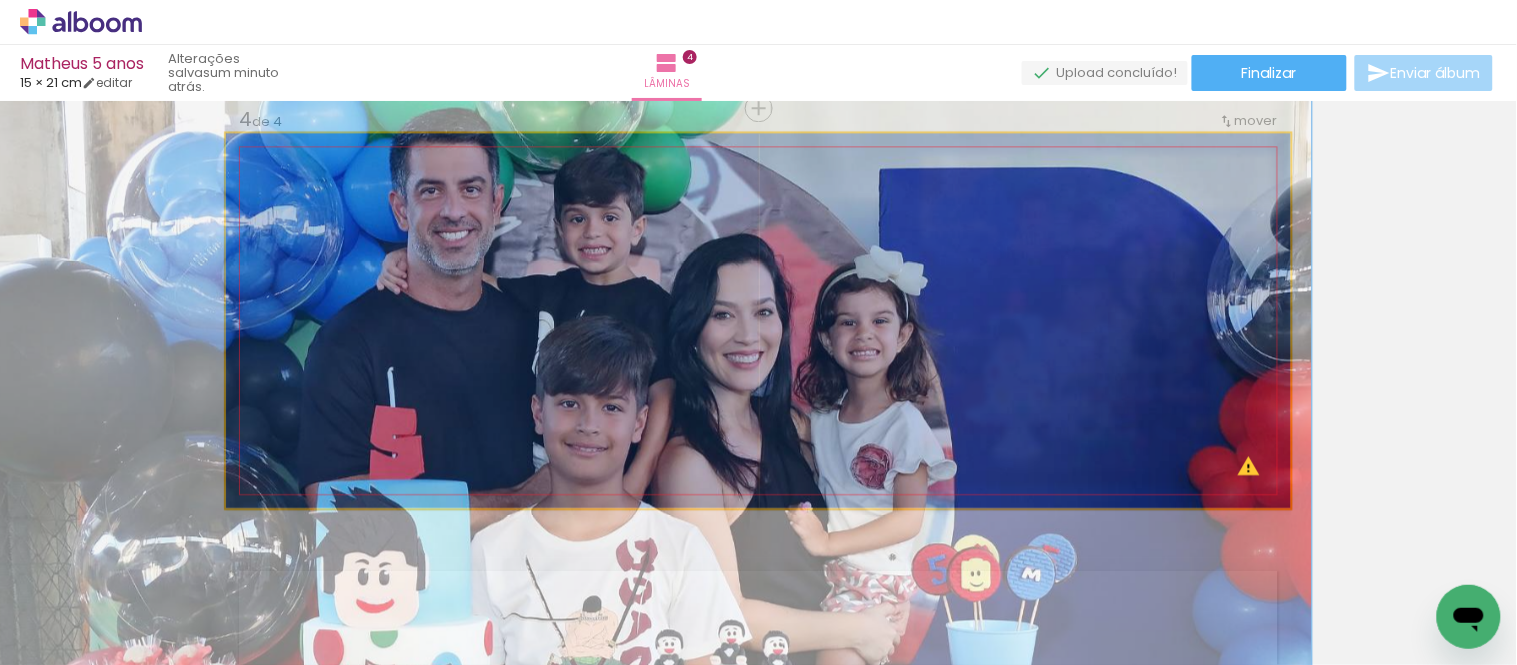 drag, startPoint x: 310, startPoint y: 192, endPoint x: 313, endPoint y: 202, distance: 10.440307 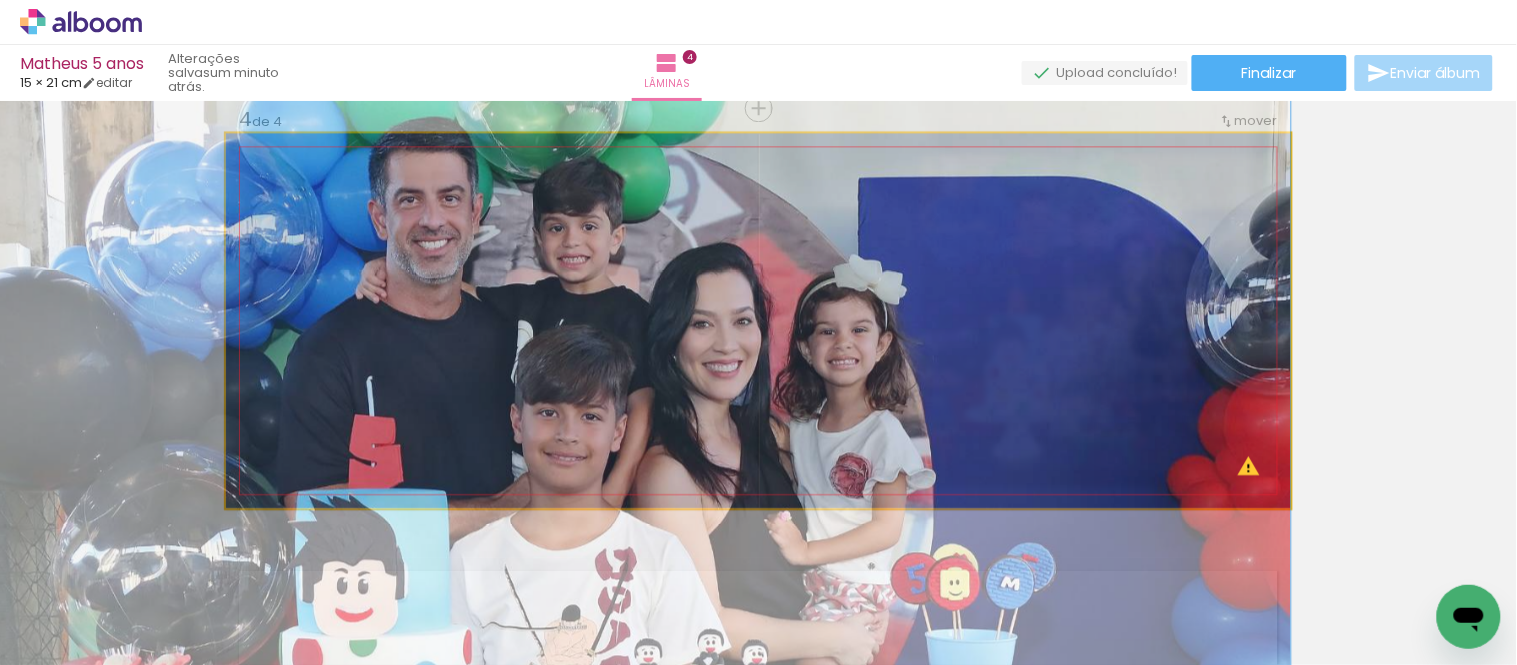 drag, startPoint x: 582, startPoint y: 297, endPoint x: 518, endPoint y: 306, distance: 64.629715 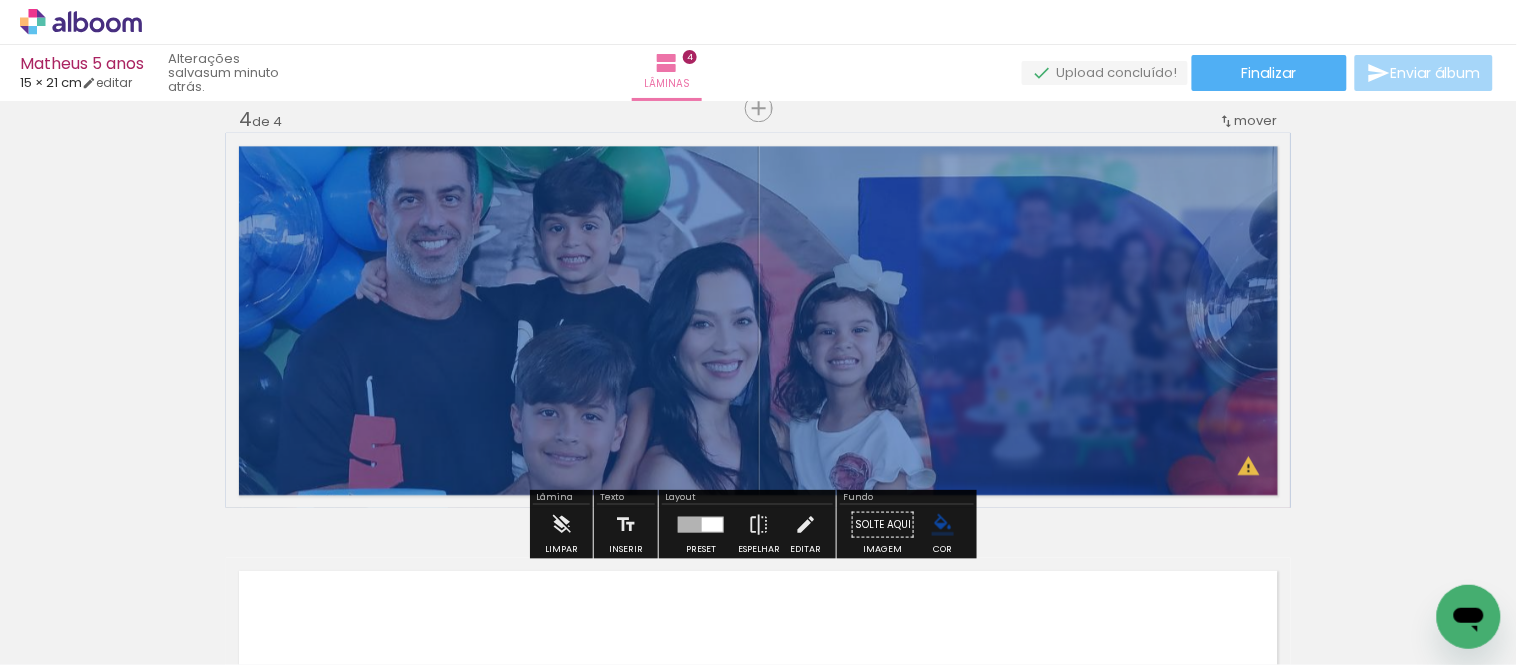 click on "Inserir lâmina 1  de 4  Inserir lâmina 2  de 4  Inserir lâmina 3  de 4  Inserir lâmina 4  de 4 O Designbox precisará aumentar a sua imagem em 206% para exportar para impressão. O Designbox precisará aumentar a sua imagem em 261% para exportar para impressão." at bounding box center [758, -130] 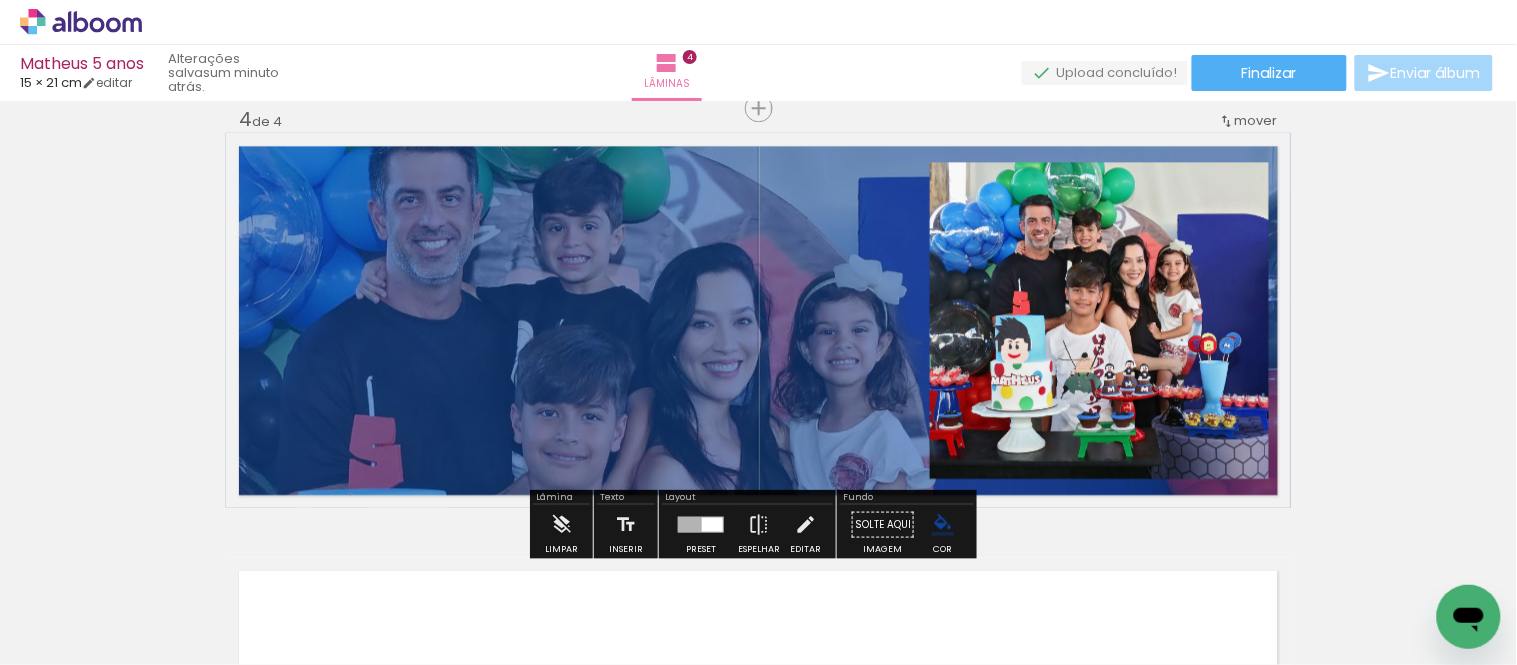 click 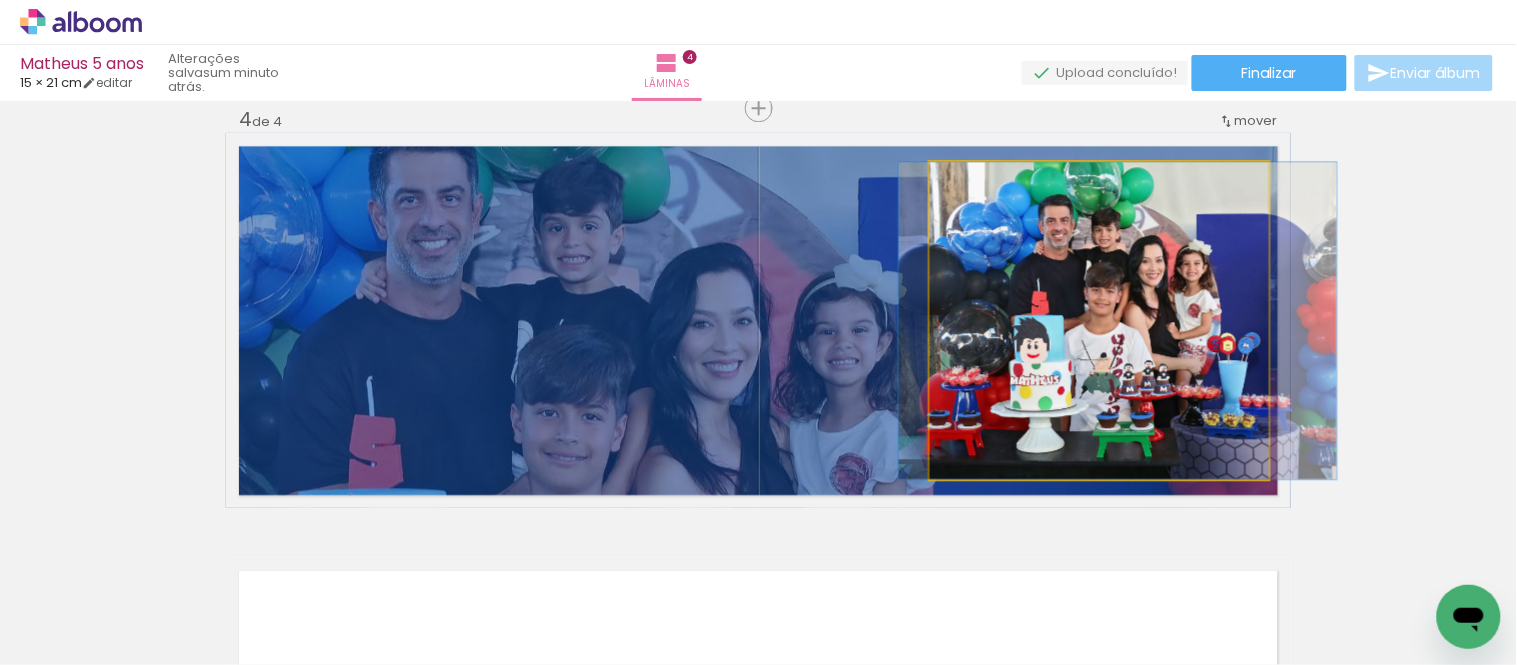 drag, startPoint x: 1028, startPoint y: 338, endPoint x: 1047, endPoint y: 338, distance: 19 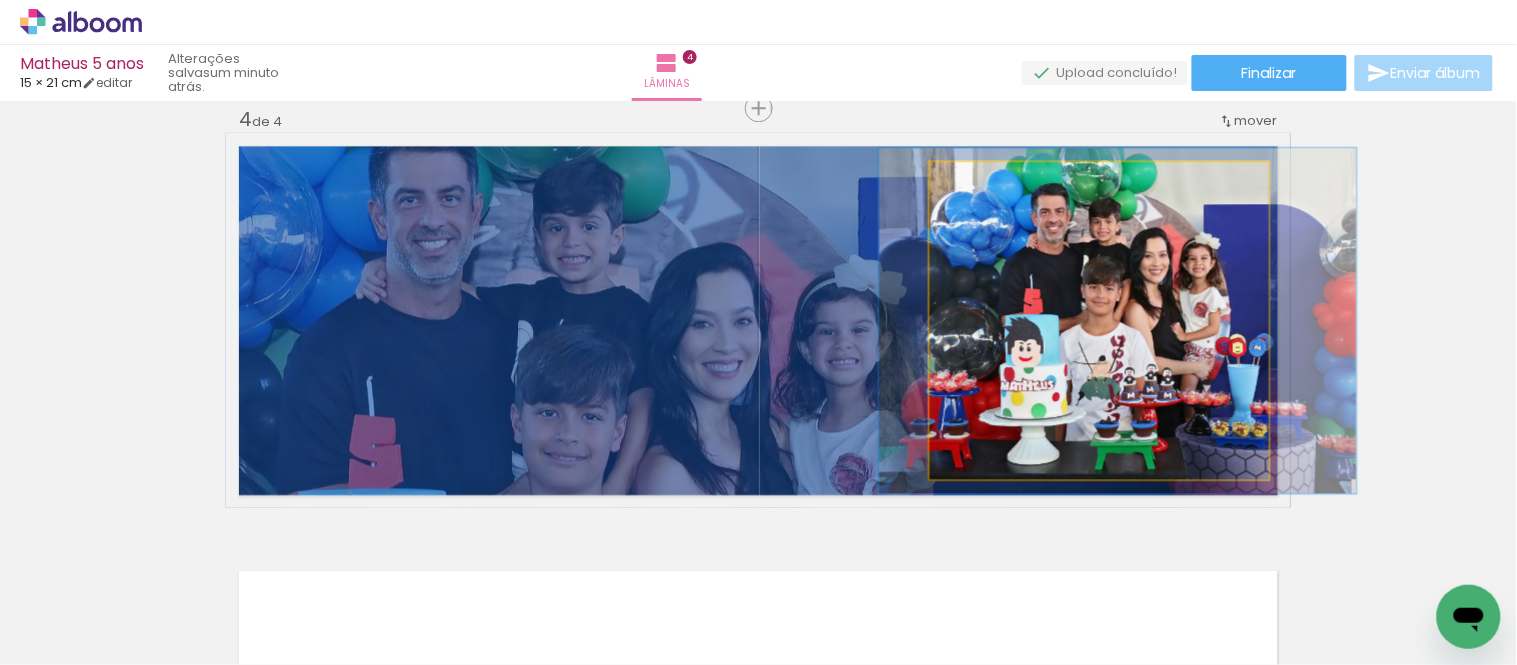 type on "109" 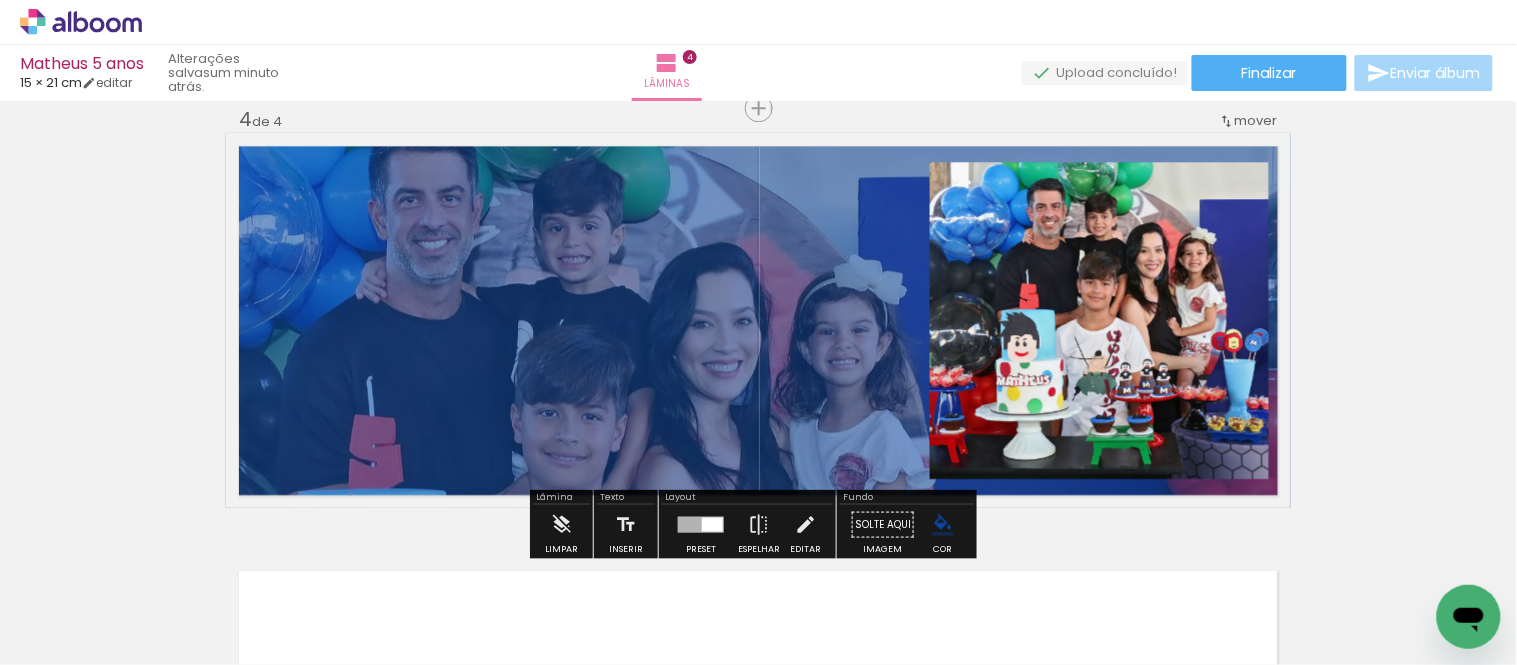 click on "Inserir lâmina 1  de 4  Inserir lâmina 2  de 4  Inserir lâmina 3  de 4  Inserir lâmina 4  de 4 O Designbox precisará aumentar a sua imagem em 206% para exportar para impressão. O Designbox precisará aumentar a sua imagem em 261% para exportar para impressão." at bounding box center (758, -130) 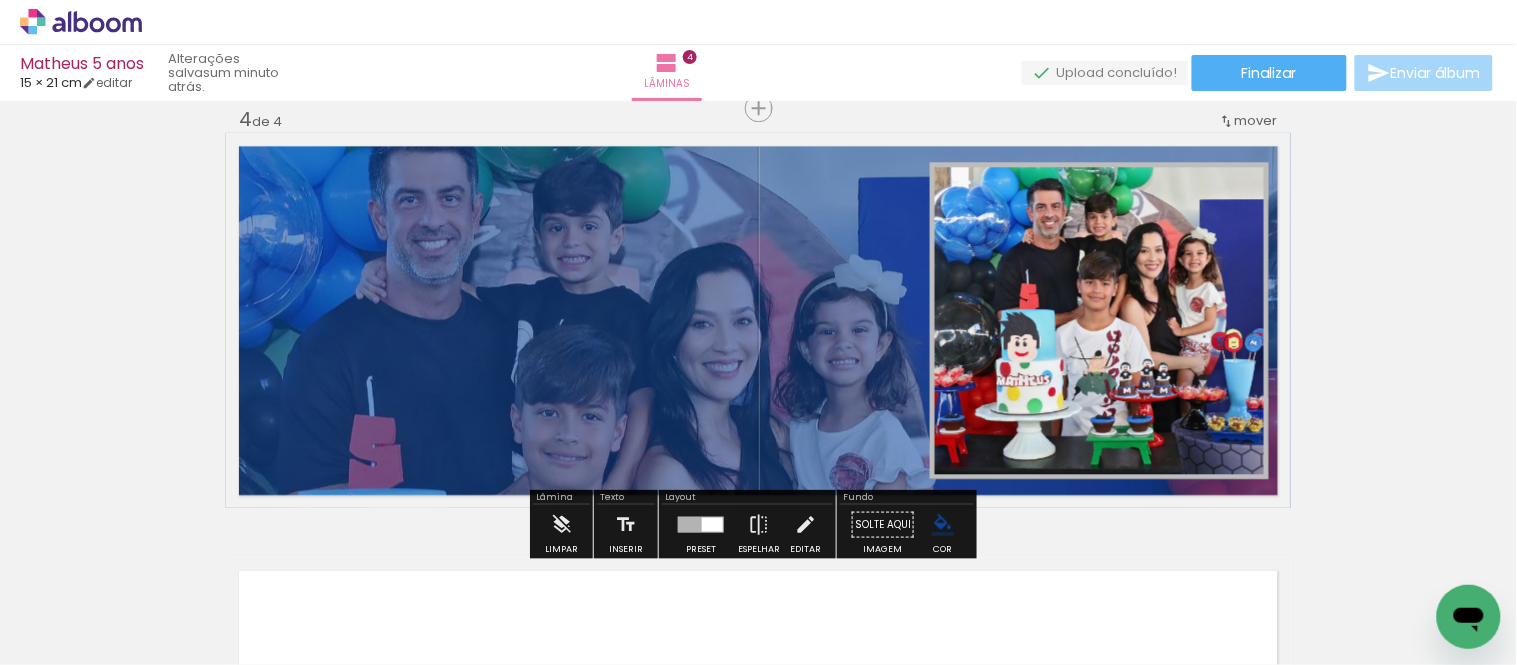 click at bounding box center (1134, 244) 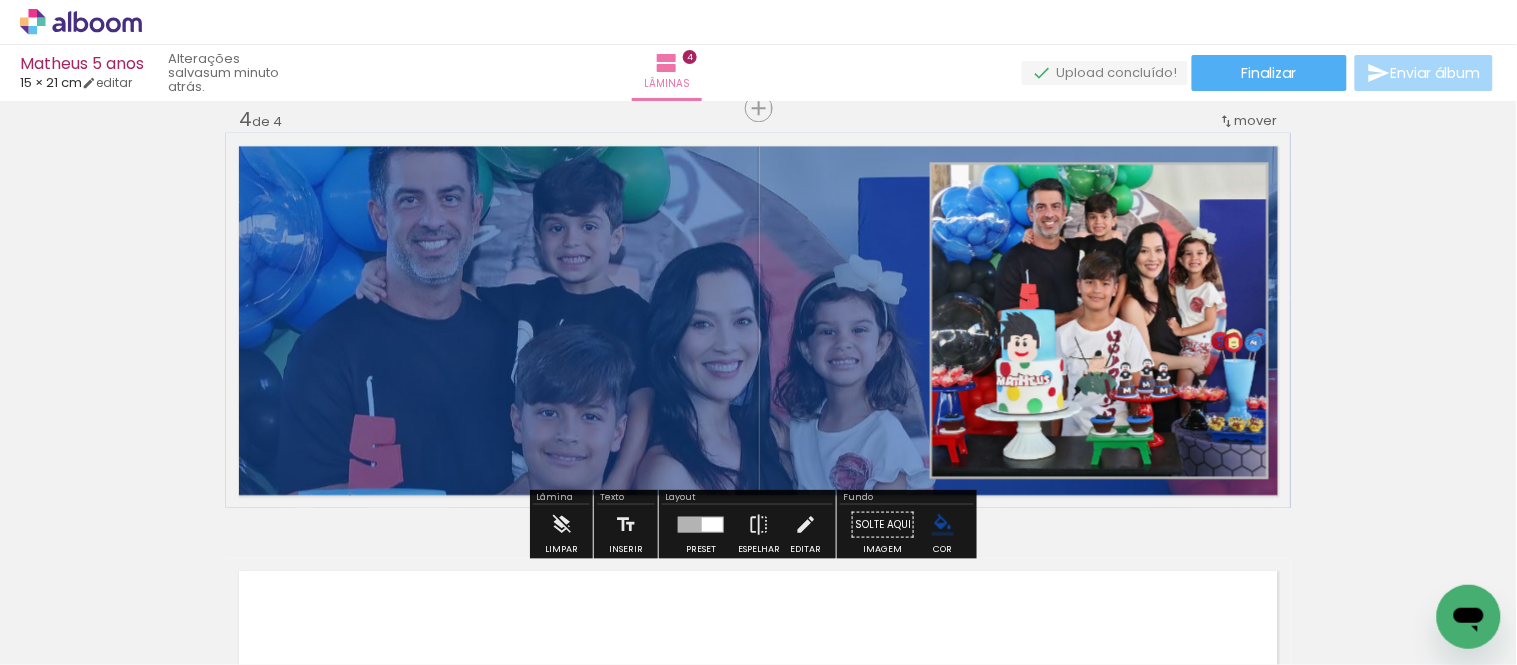 click at bounding box center [1136, 310] 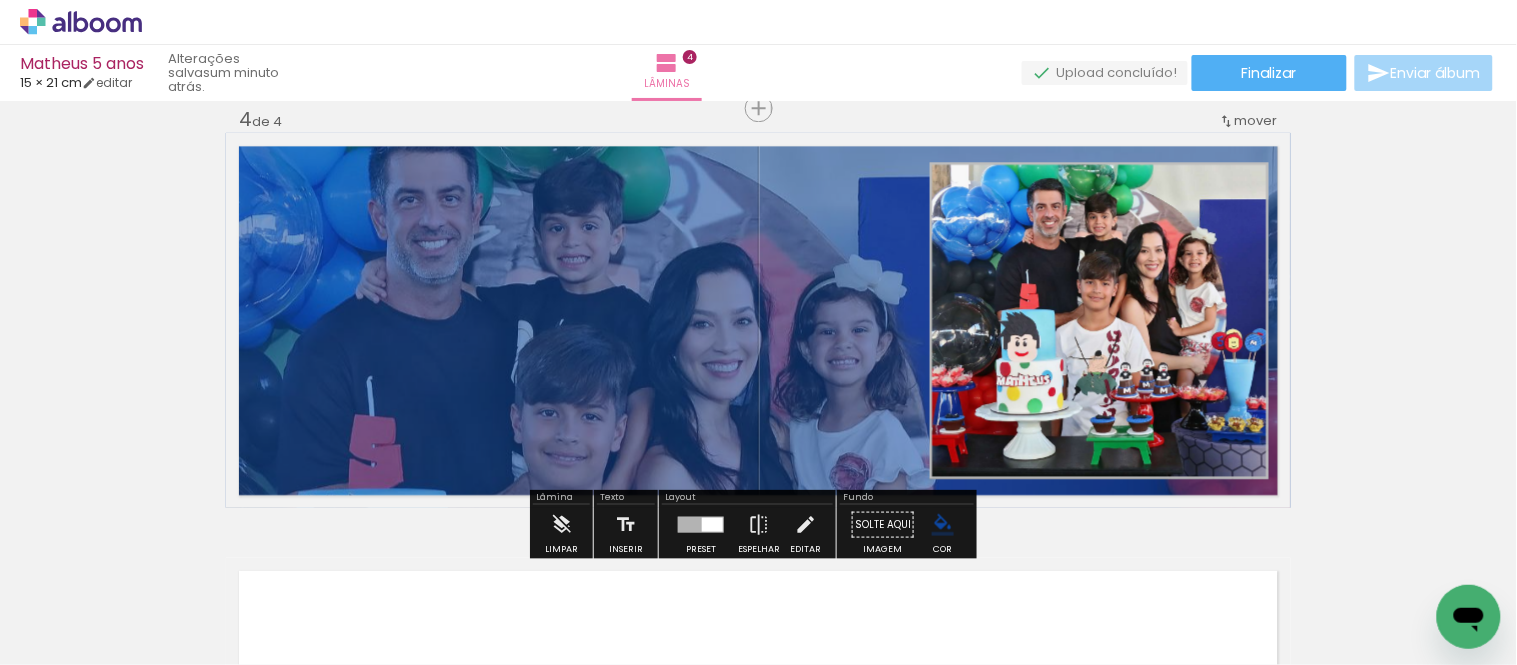 click on "#ffffff" at bounding box center (1145, 138) 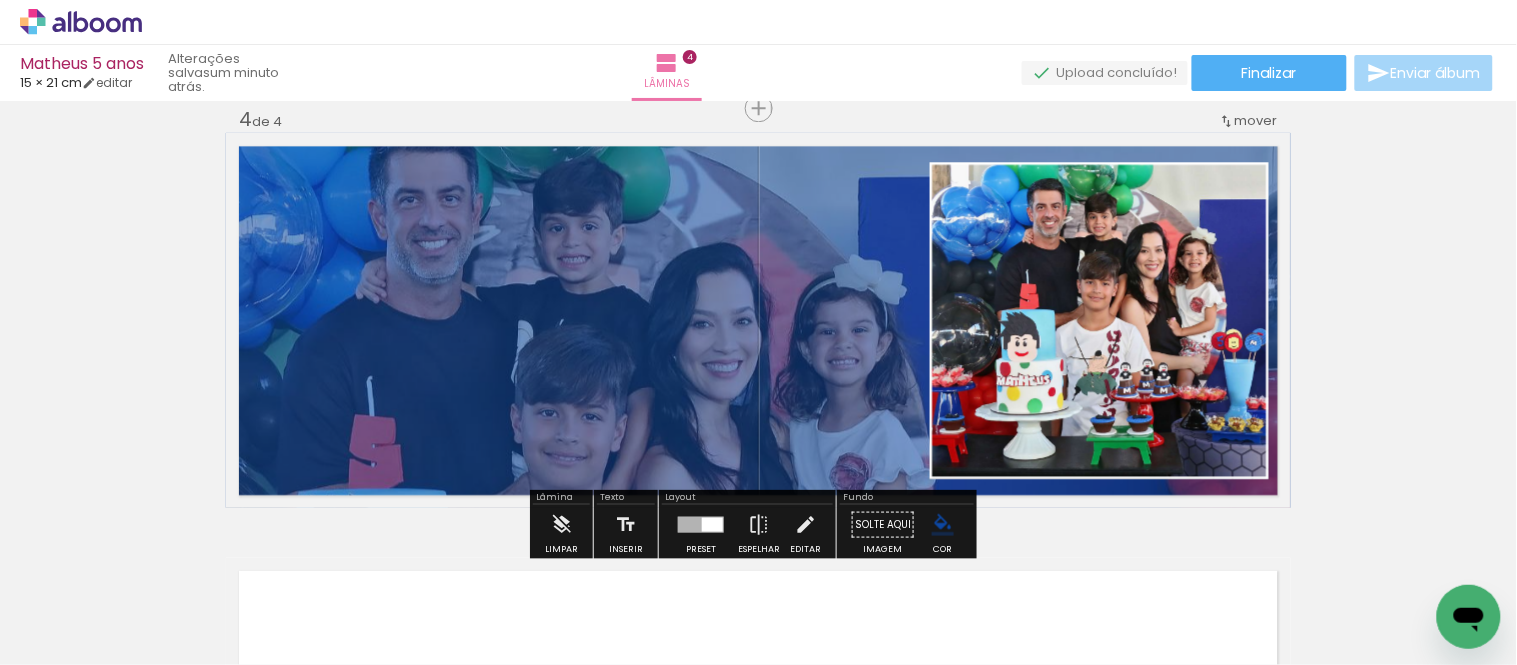 click on "Inserir lâmina 1  de 4  Inserir lâmina 2  de 4  Inserir lâmina 3  de 4  Inserir lâmina 4  de 4 O Designbox precisará aumentar a sua imagem em 206% para exportar para impressão. O Designbox precisará aumentar a sua imagem em 261% para exportar para impressão." at bounding box center [758, -130] 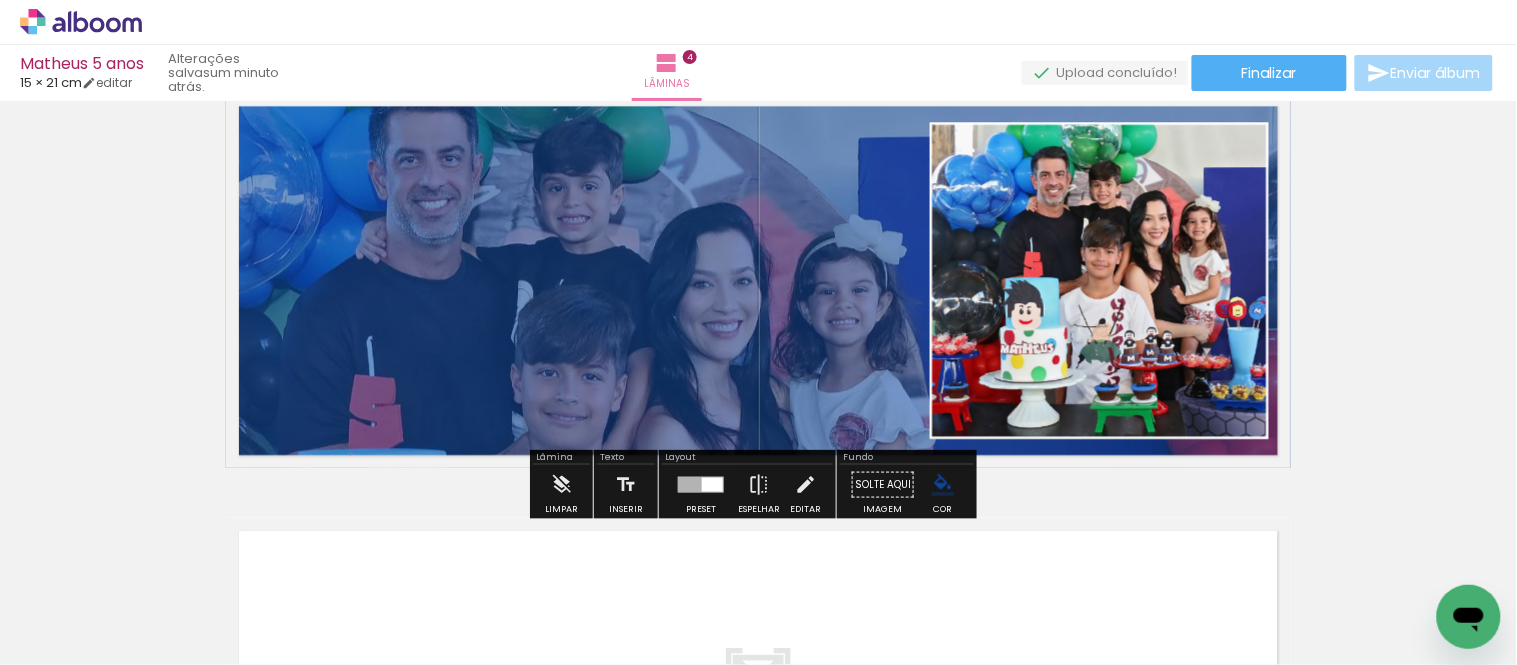 scroll, scrollTop: 1301, scrollLeft: 0, axis: vertical 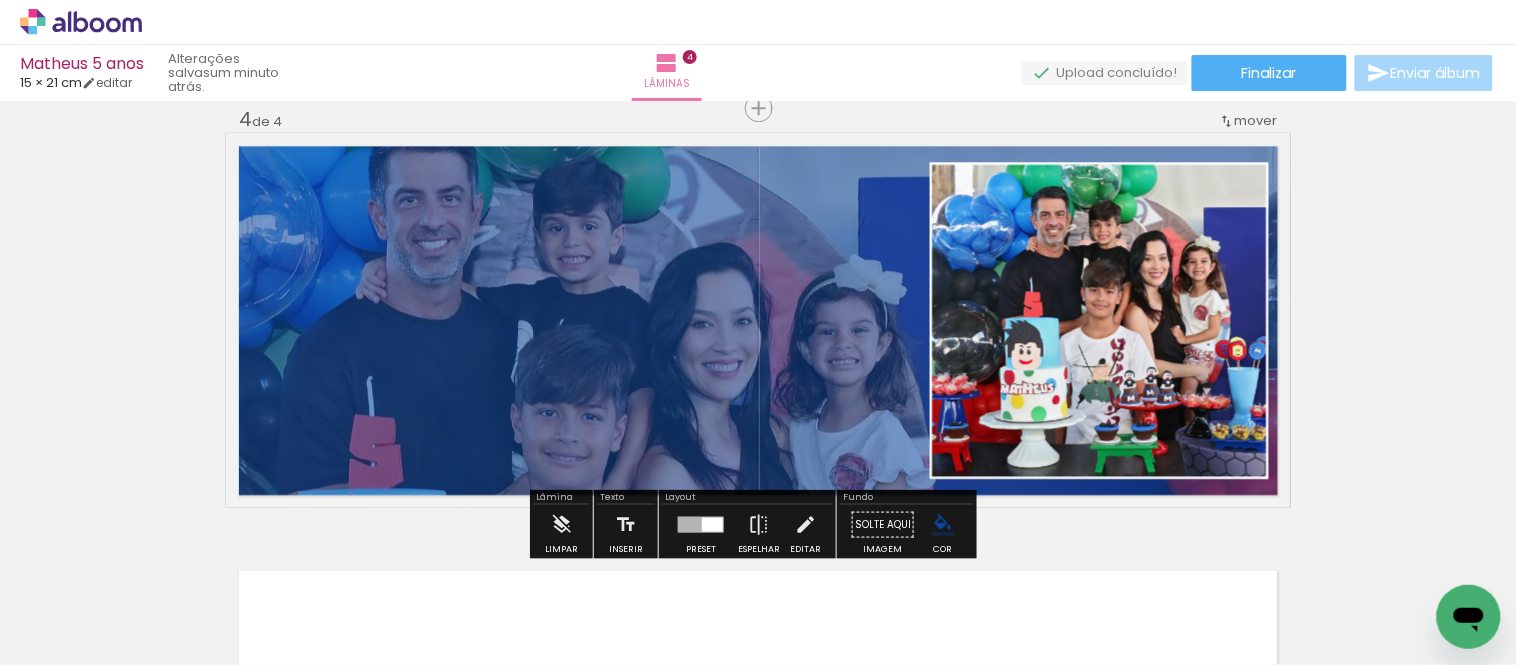 click at bounding box center [758, 320] 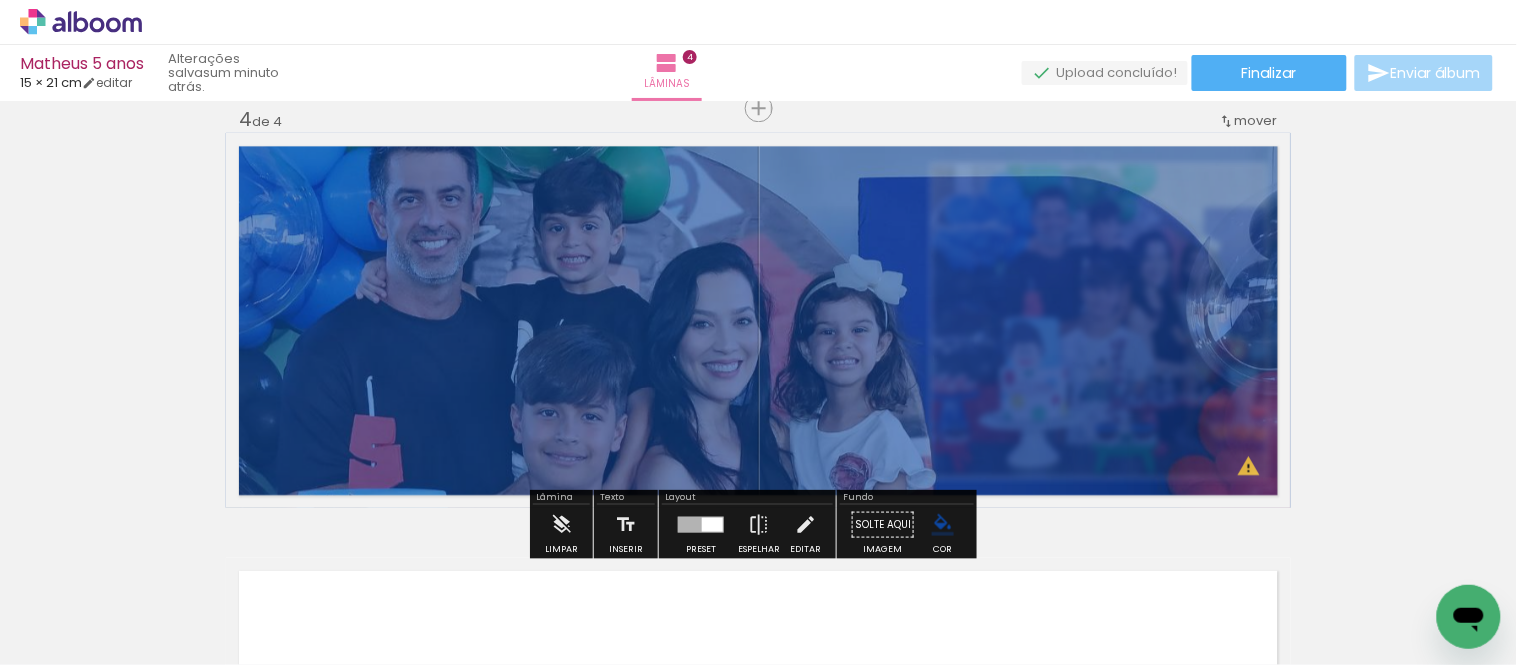 type on "40" 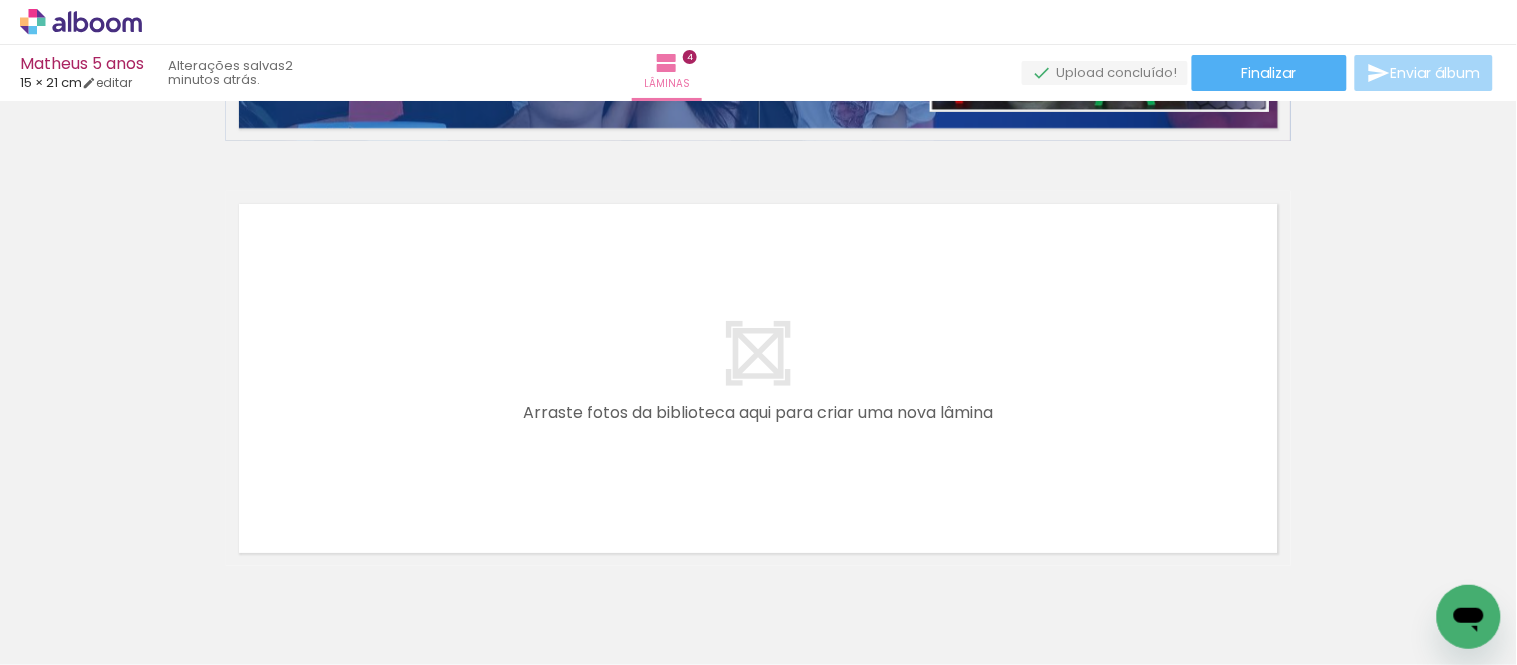 scroll, scrollTop: 1745, scrollLeft: 0, axis: vertical 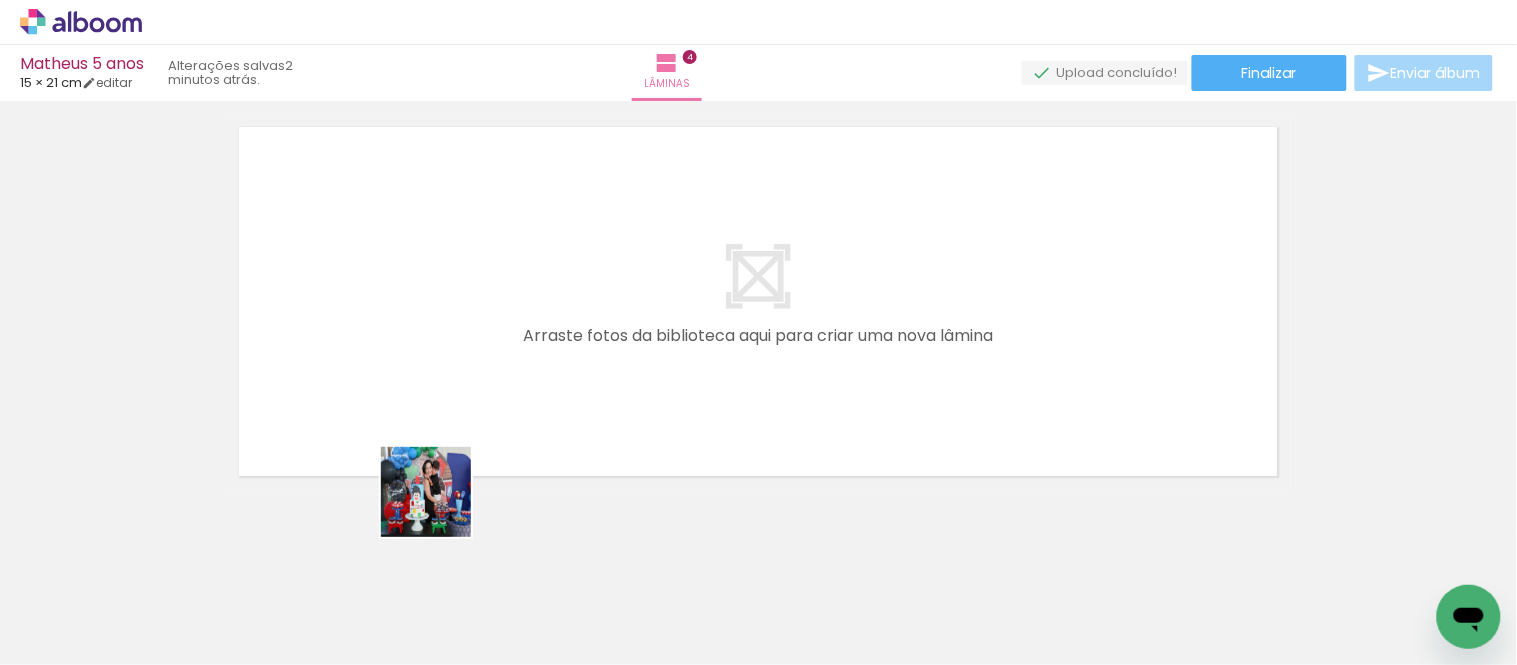 drag, startPoint x: 441, startPoint y: 542, endPoint x: 441, endPoint y: 411, distance: 131 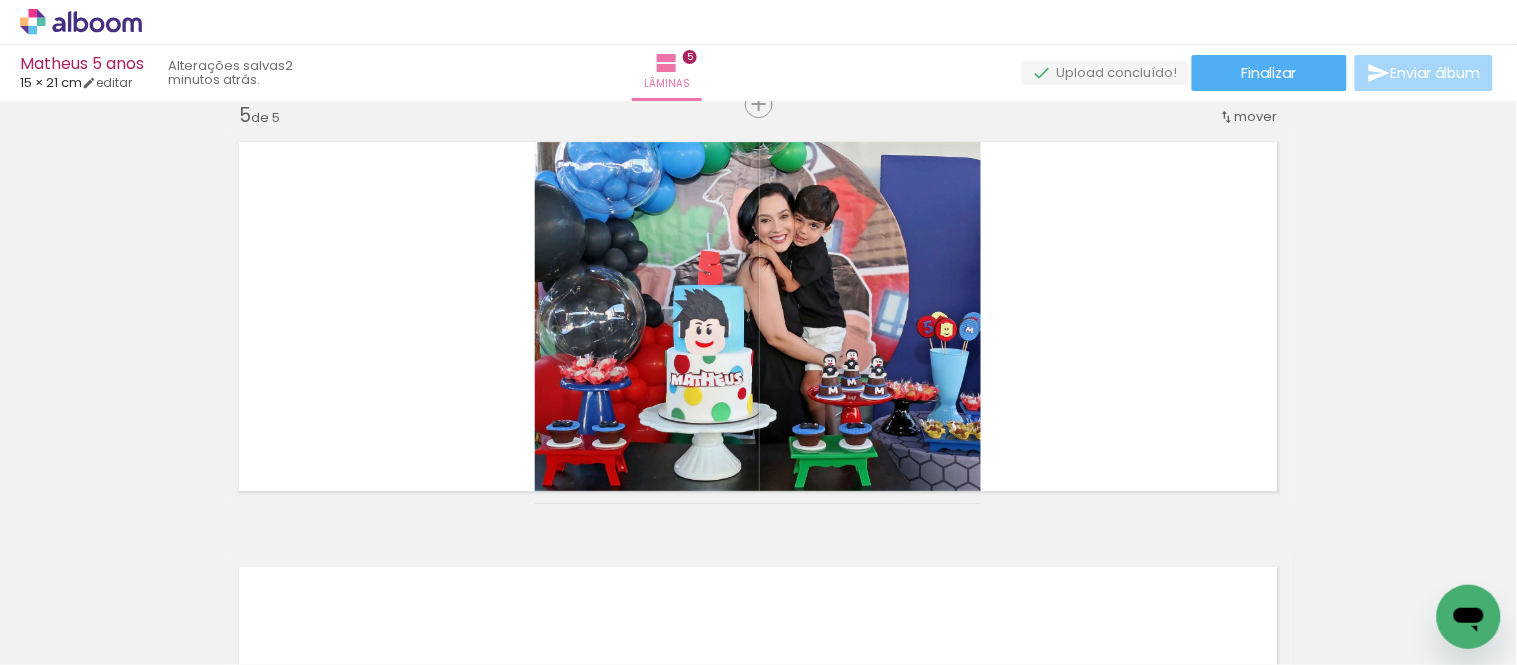 scroll, scrollTop: 1725, scrollLeft: 0, axis: vertical 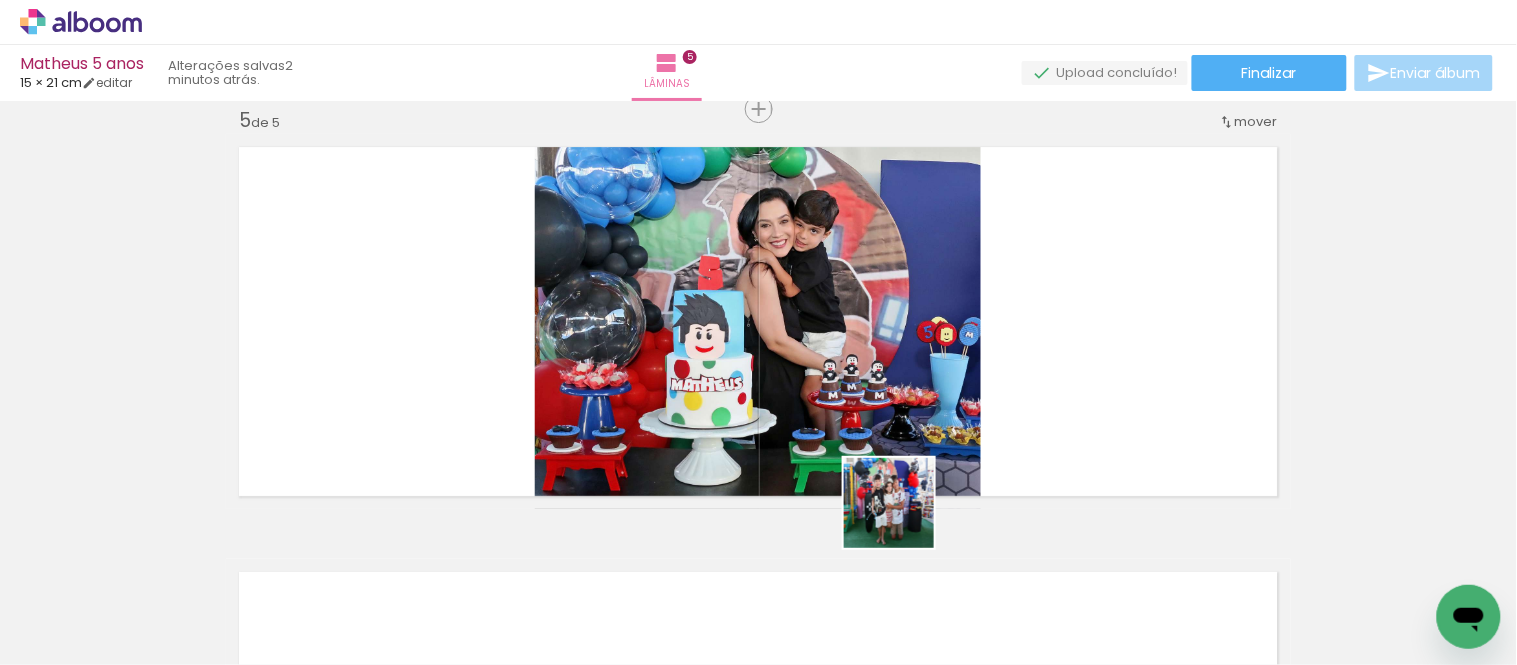drag, startPoint x: 904, startPoint y: 518, endPoint x: 922, endPoint y: 480, distance: 42.047592 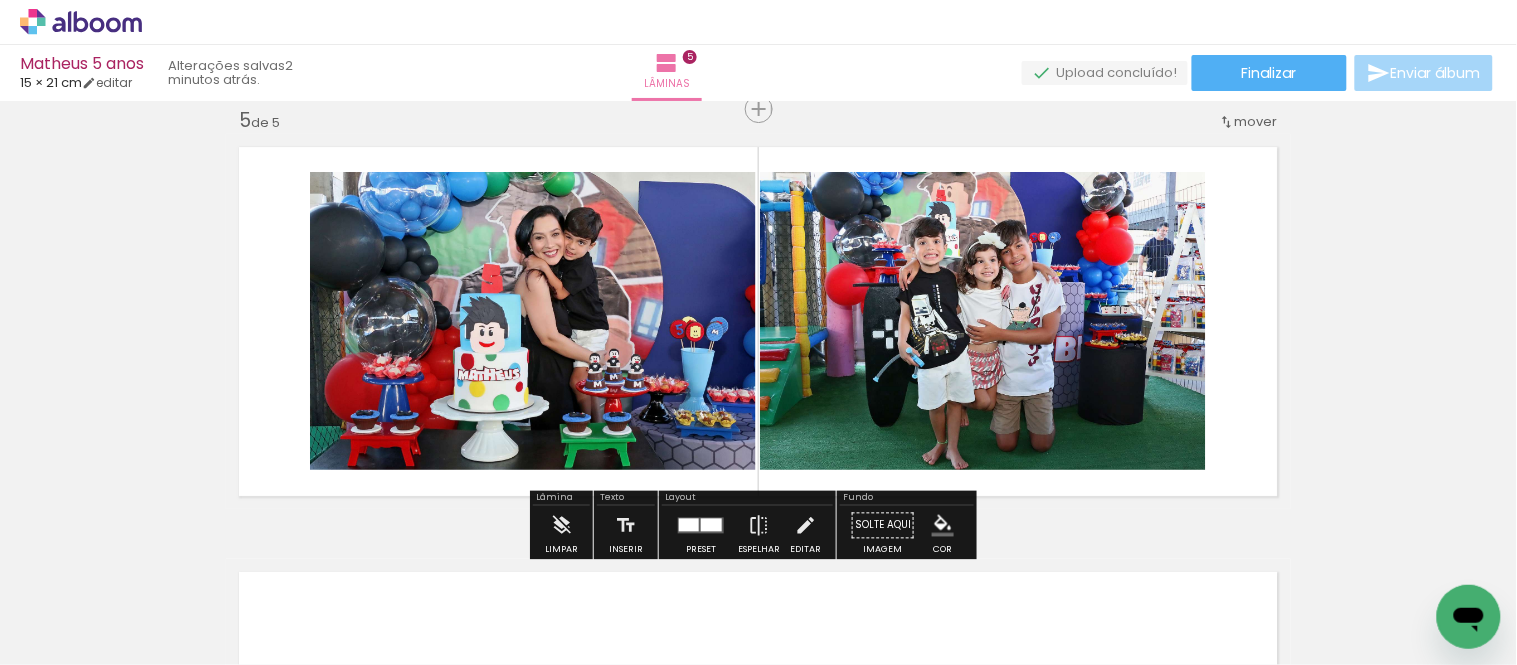 click at bounding box center [711, 524] 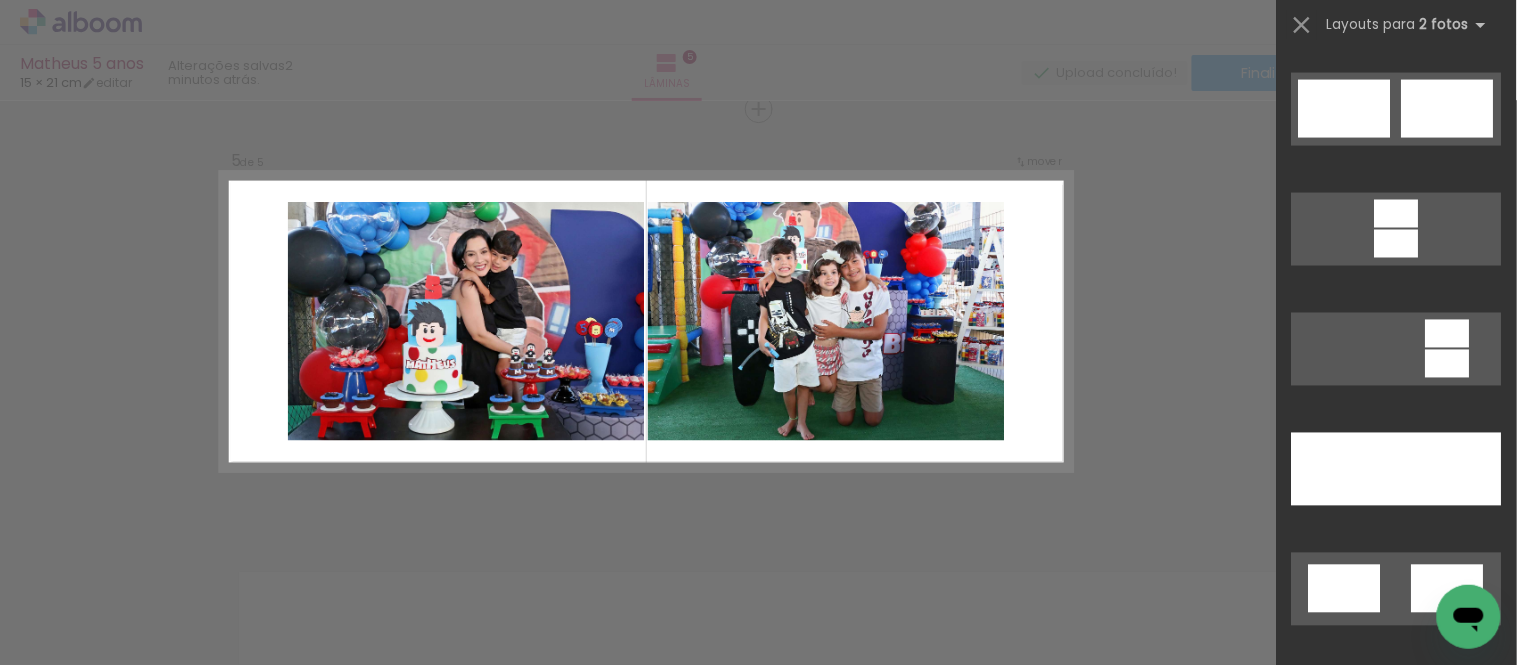 scroll, scrollTop: 1068, scrollLeft: 0, axis: vertical 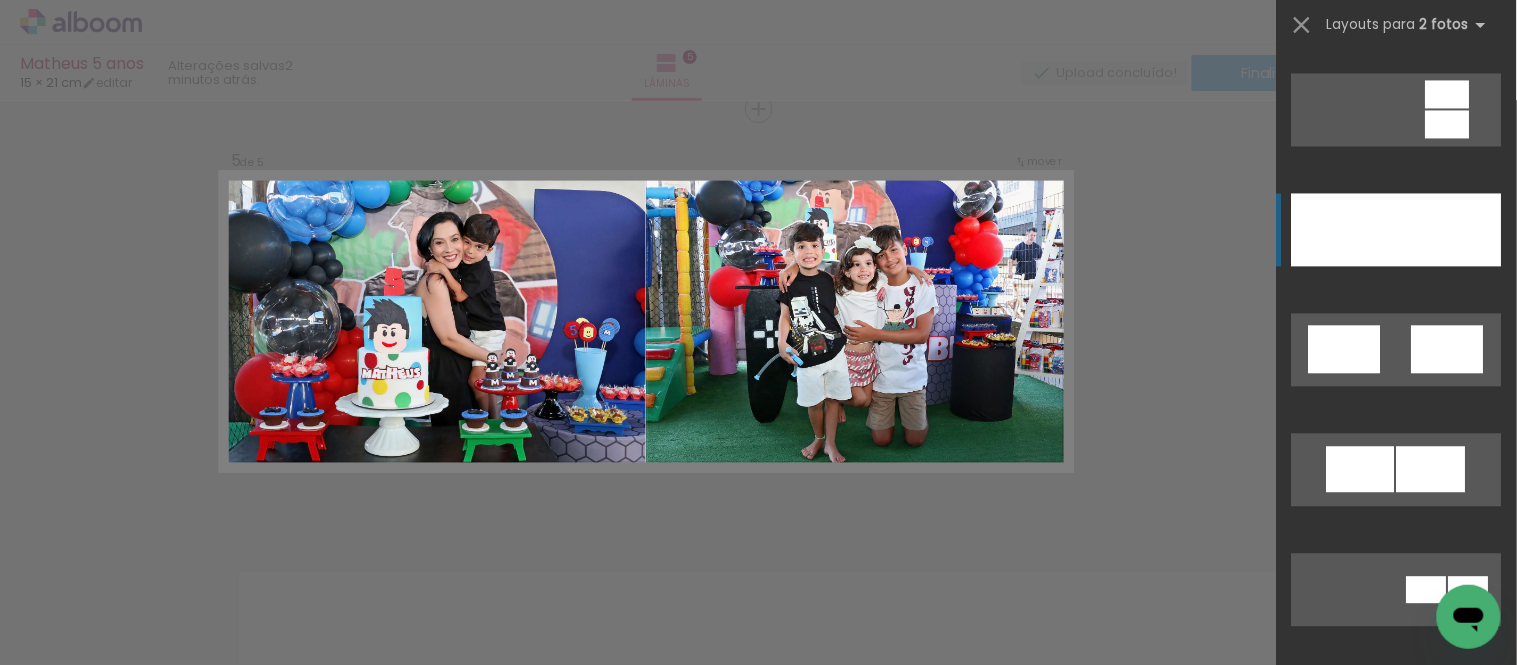 click at bounding box center [1449, 229] 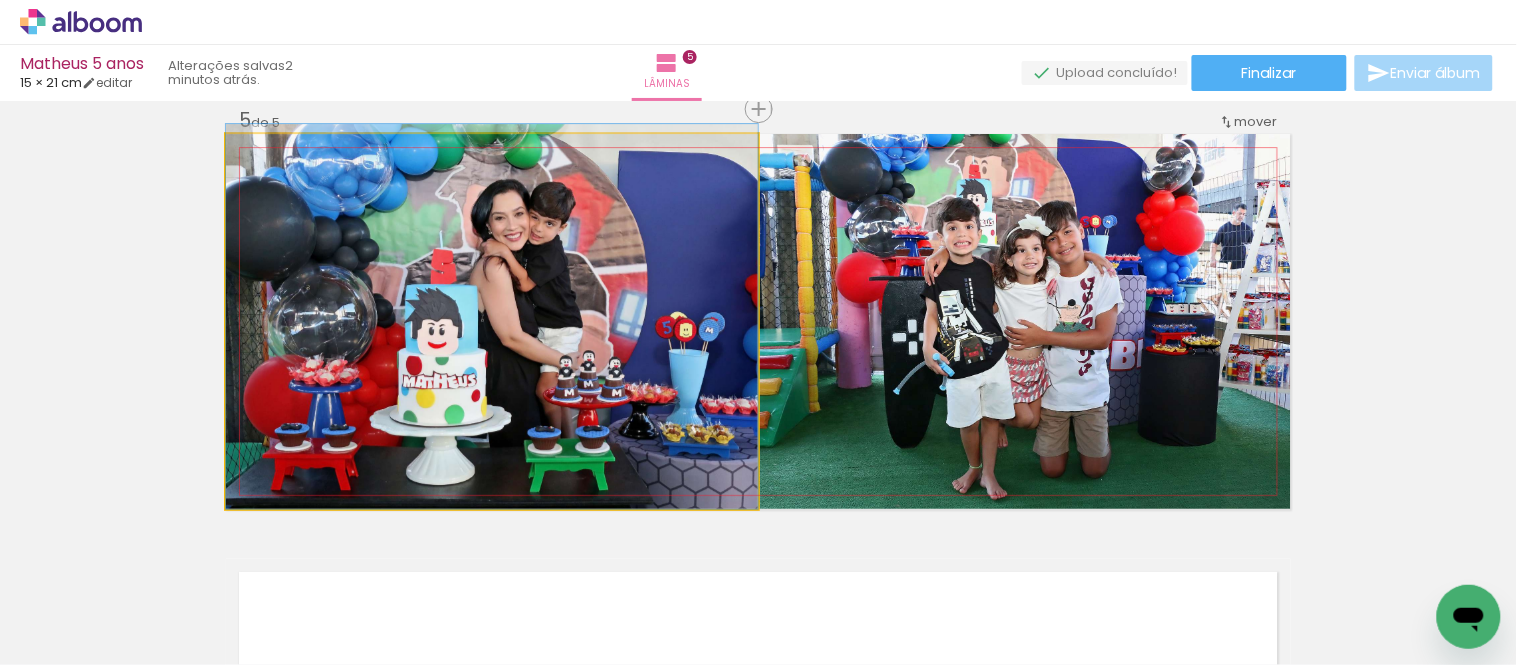 drag, startPoint x: 601, startPoint y: 288, endPoint x: 576, endPoint y: 267, distance: 32.649654 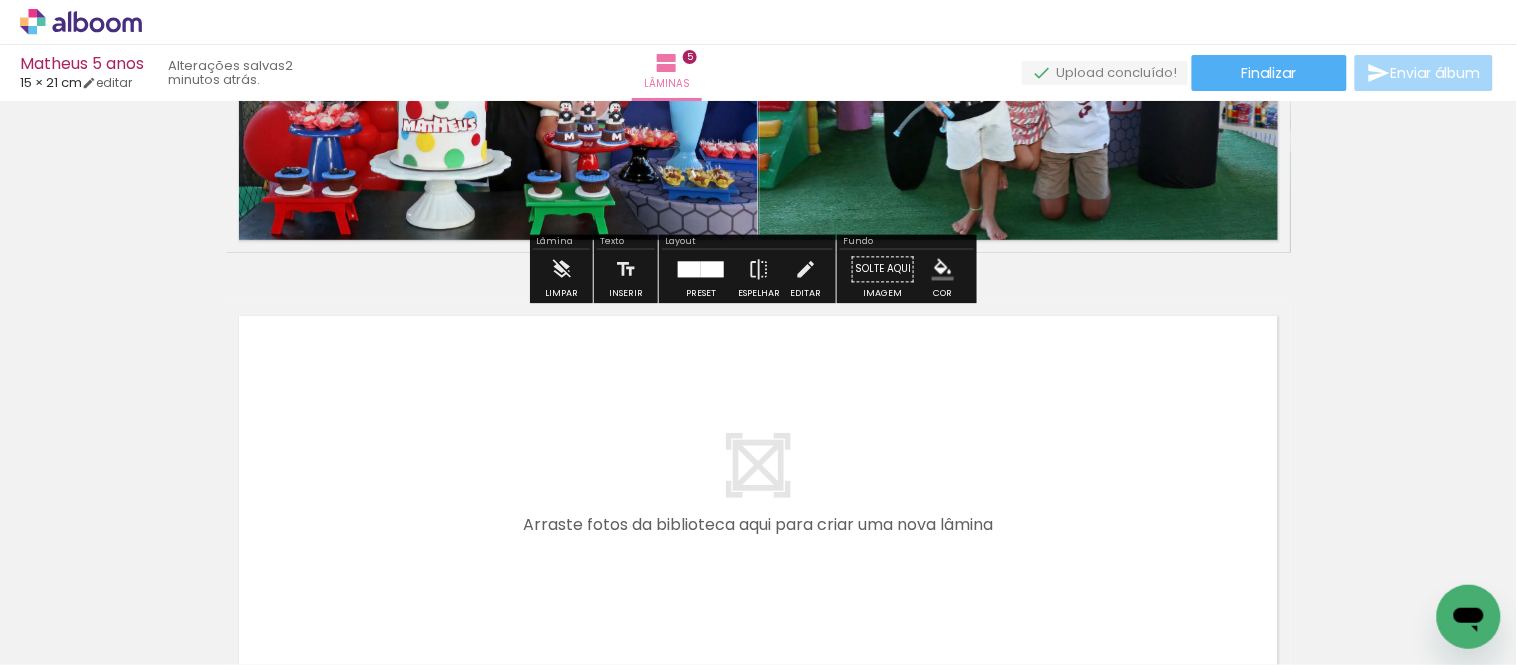 scroll, scrollTop: 2058, scrollLeft: 0, axis: vertical 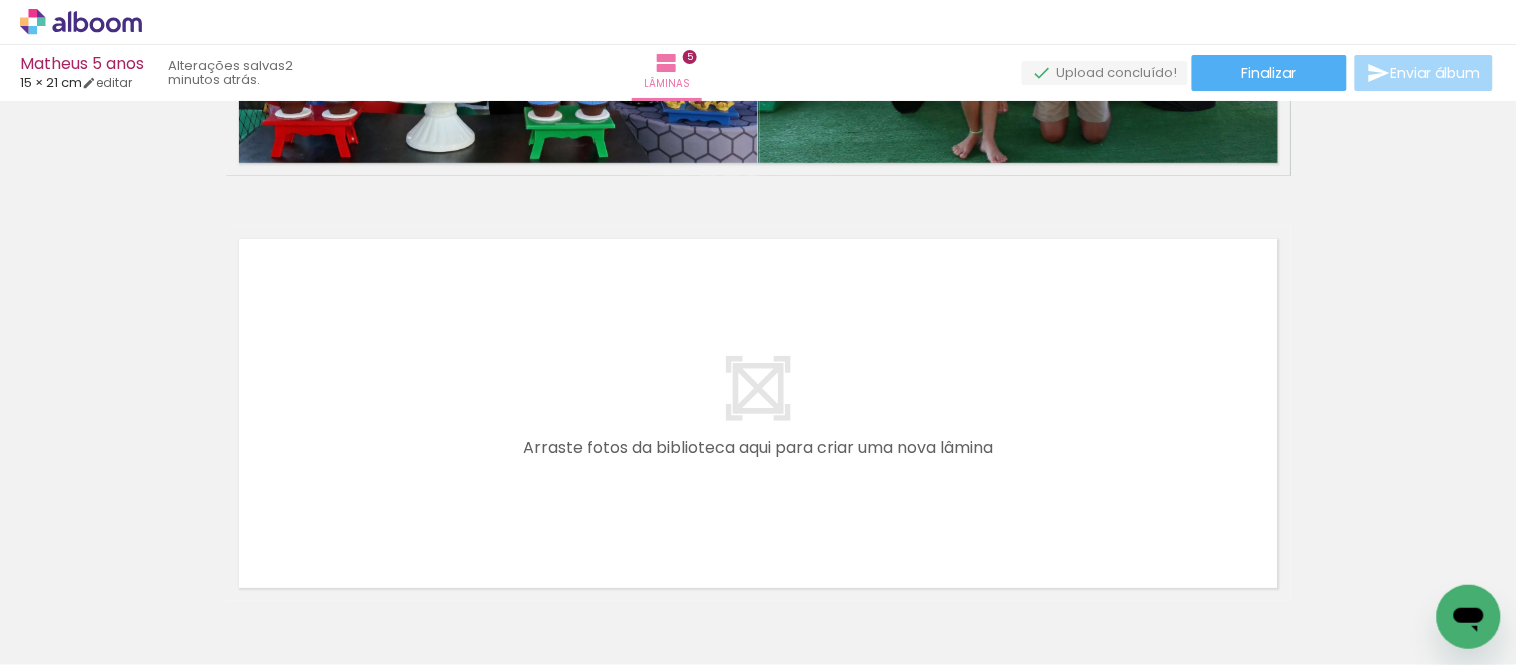 drag, startPoint x: 852, startPoint y: 505, endPoint x: 755, endPoint y: 626, distance: 155.08063 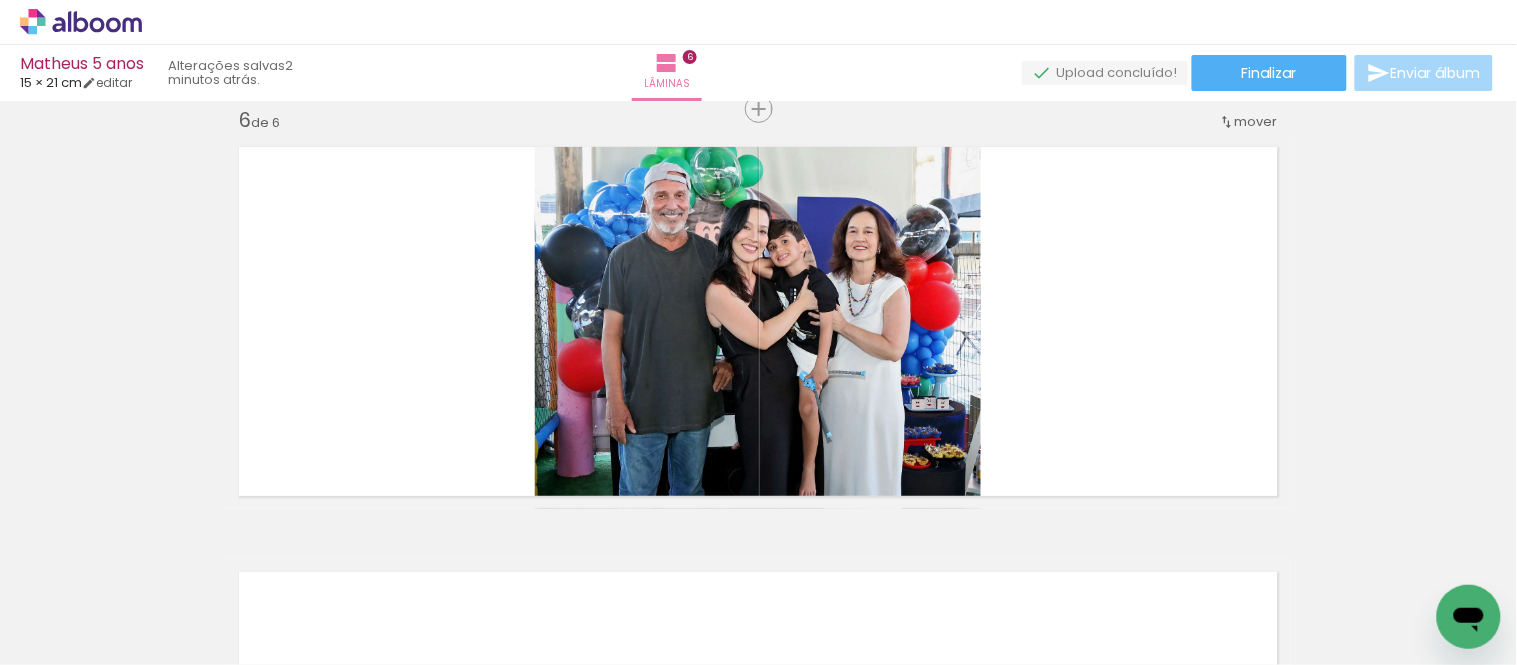 scroll, scrollTop: 2151, scrollLeft: 0, axis: vertical 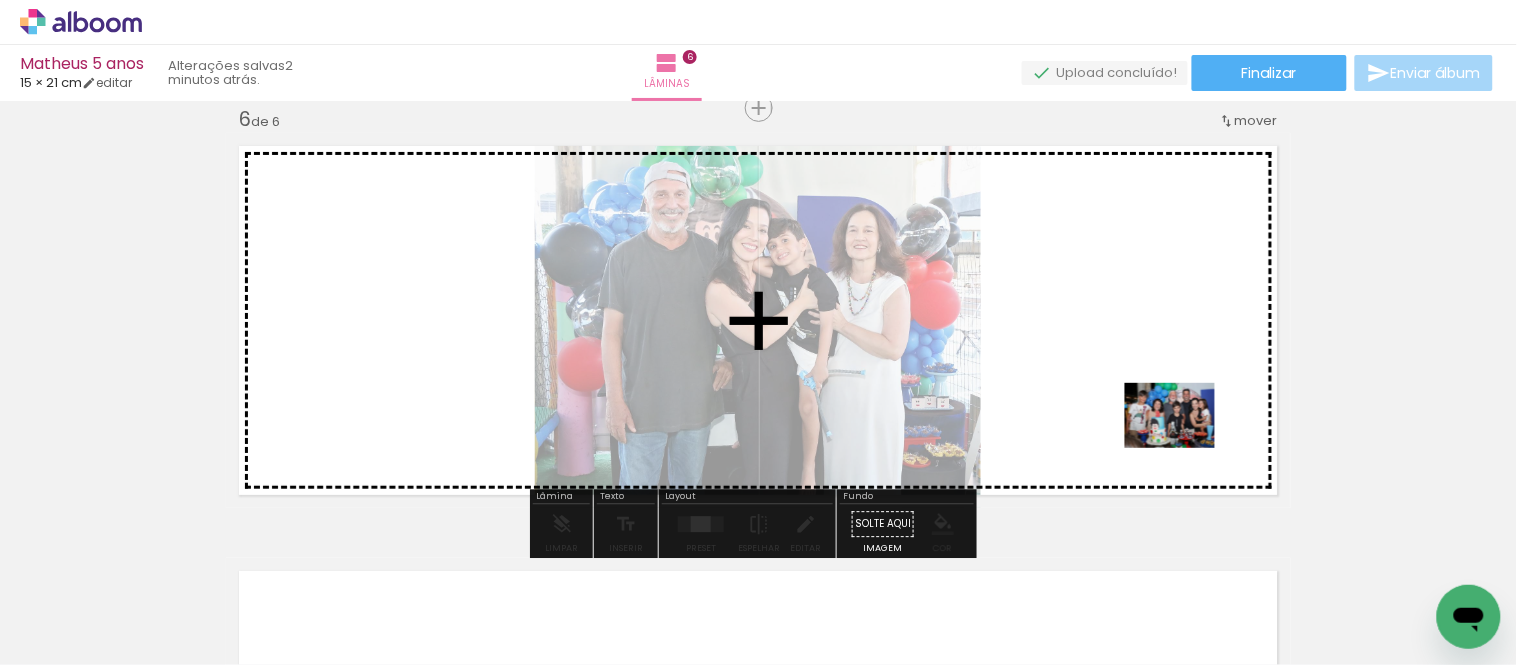 drag, startPoint x: 1198, startPoint y: 588, endPoint x: 1185, endPoint y: 443, distance: 145.58159 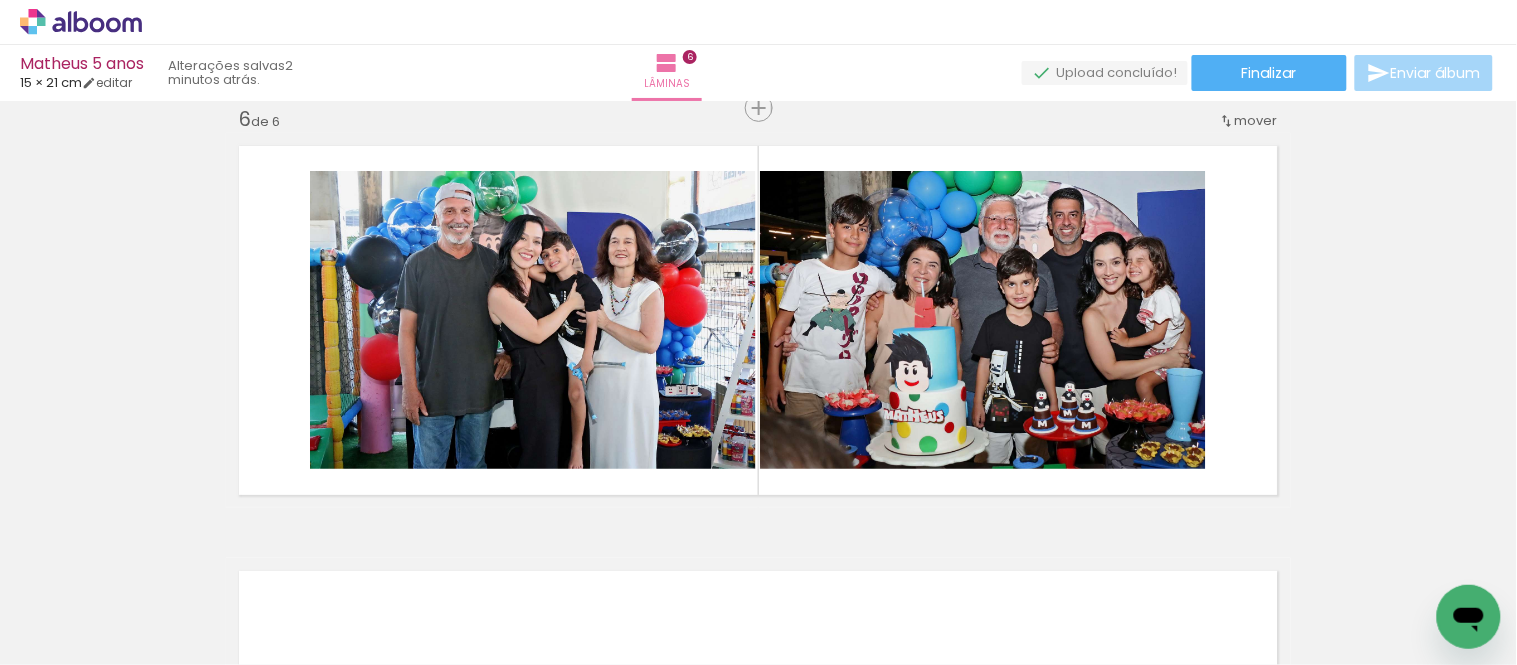 scroll, scrollTop: 0, scrollLeft: 0, axis: both 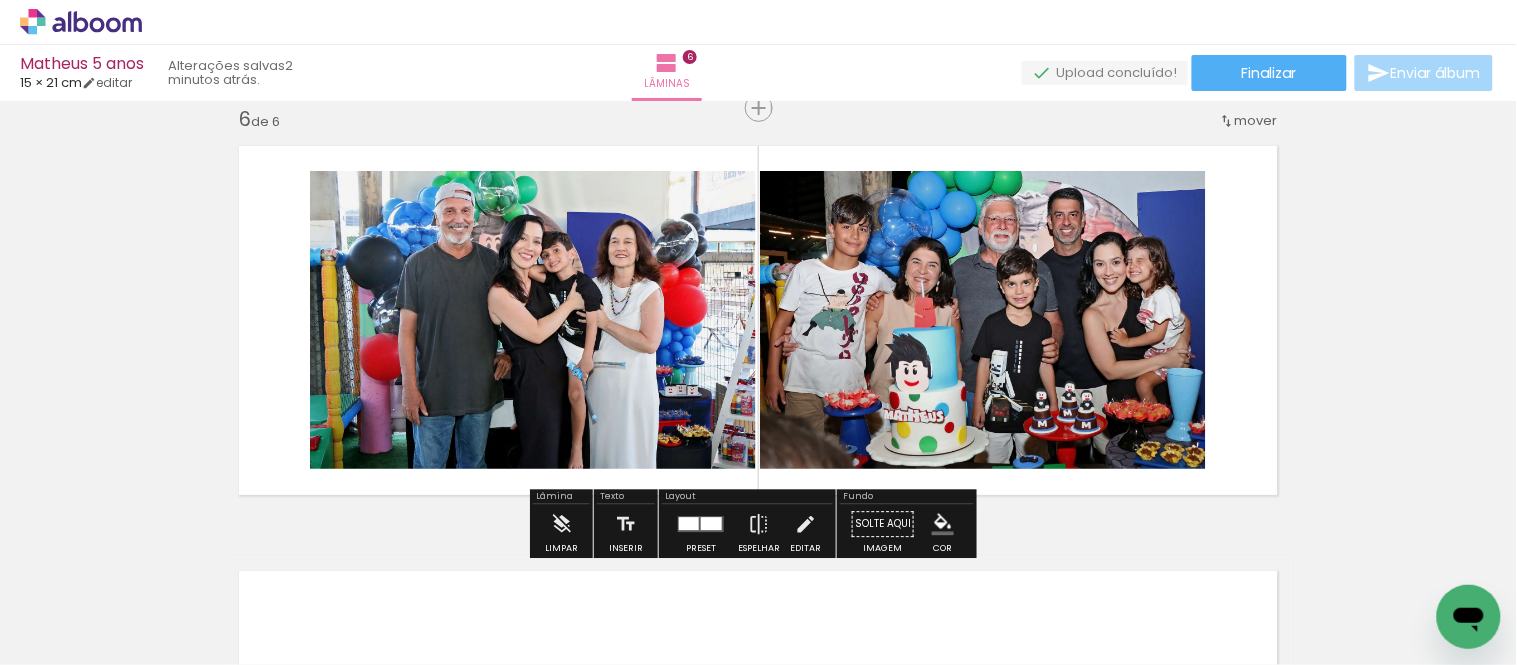 click at bounding box center [689, 523] 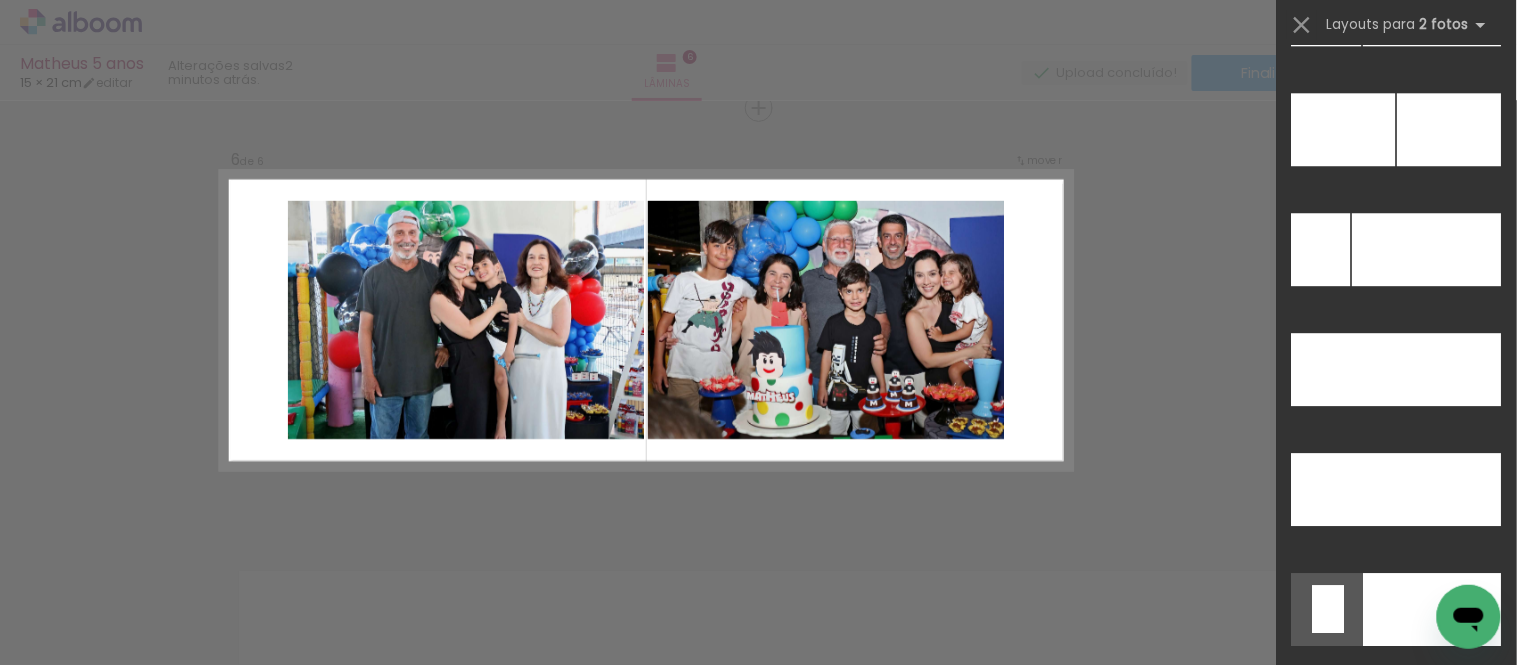 scroll, scrollTop: 9471, scrollLeft: 0, axis: vertical 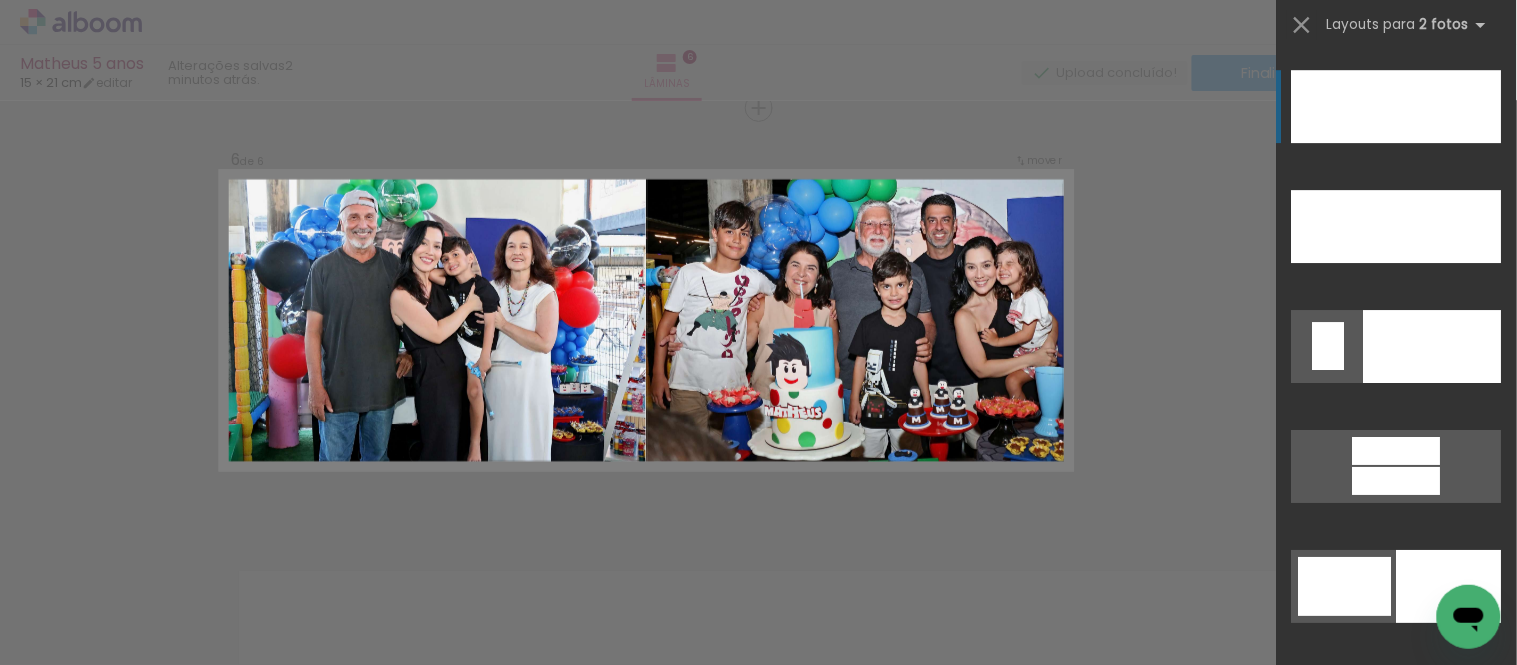 click at bounding box center [1432, 226] 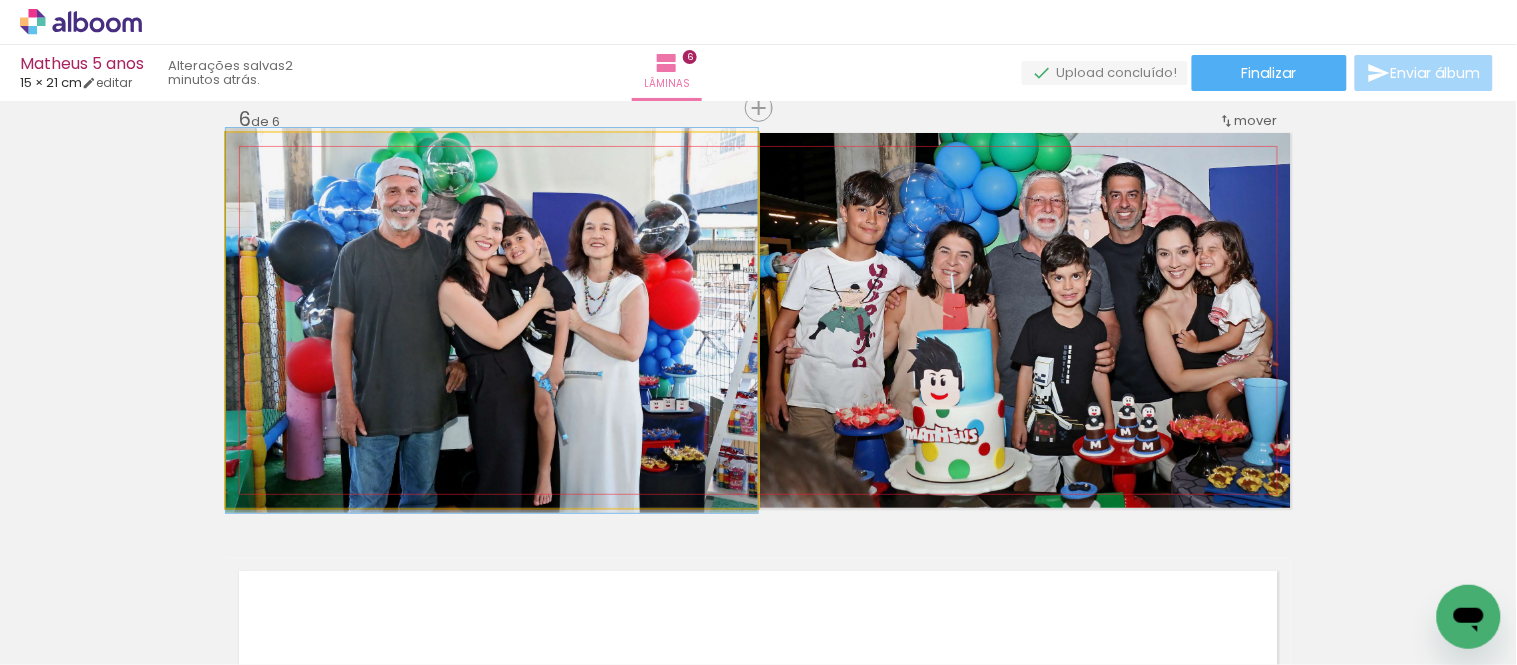 drag, startPoint x: 584, startPoint y: 301, endPoint x: 571, endPoint y: 301, distance: 13 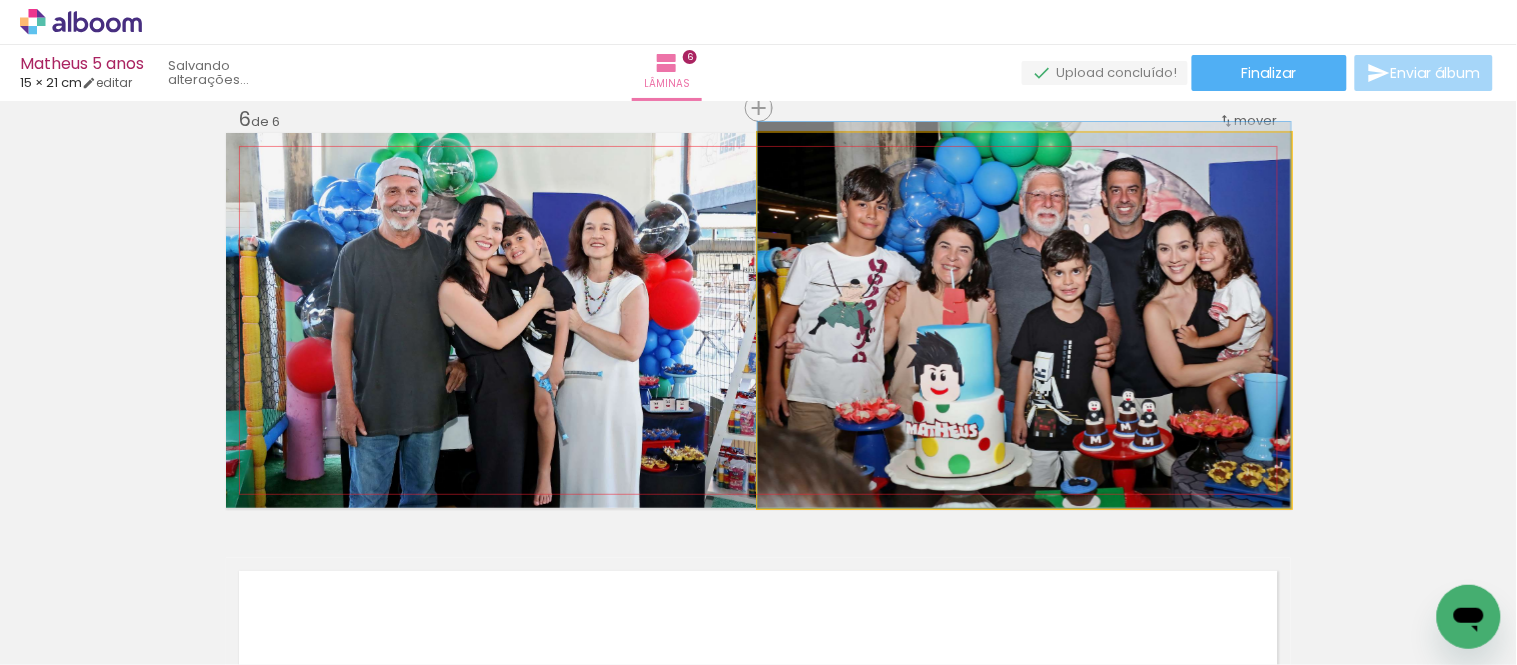 drag, startPoint x: 1102, startPoint y: 368, endPoint x: 1095, endPoint y: 360, distance: 10.630146 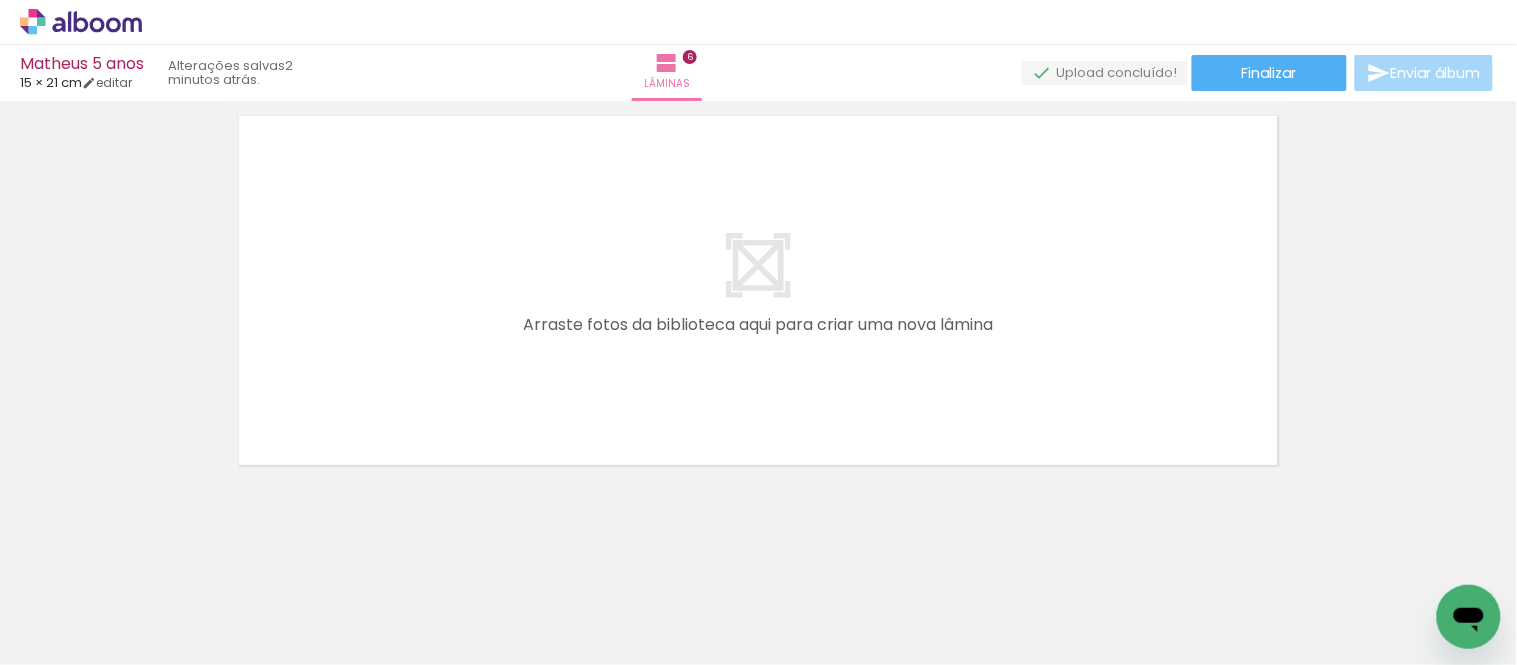 scroll, scrollTop: 2613, scrollLeft: 0, axis: vertical 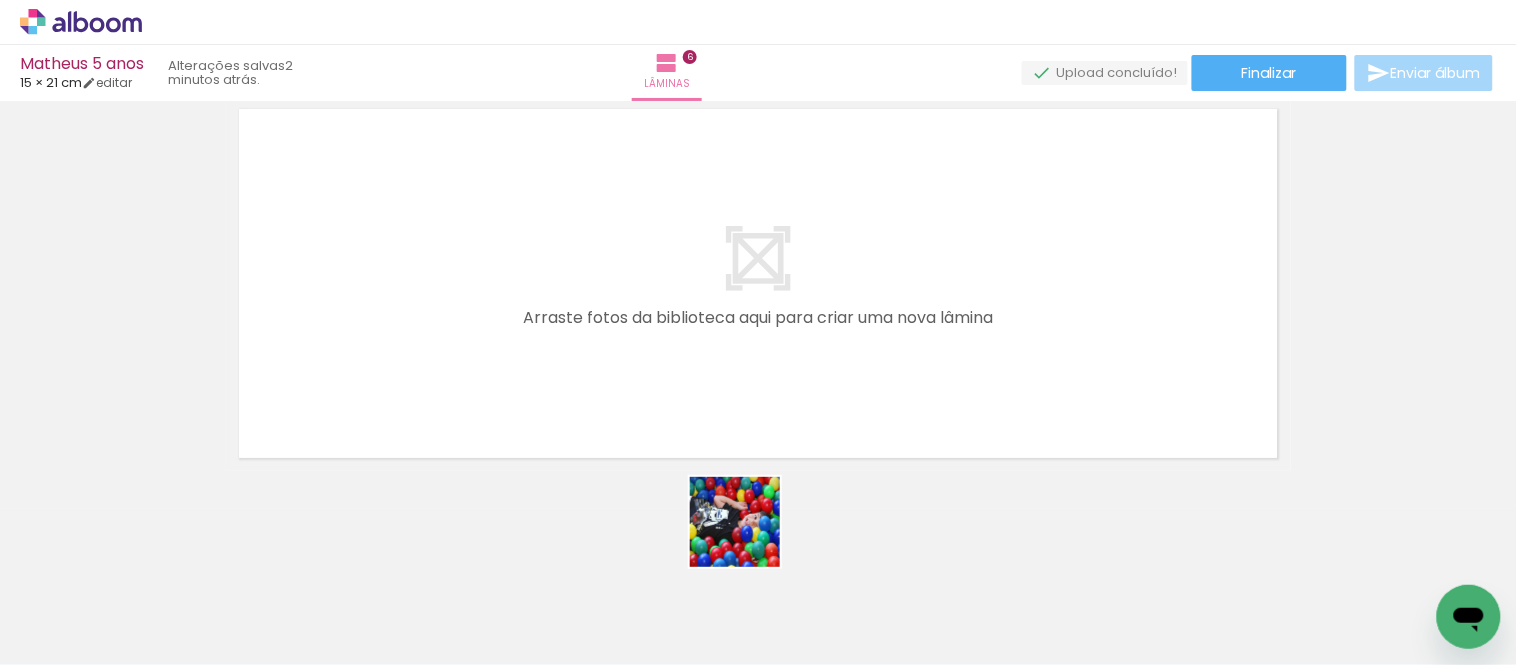 drag, startPoint x: 753, startPoint y: 551, endPoint x: 837, endPoint y: 547, distance: 84.095184 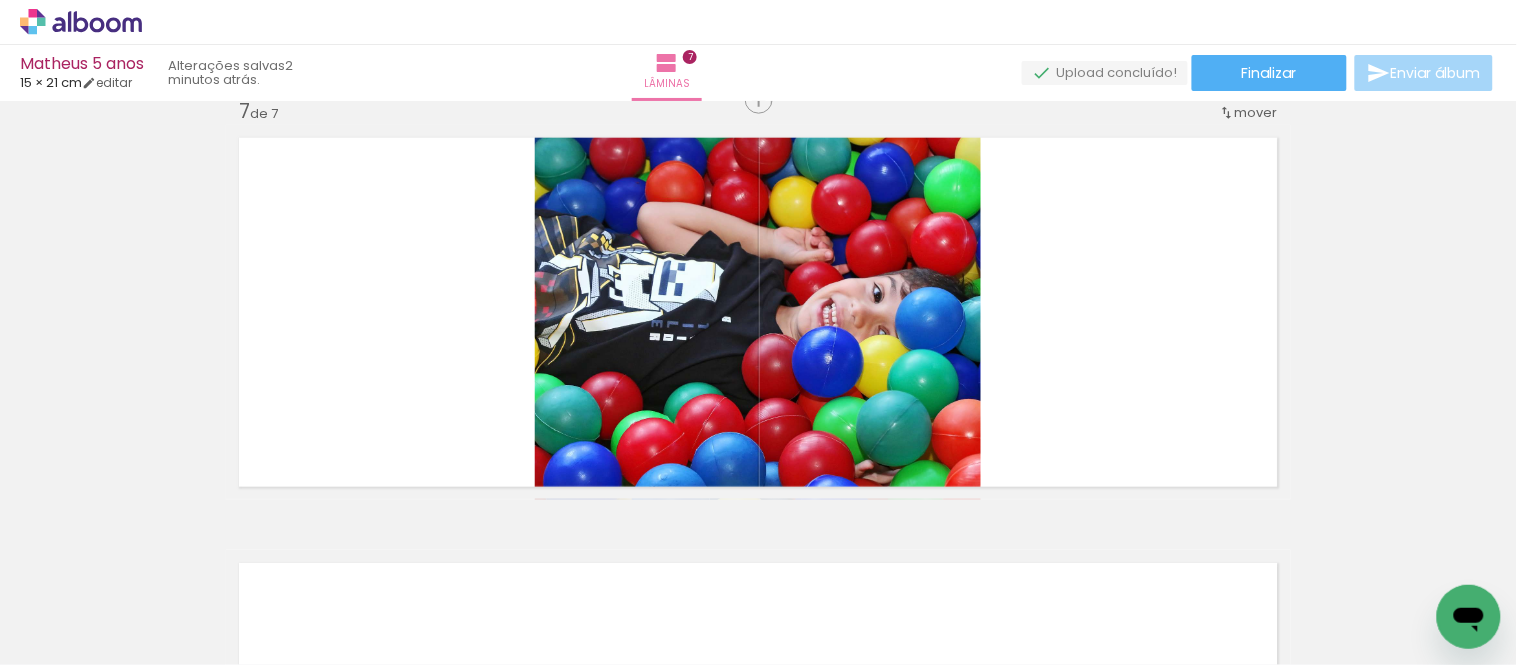 scroll, scrollTop: 2575, scrollLeft: 0, axis: vertical 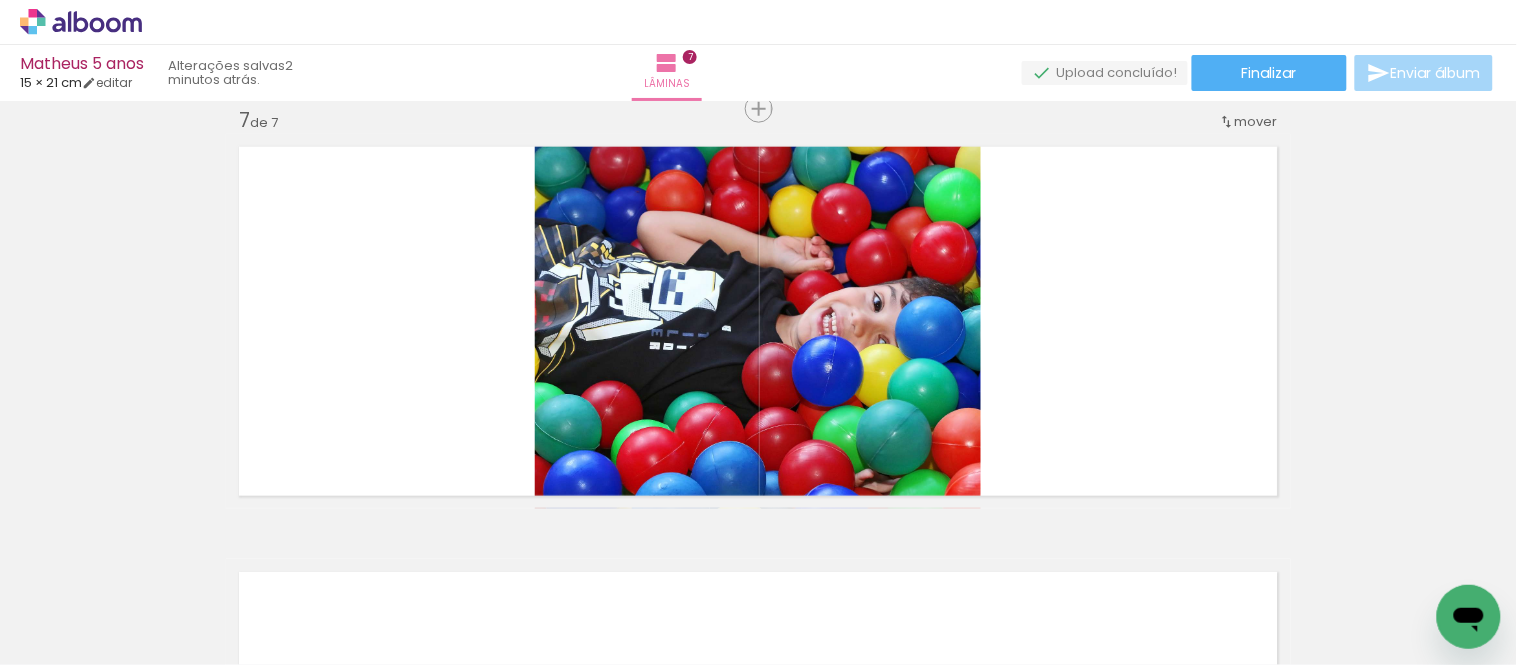 drag, startPoint x: 864, startPoint y: 562, endPoint x: 951, endPoint y: 535, distance: 91.09336 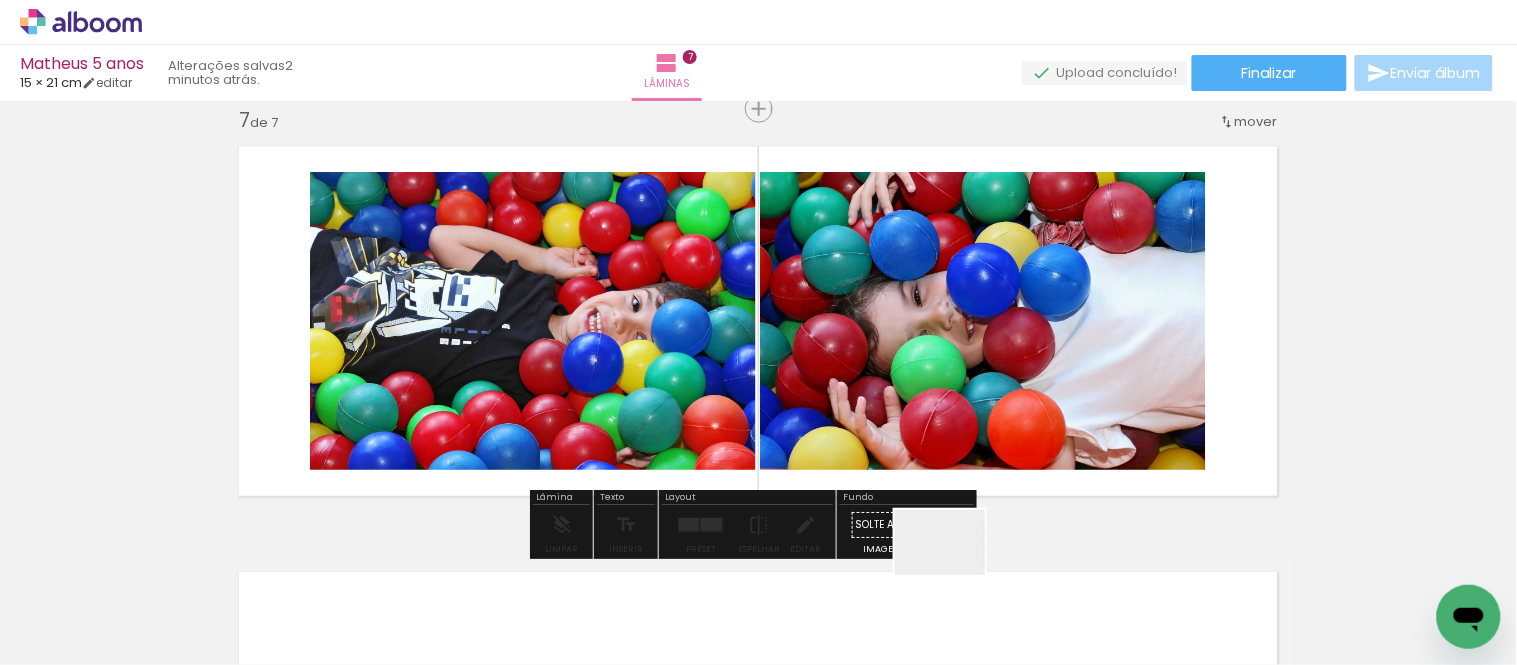 drag, startPoint x: 955, startPoint y: 575, endPoint x: 981, endPoint y: 616, distance: 48.548943 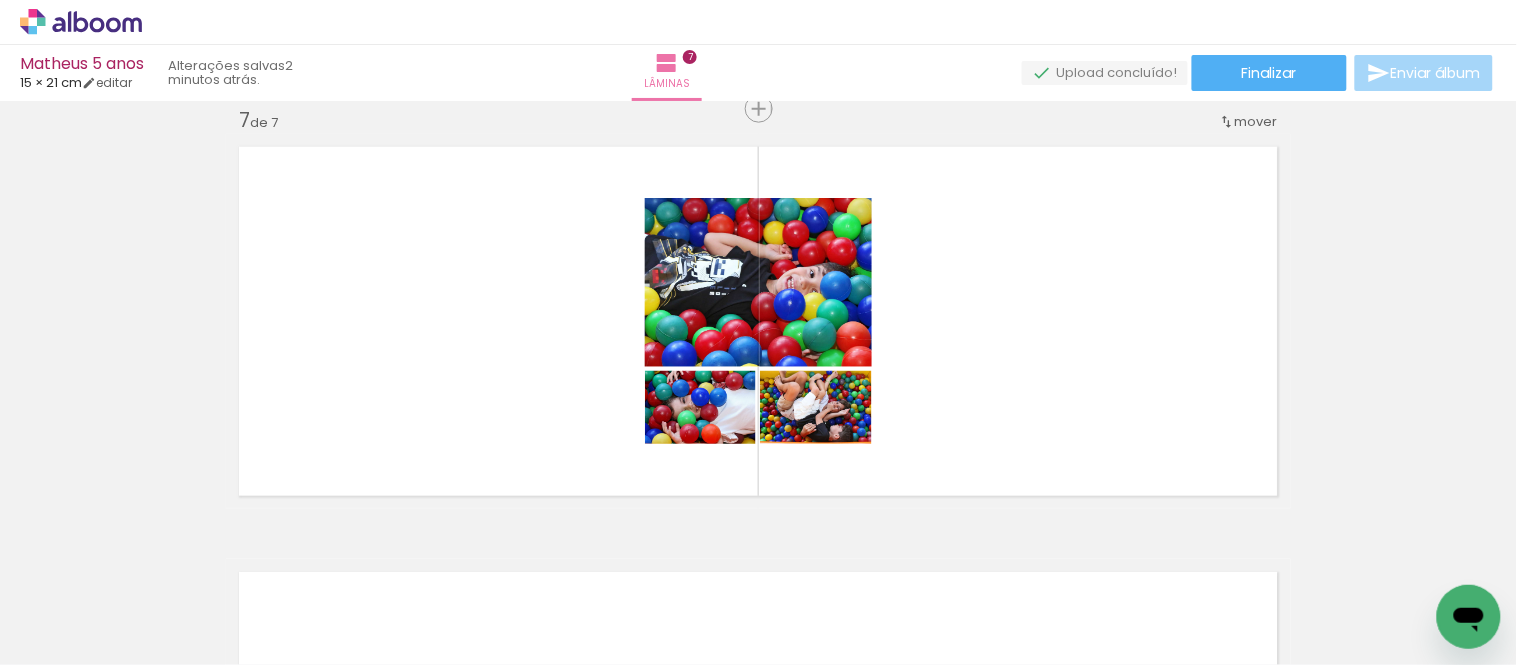 scroll, scrollTop: 0, scrollLeft: 734, axis: horizontal 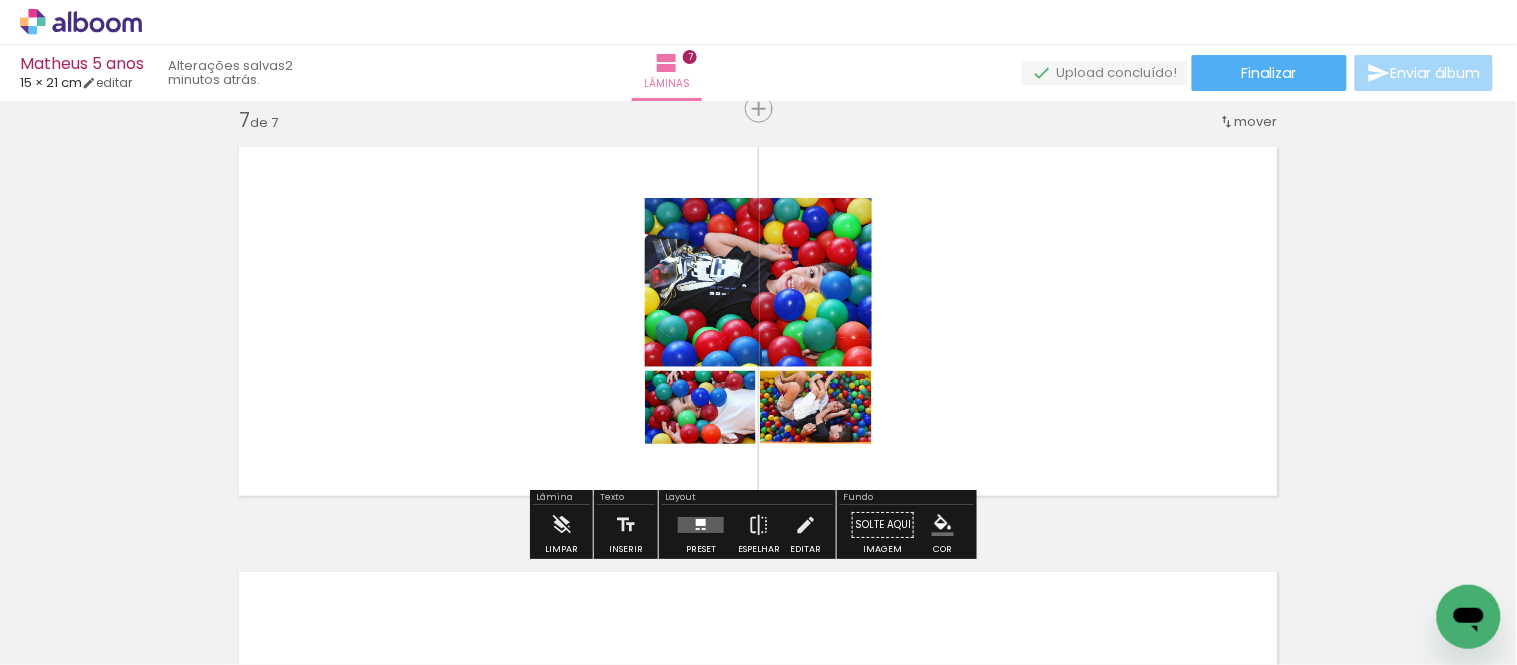 click at bounding box center (701, 525) 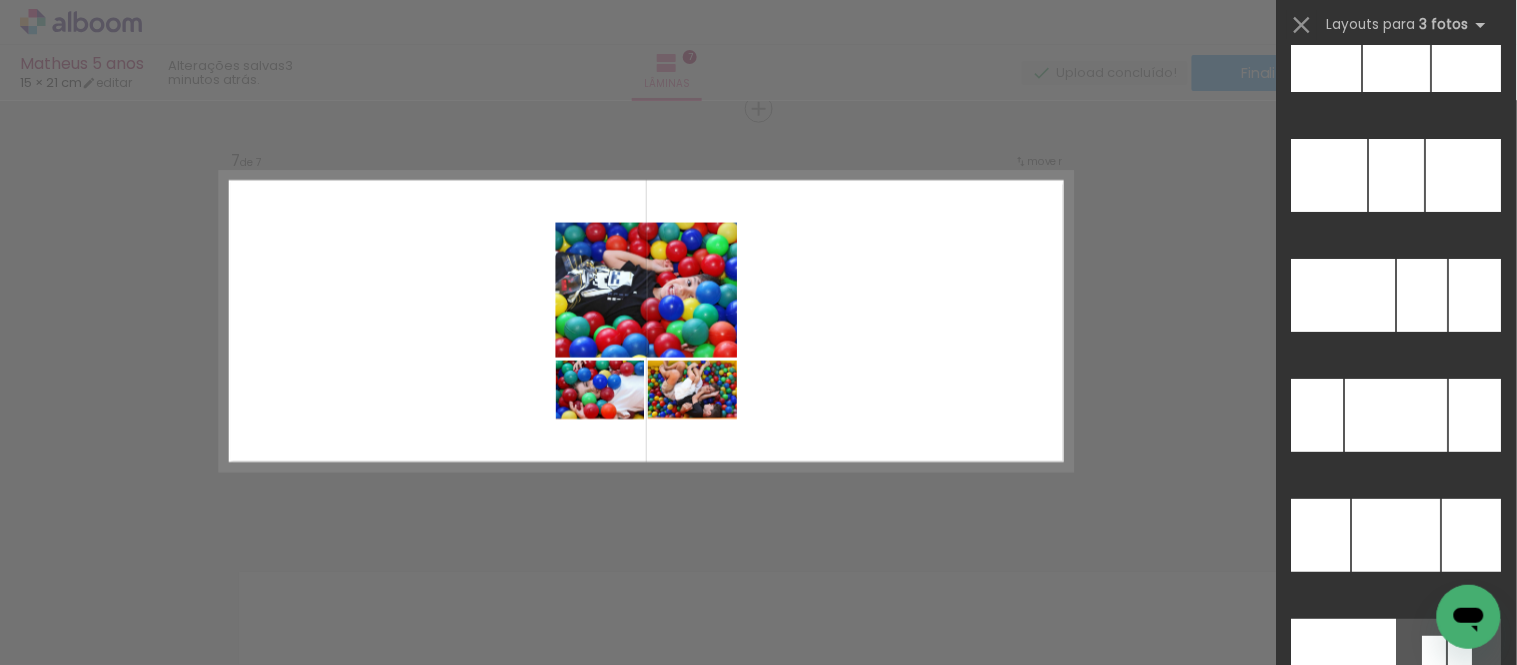 scroll, scrollTop: 11277, scrollLeft: 0, axis: vertical 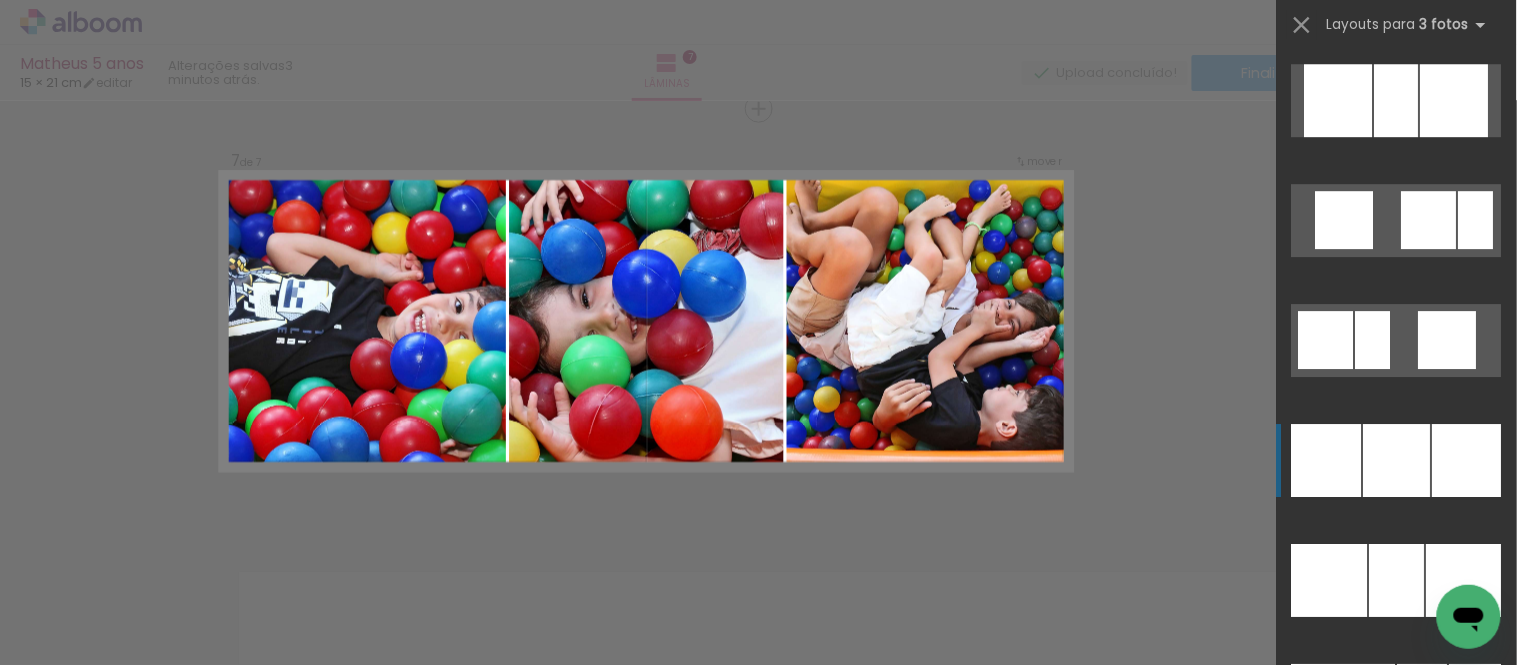 click at bounding box center (1467, 460) 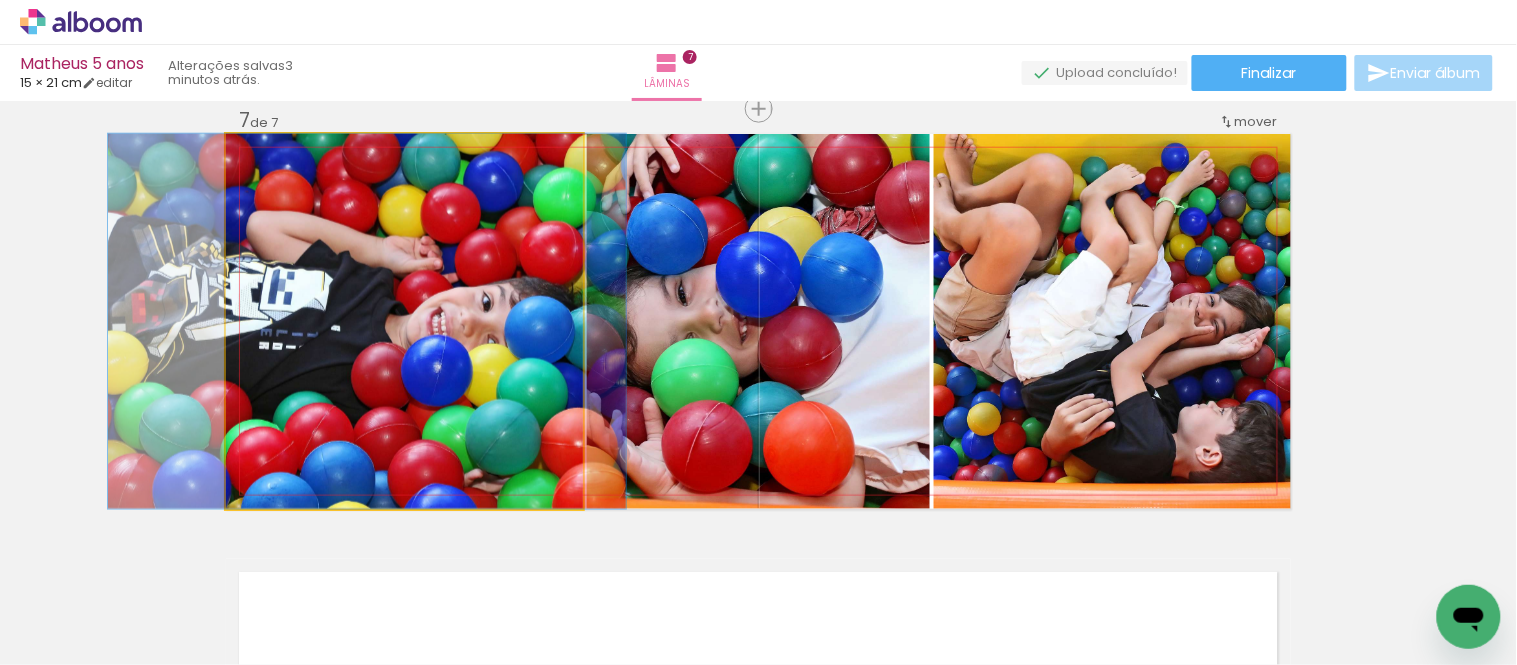 drag, startPoint x: 432, startPoint y: 373, endPoint x: 395, endPoint y: 364, distance: 38.078865 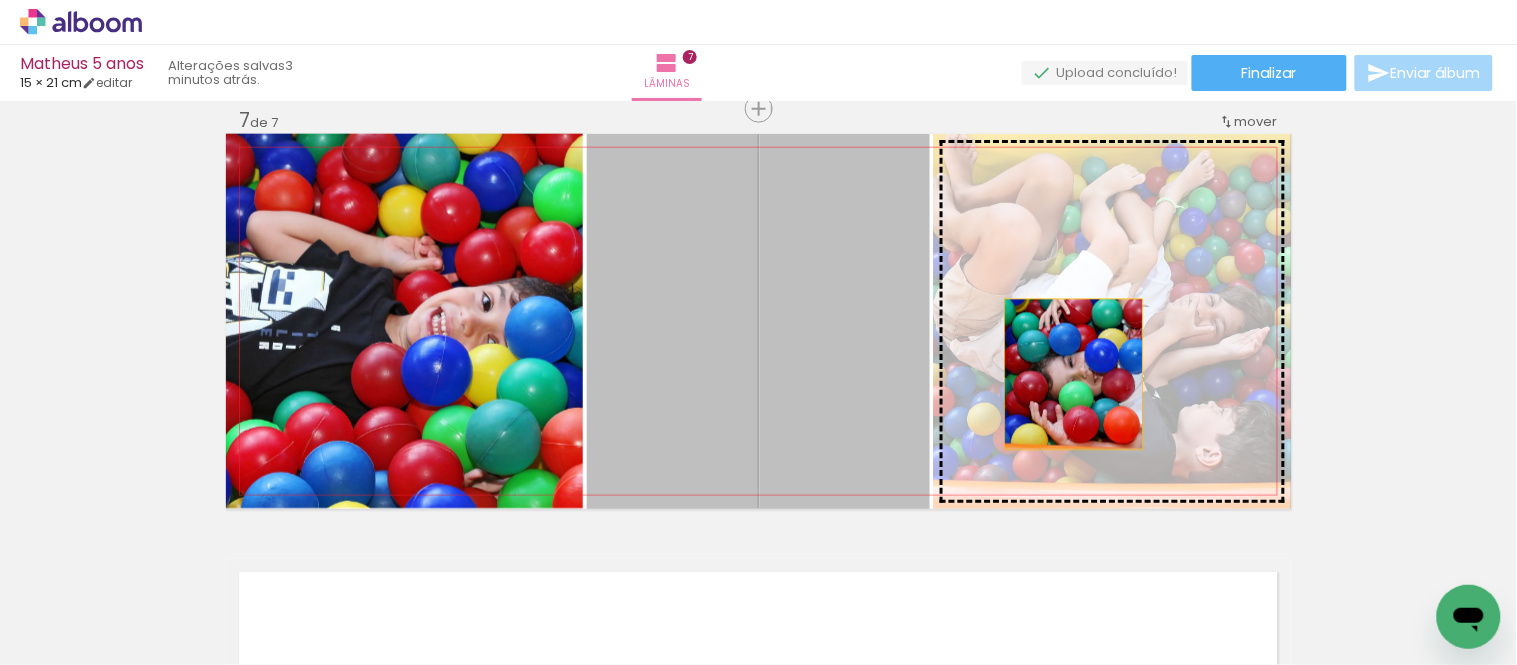 drag, startPoint x: 1014, startPoint y: 374, endPoint x: 1165, endPoint y: 374, distance: 151 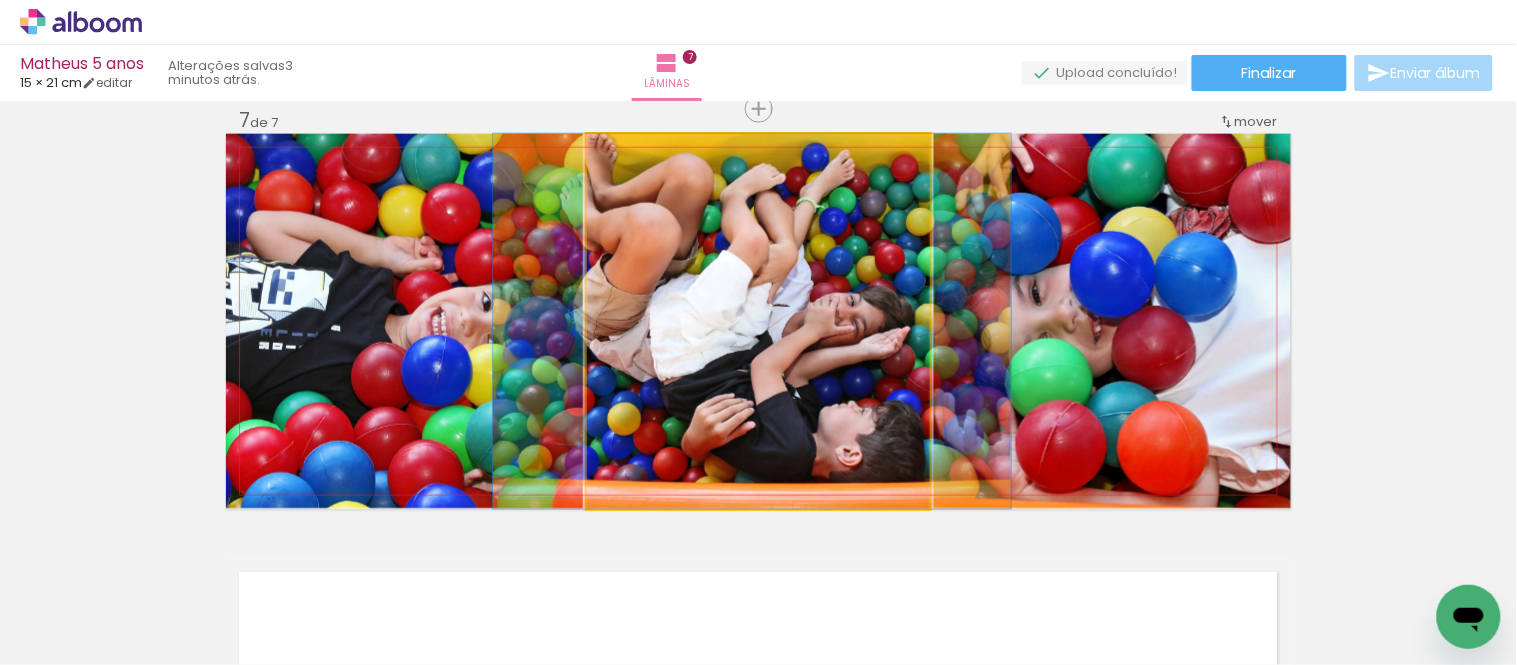 drag, startPoint x: 851, startPoint y: 356, endPoint x: 845, endPoint y: 342, distance: 15.231546 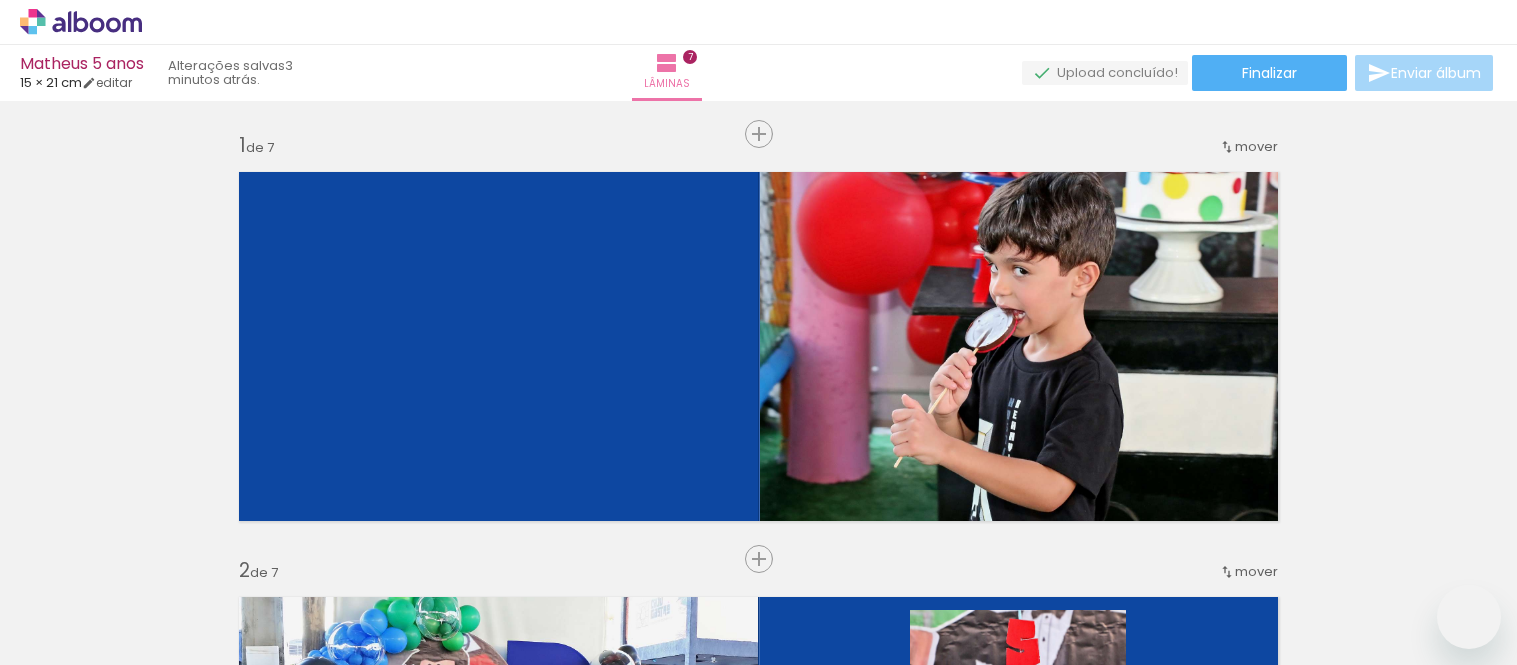 scroll, scrollTop: 0, scrollLeft: 0, axis: both 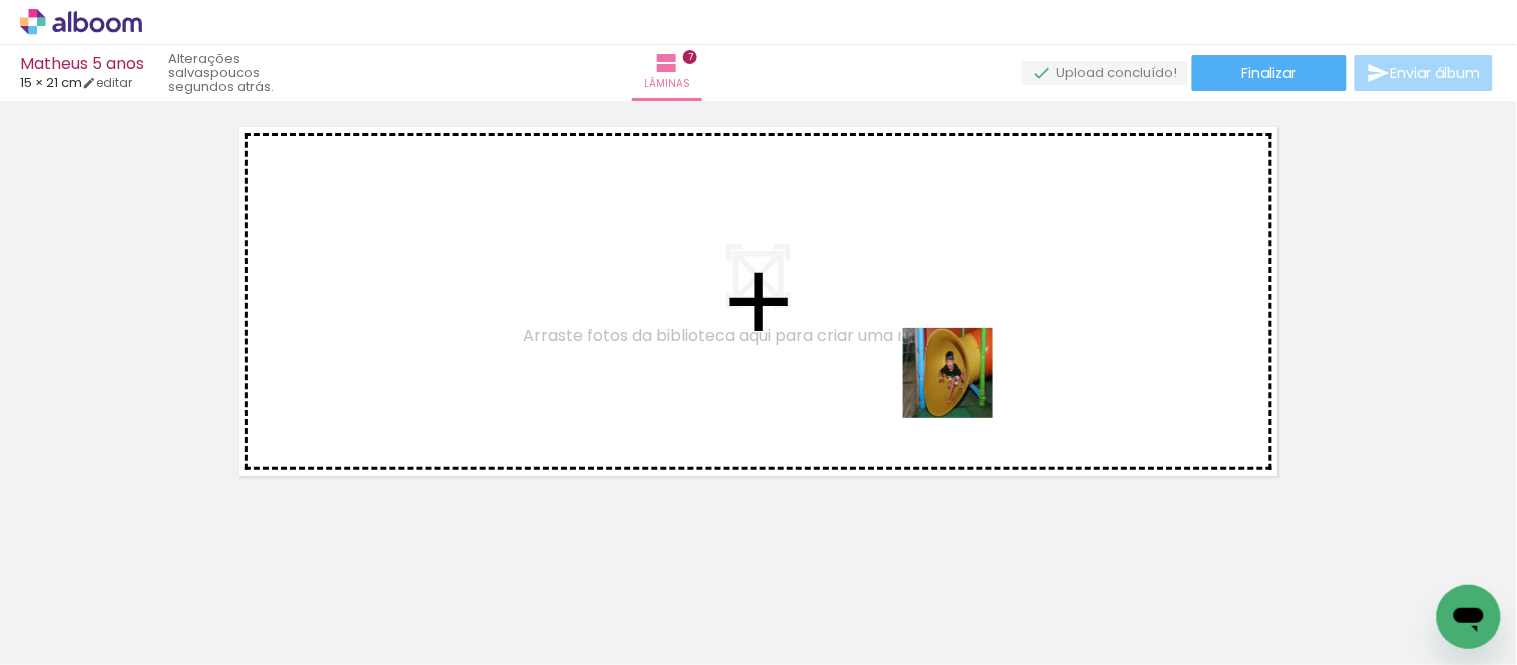 drag, startPoint x: 993, startPoint y: 564, endPoint x: 850, endPoint y: 557, distance: 143.17122 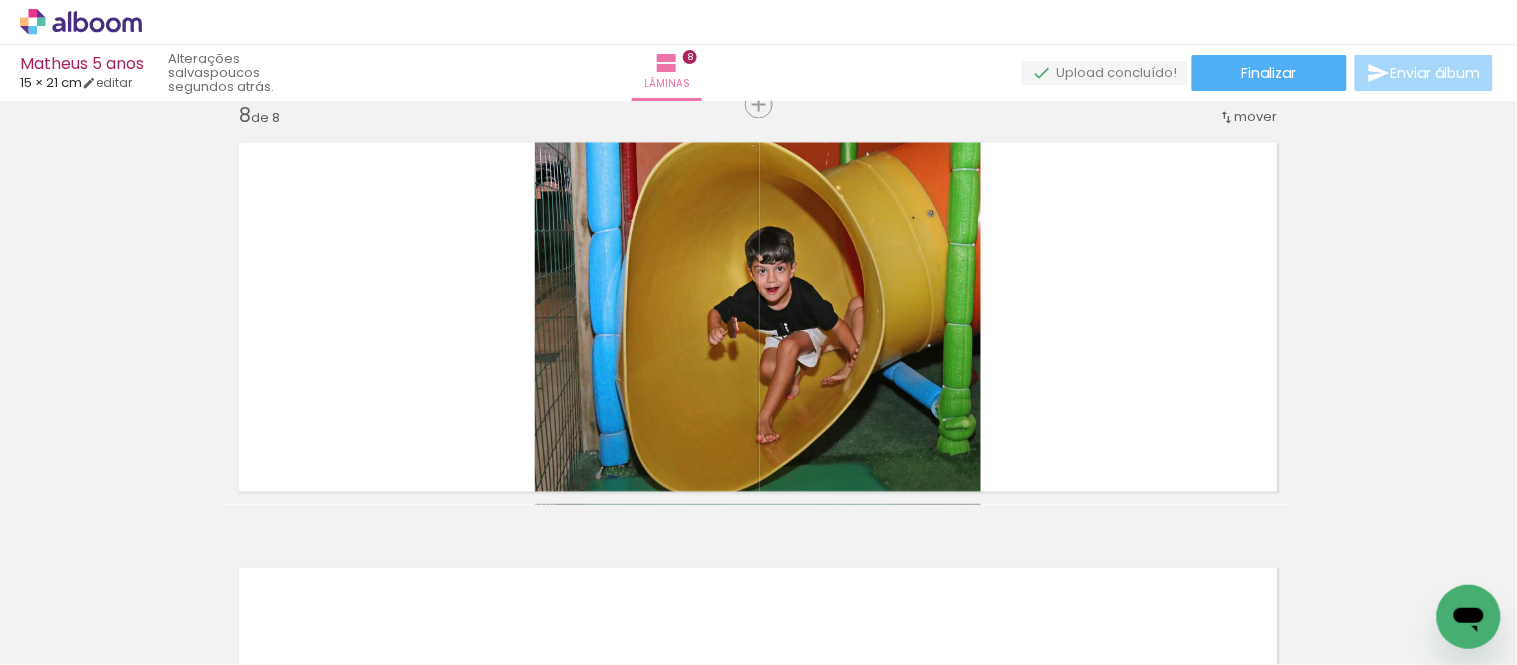 scroll, scrollTop: 3001, scrollLeft: 0, axis: vertical 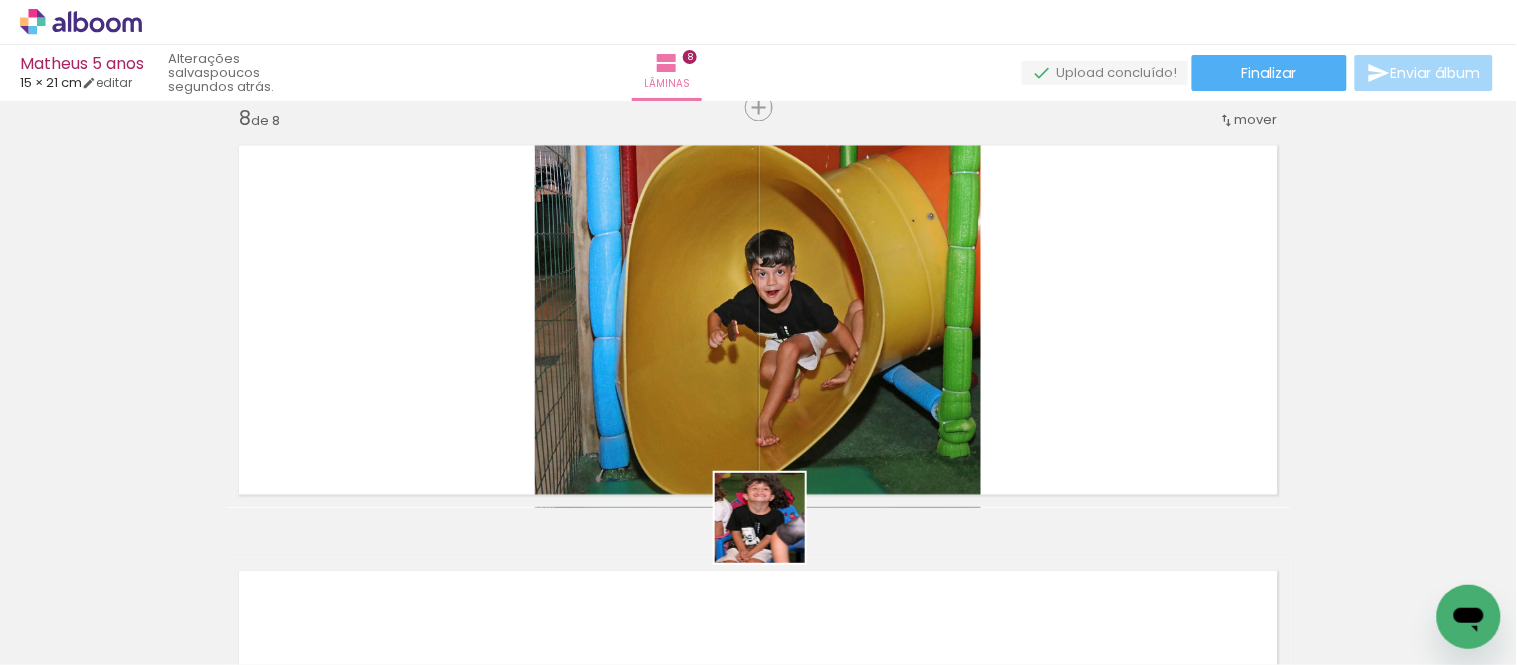 drag, startPoint x: 775, startPoint y: 533, endPoint x: 681, endPoint y: 591, distance: 110.45361 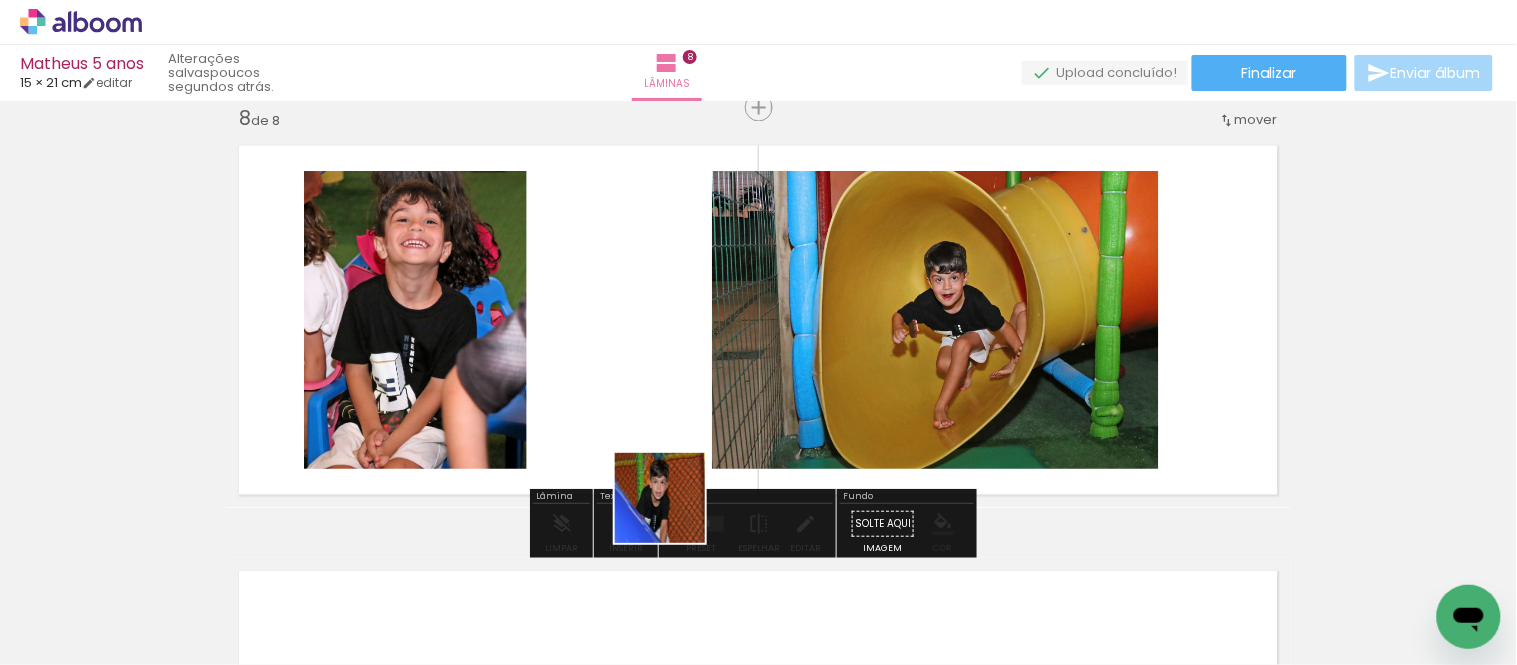 drag, startPoint x: 675, startPoint y: 513, endPoint x: 767, endPoint y: 541, distance: 96.16652 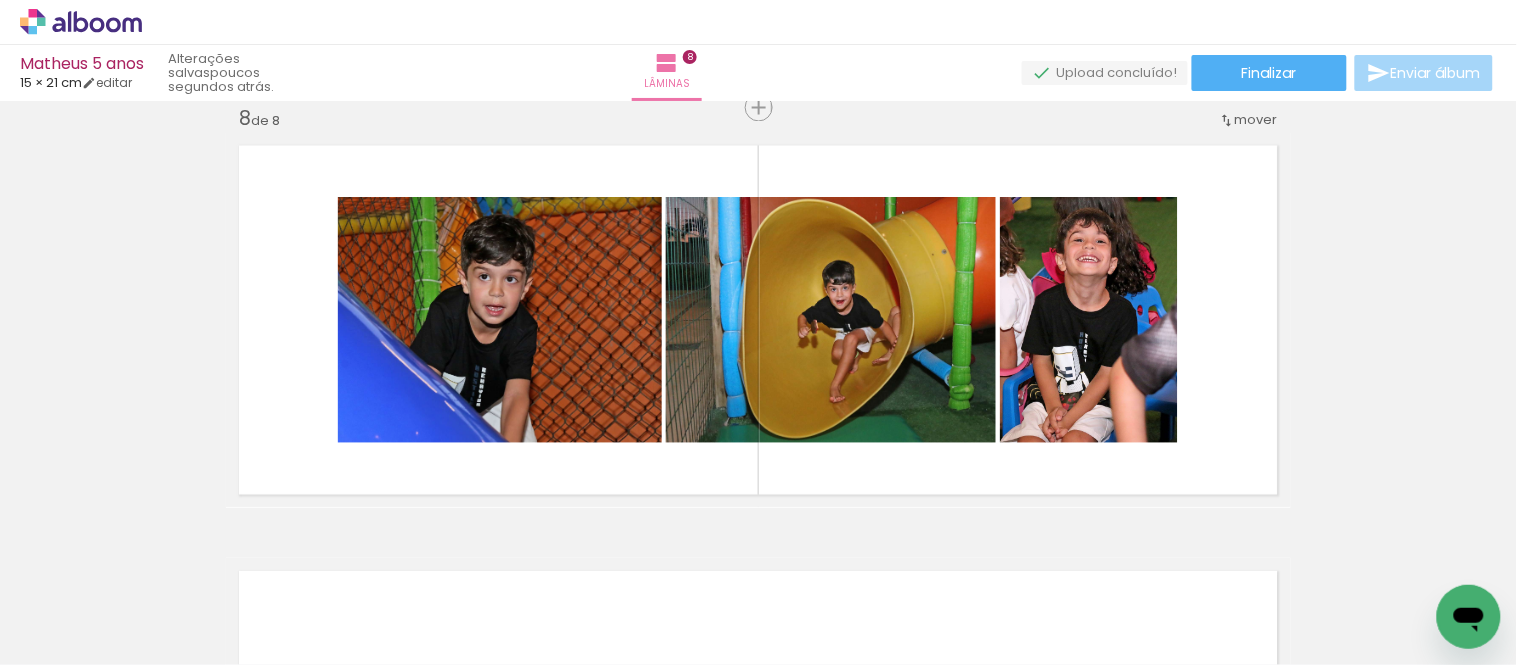 scroll, scrollTop: 0, scrollLeft: 2012, axis: horizontal 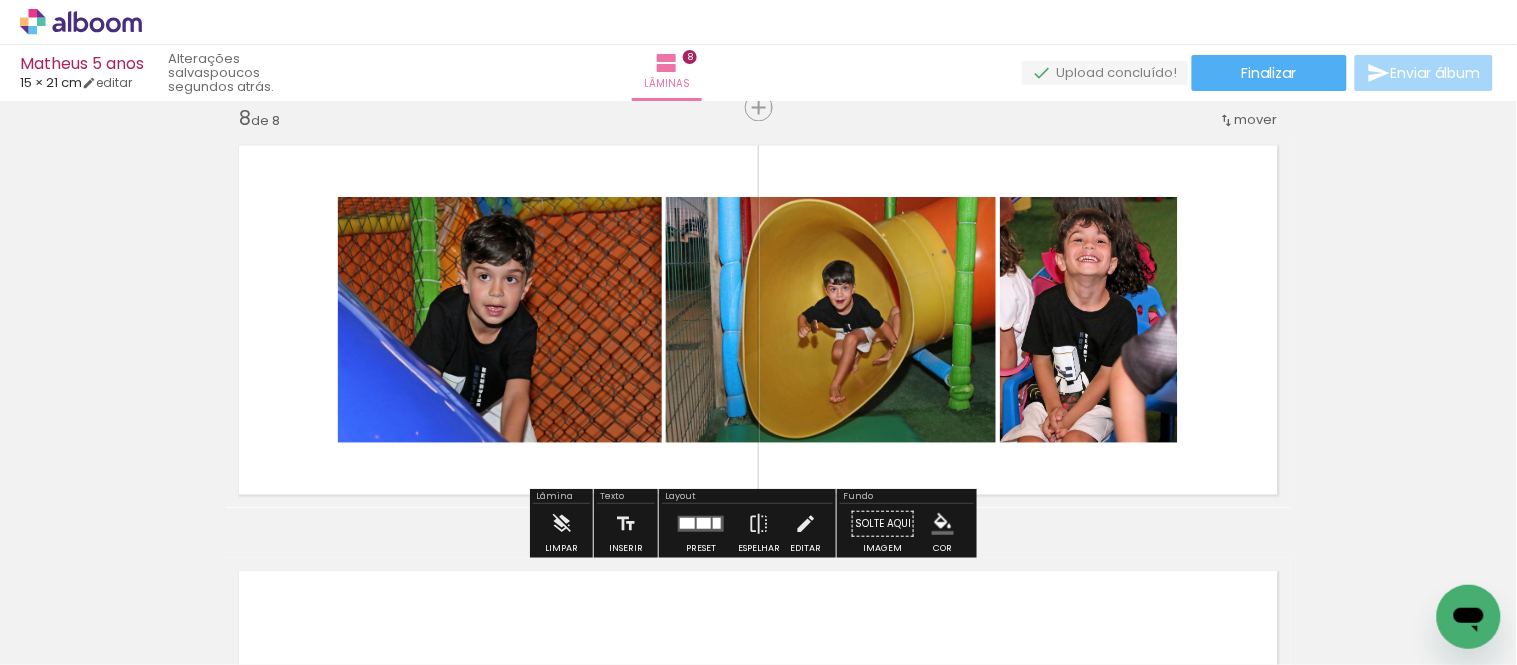 click at bounding box center [687, 523] 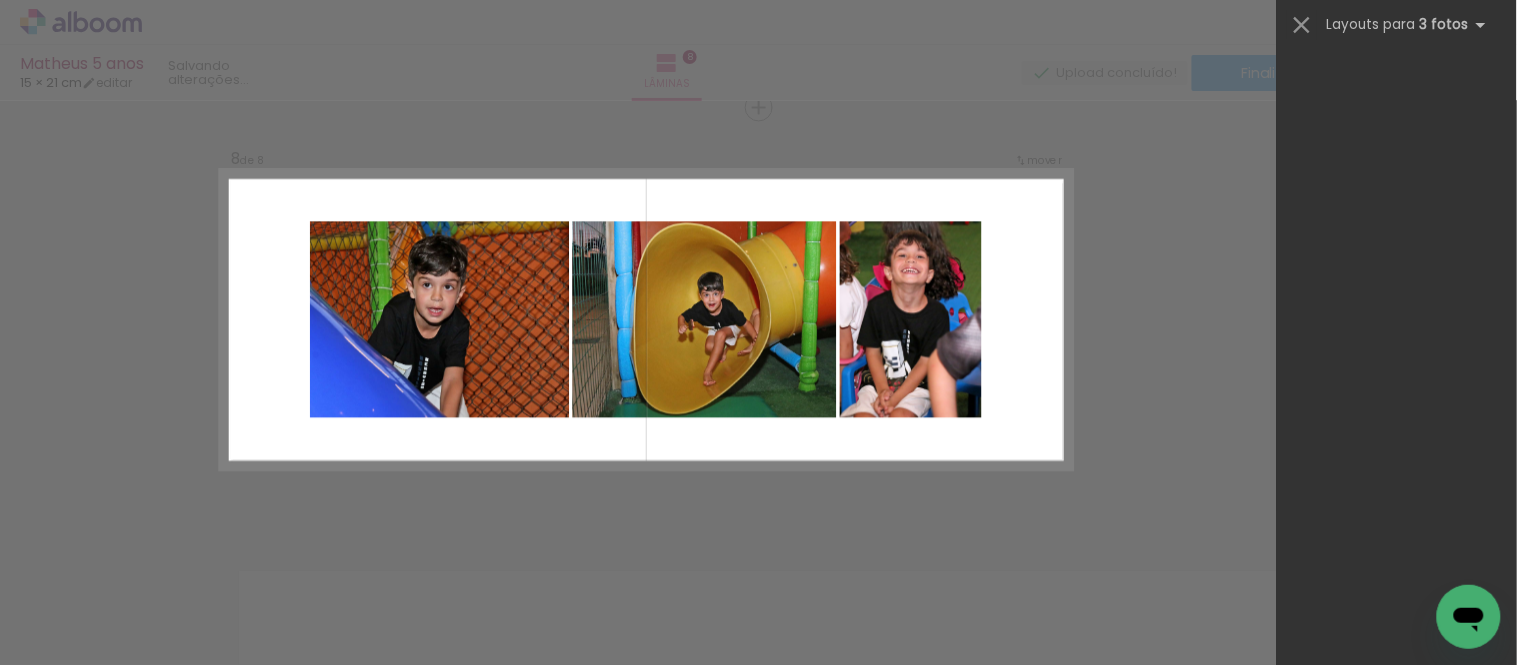 scroll, scrollTop: 0, scrollLeft: 0, axis: both 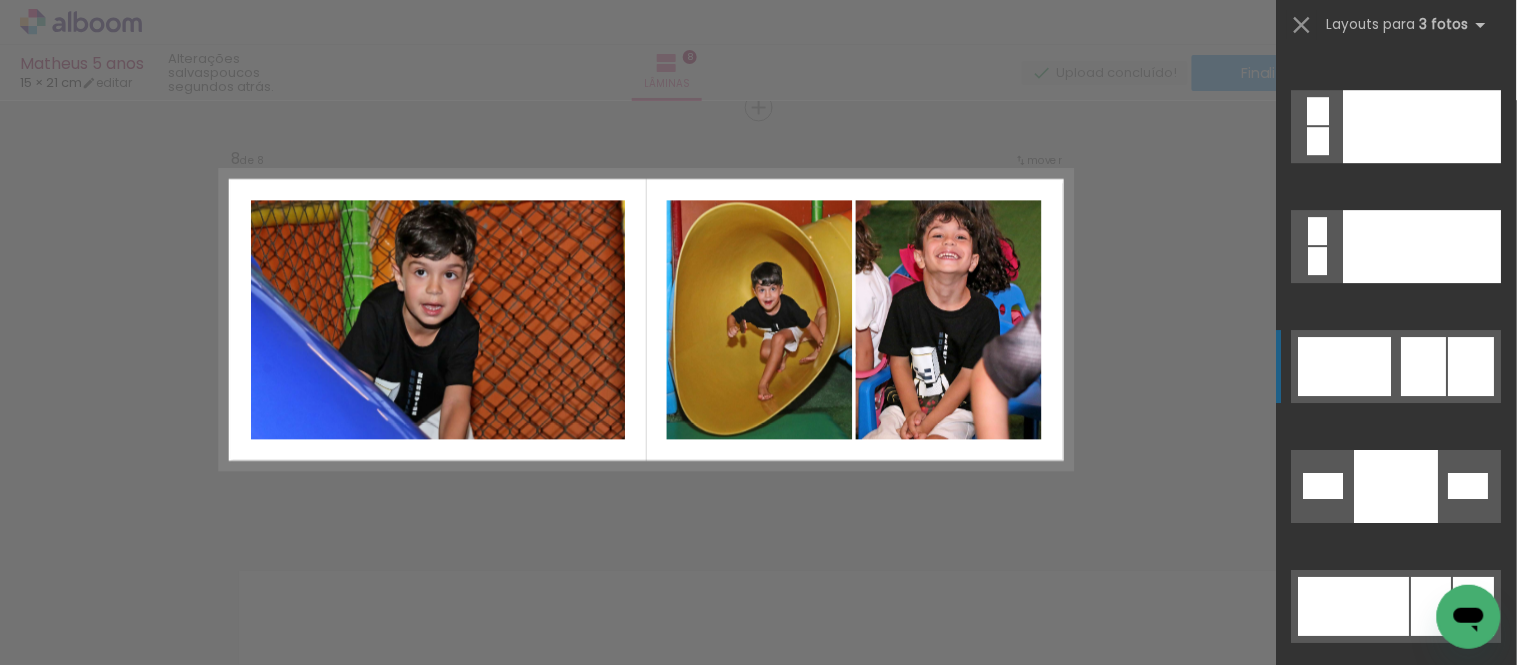 click at bounding box center [1318, 261] 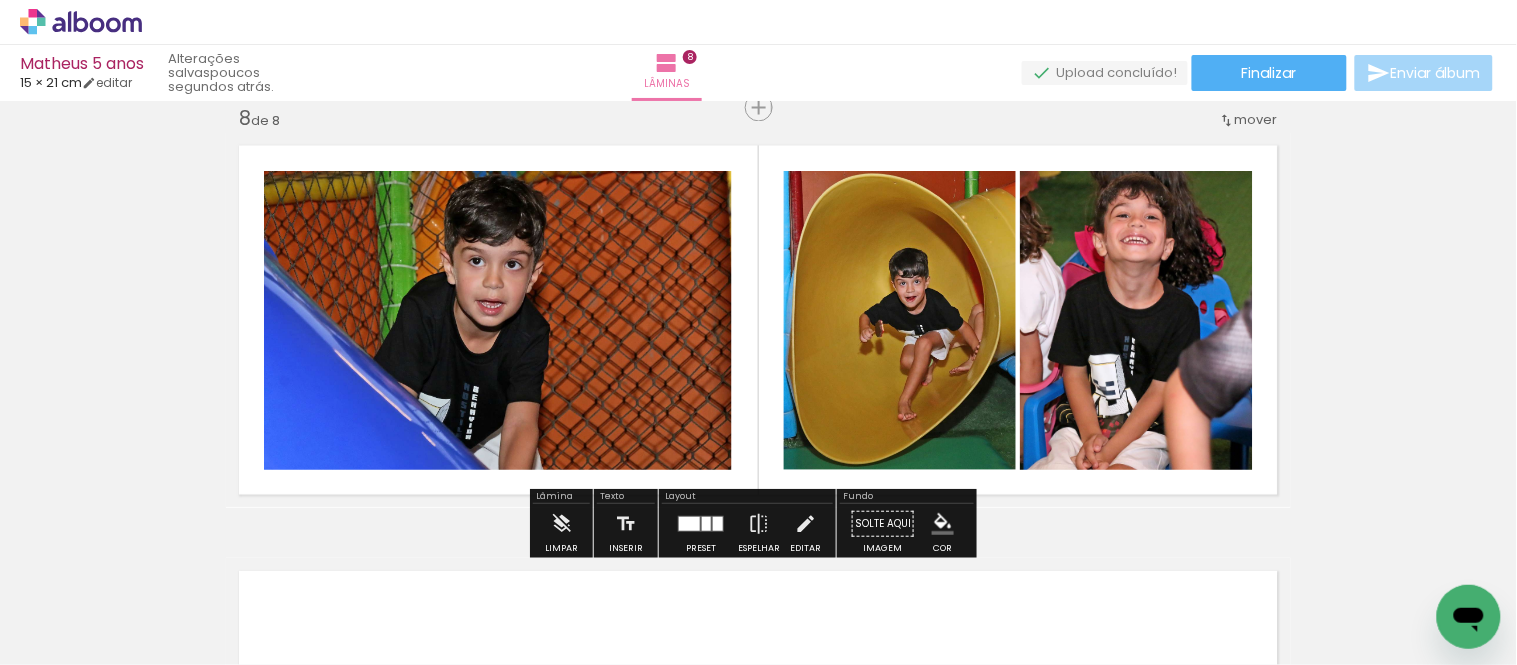 drag, startPoint x: 861, startPoint y: 398, endPoint x: 500, endPoint y: 401, distance: 361.01245 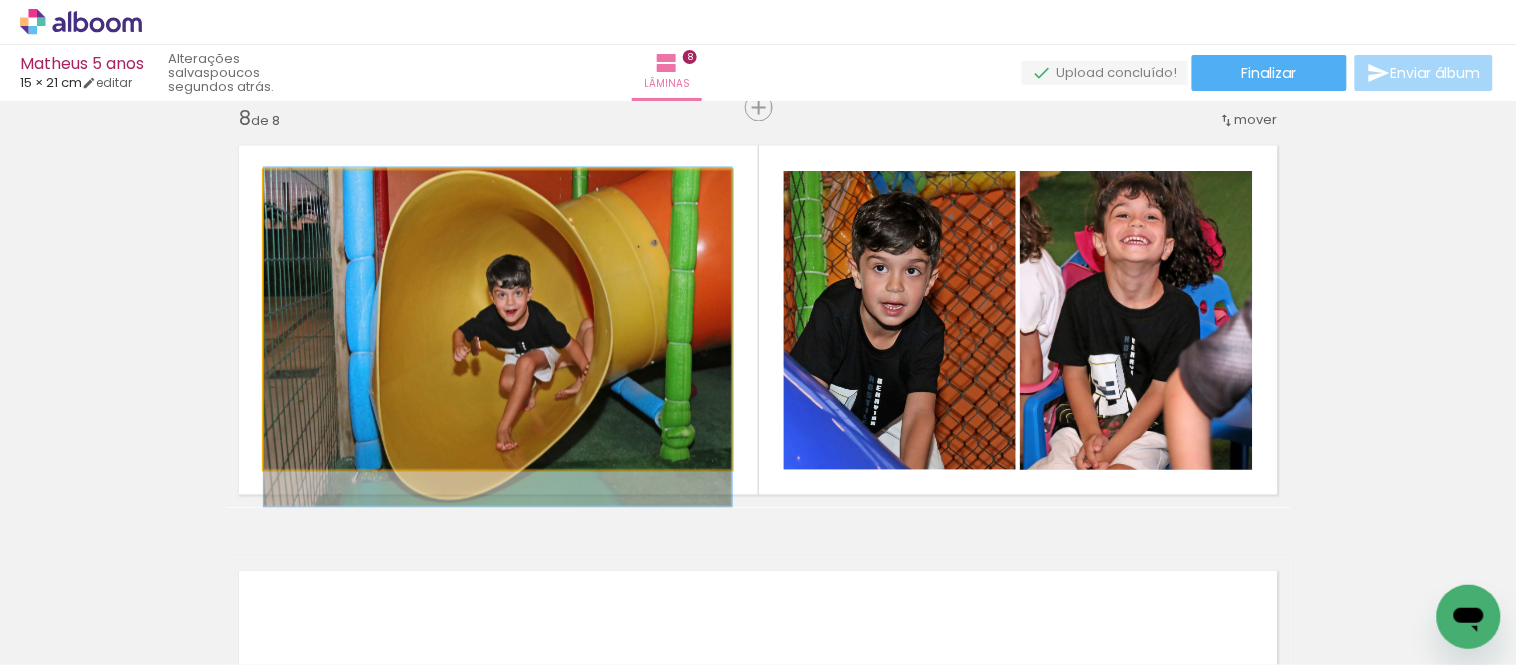 drag, startPoint x: 564, startPoint y: 385, endPoint x: 942, endPoint y: 402, distance: 378.38208 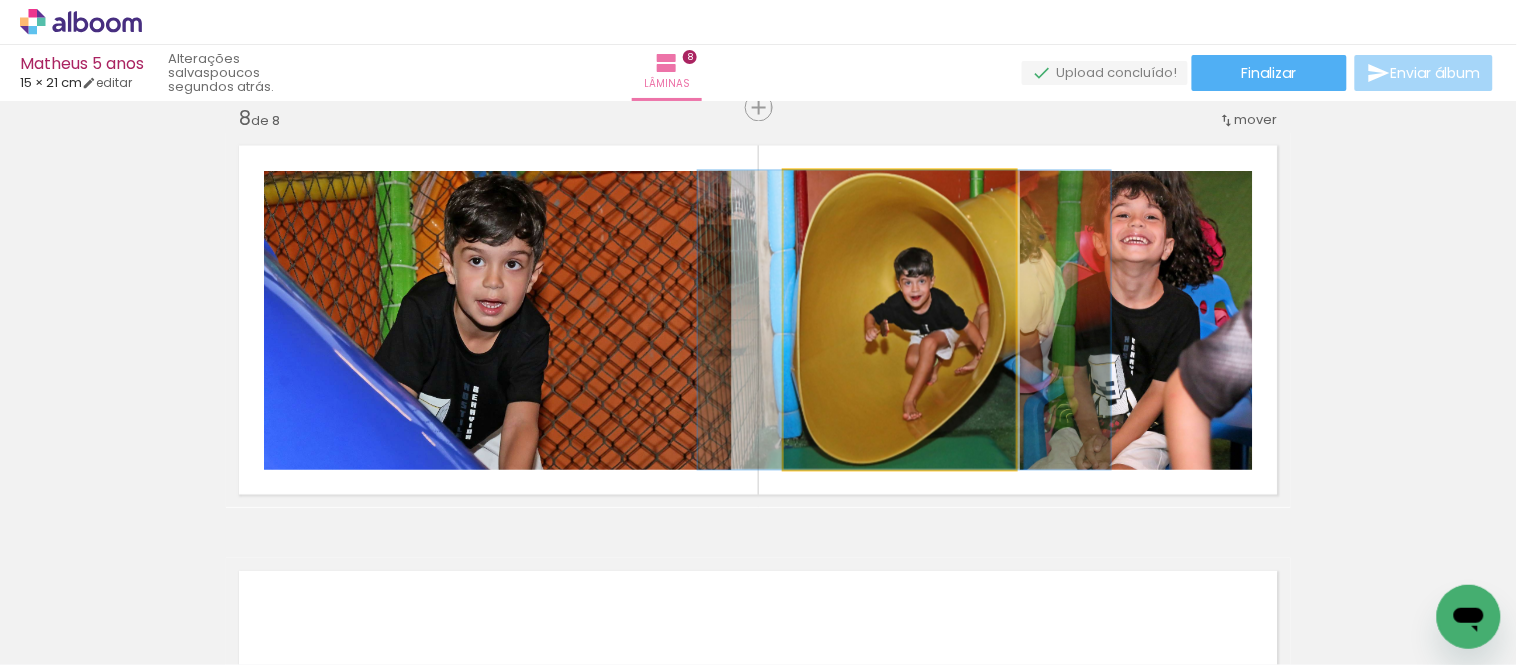 drag, startPoint x: 887, startPoint y: 294, endPoint x: 892, endPoint y: 280, distance: 14.866069 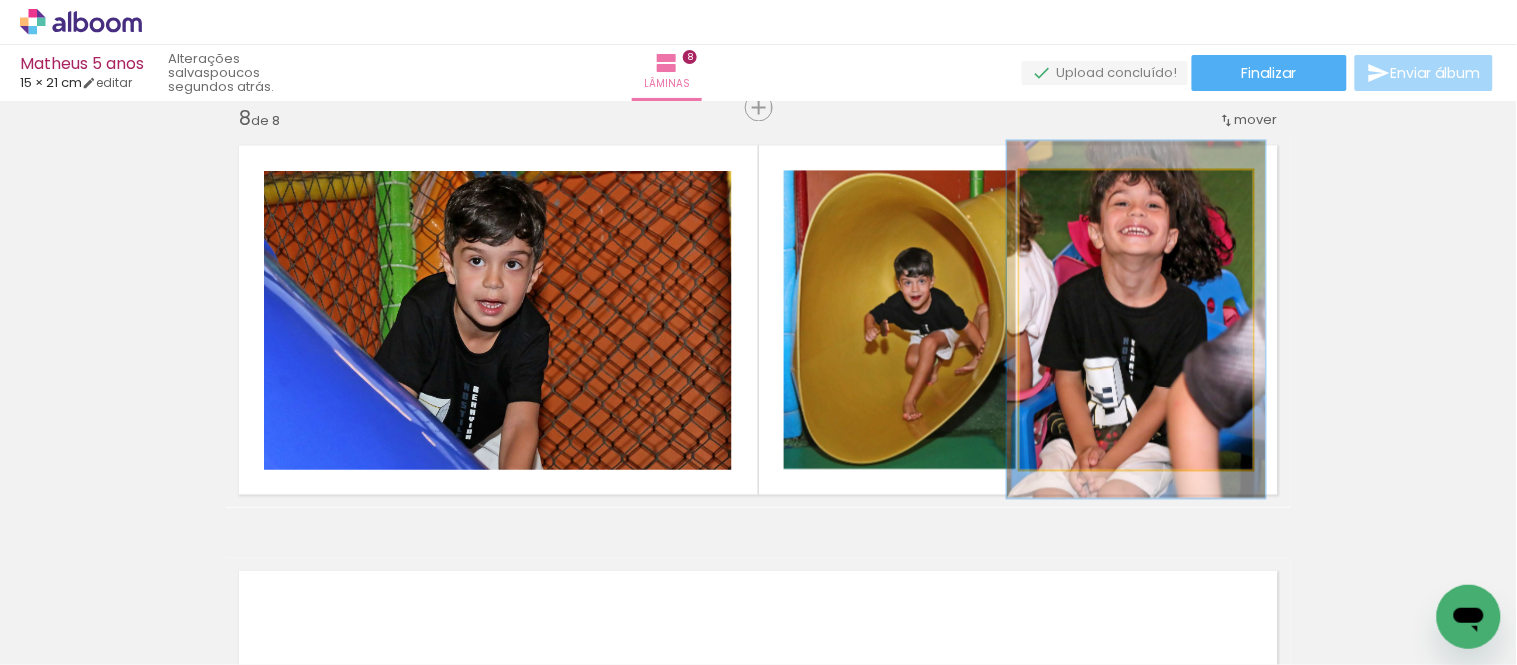 type on "111" 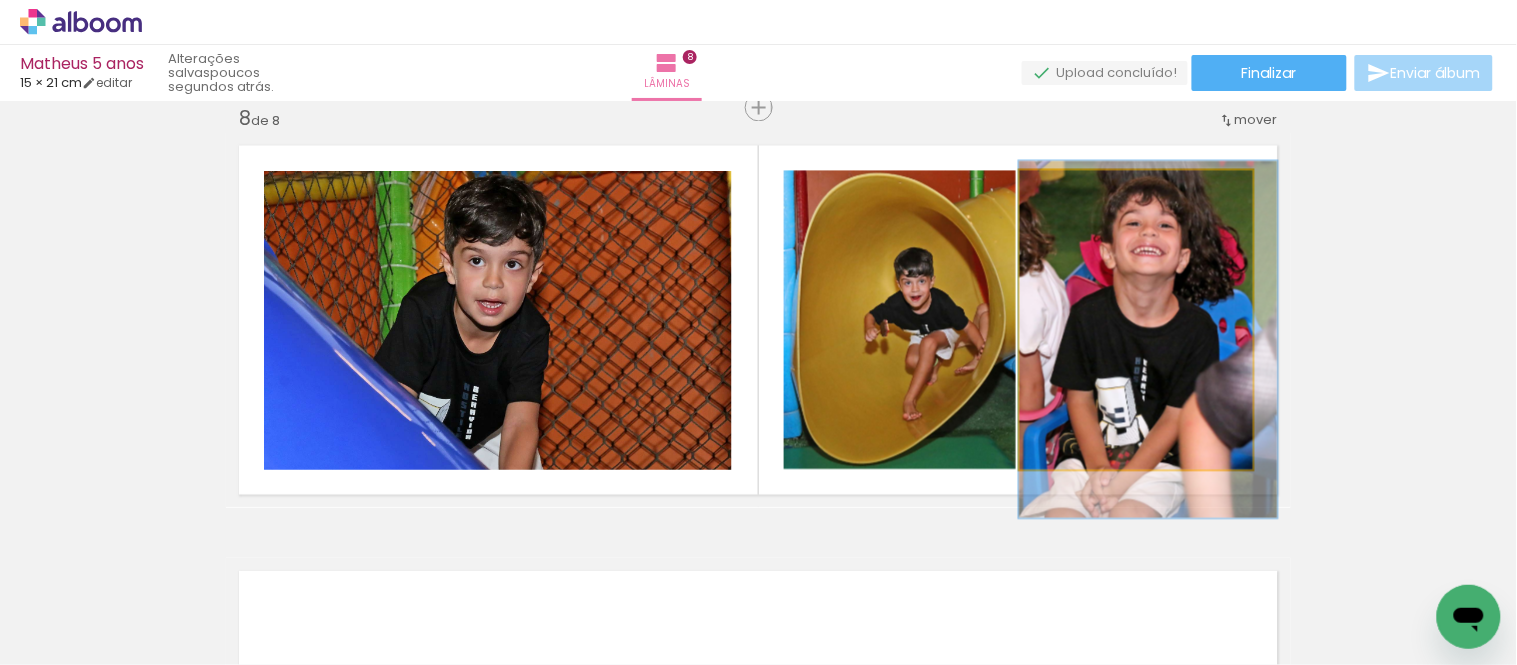 drag, startPoint x: 1170, startPoint y: 318, endPoint x: 1180, endPoint y: 336, distance: 20.59126 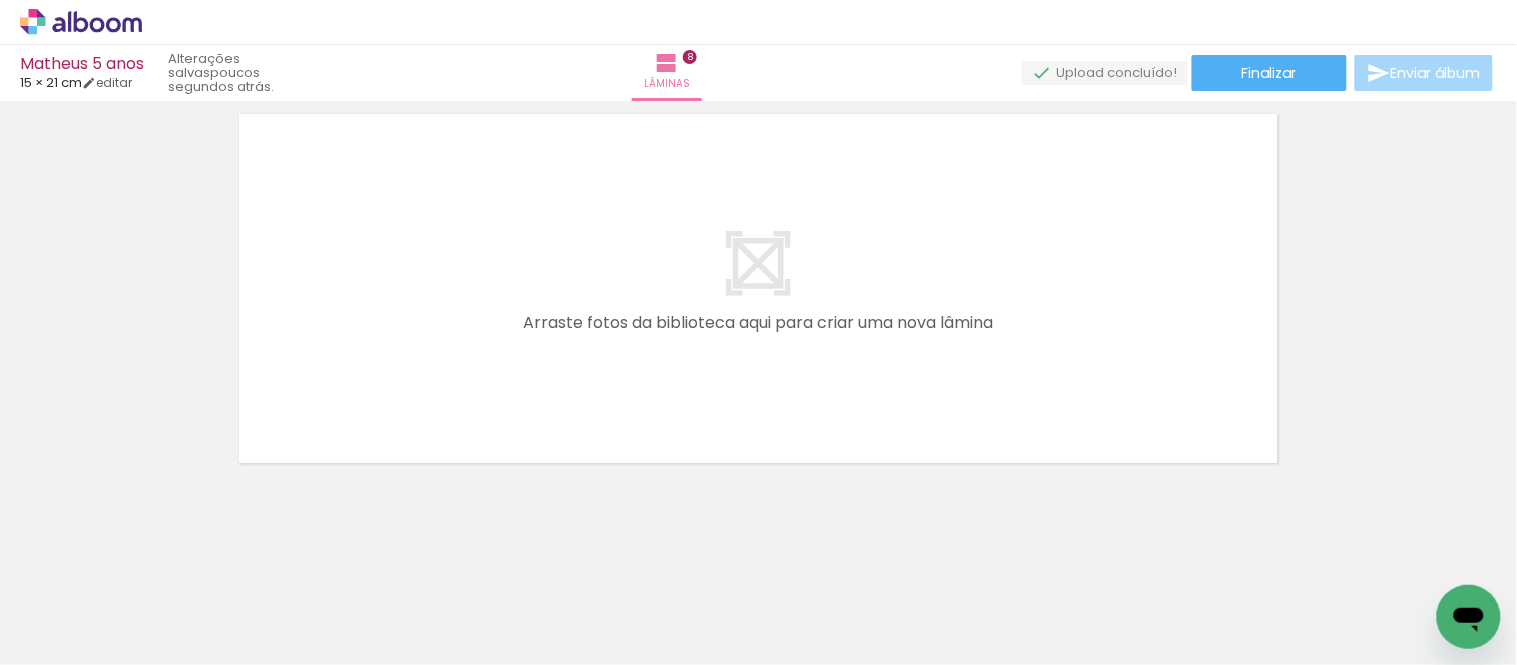 scroll, scrollTop: 3463, scrollLeft: 0, axis: vertical 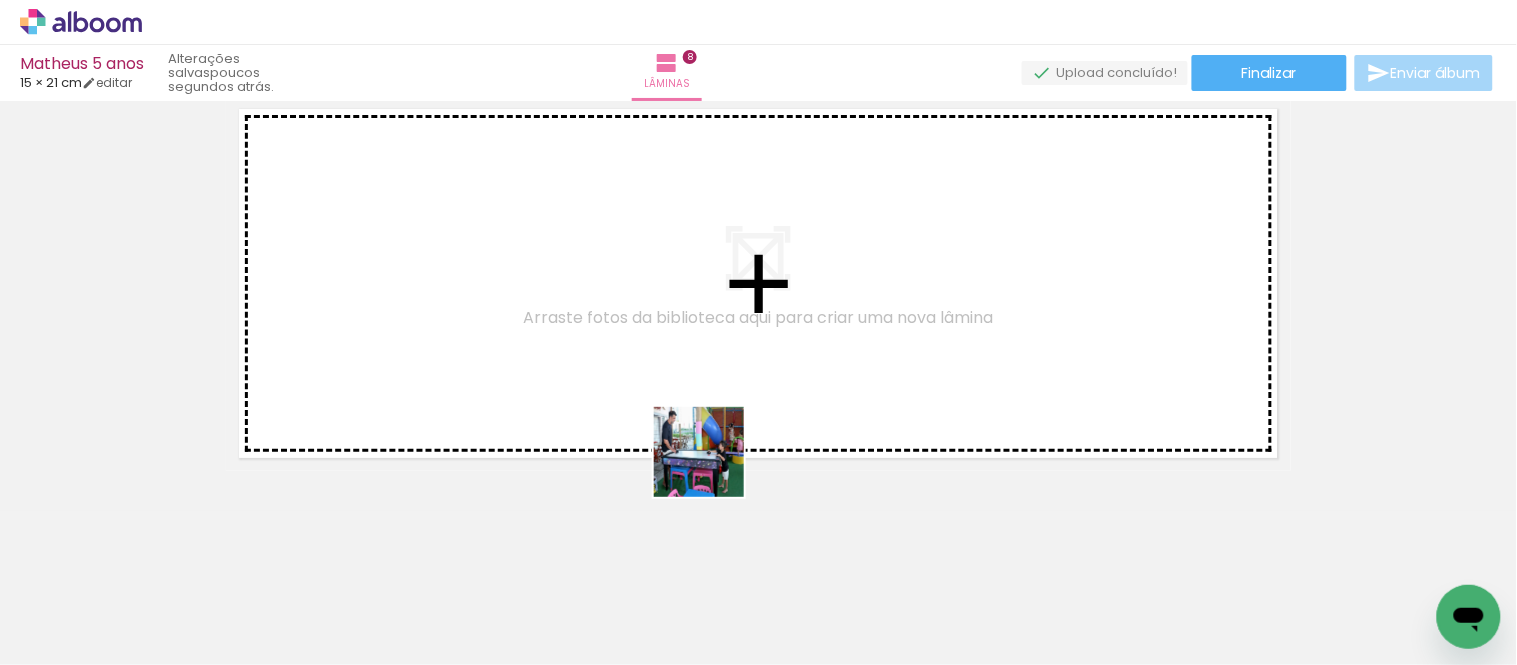 drag, startPoint x: 714, startPoint y: 591, endPoint x: 866, endPoint y: 616, distance: 154.0422 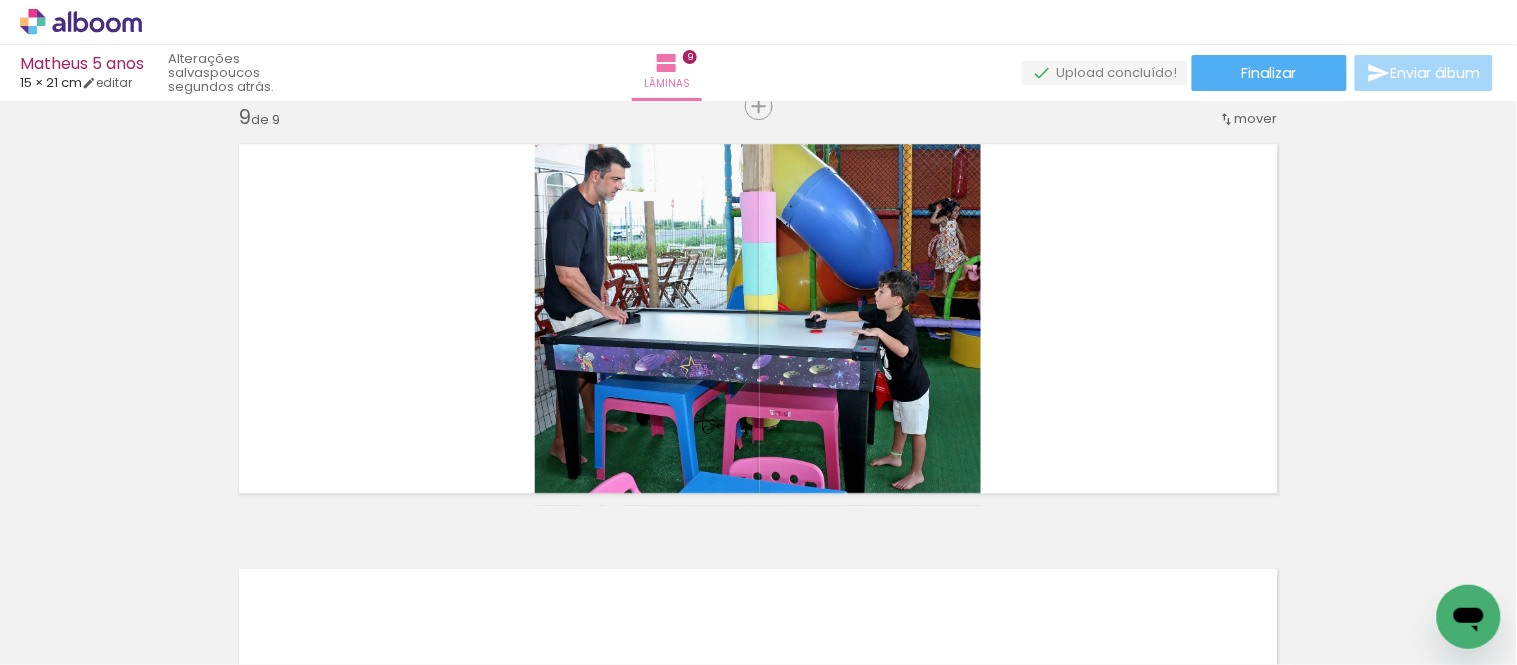 scroll, scrollTop: 3425, scrollLeft: 0, axis: vertical 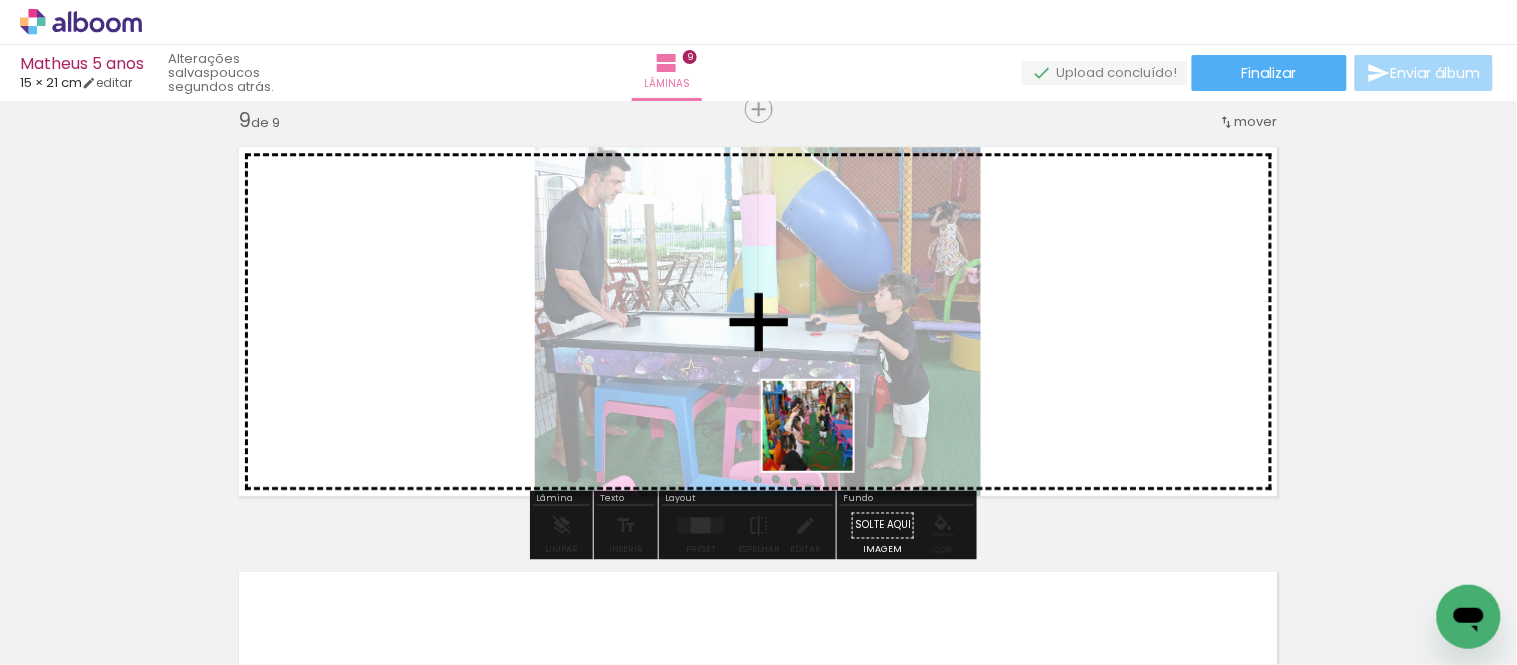 drag, startPoint x: 848, startPoint y: 576, endPoint x: 936, endPoint y: 524, distance: 102.21546 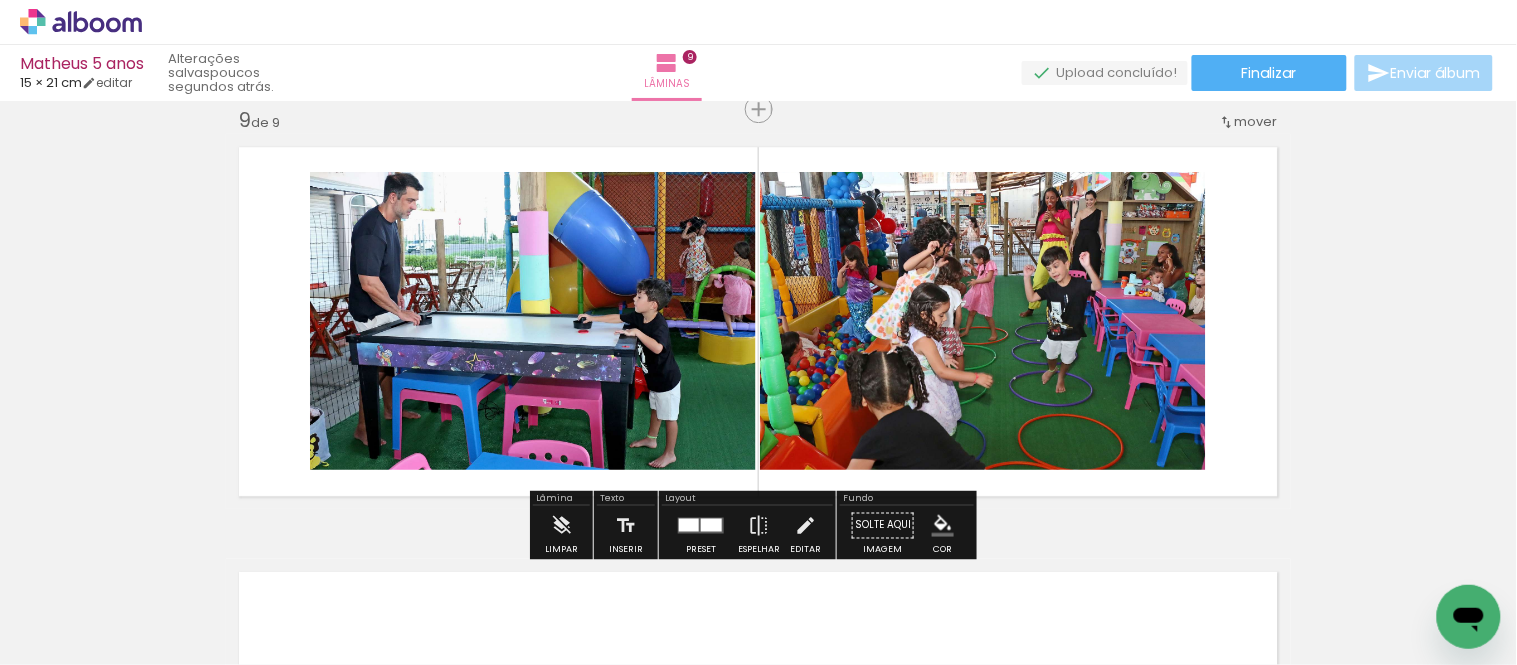 scroll, scrollTop: 0, scrollLeft: 1174, axis: horizontal 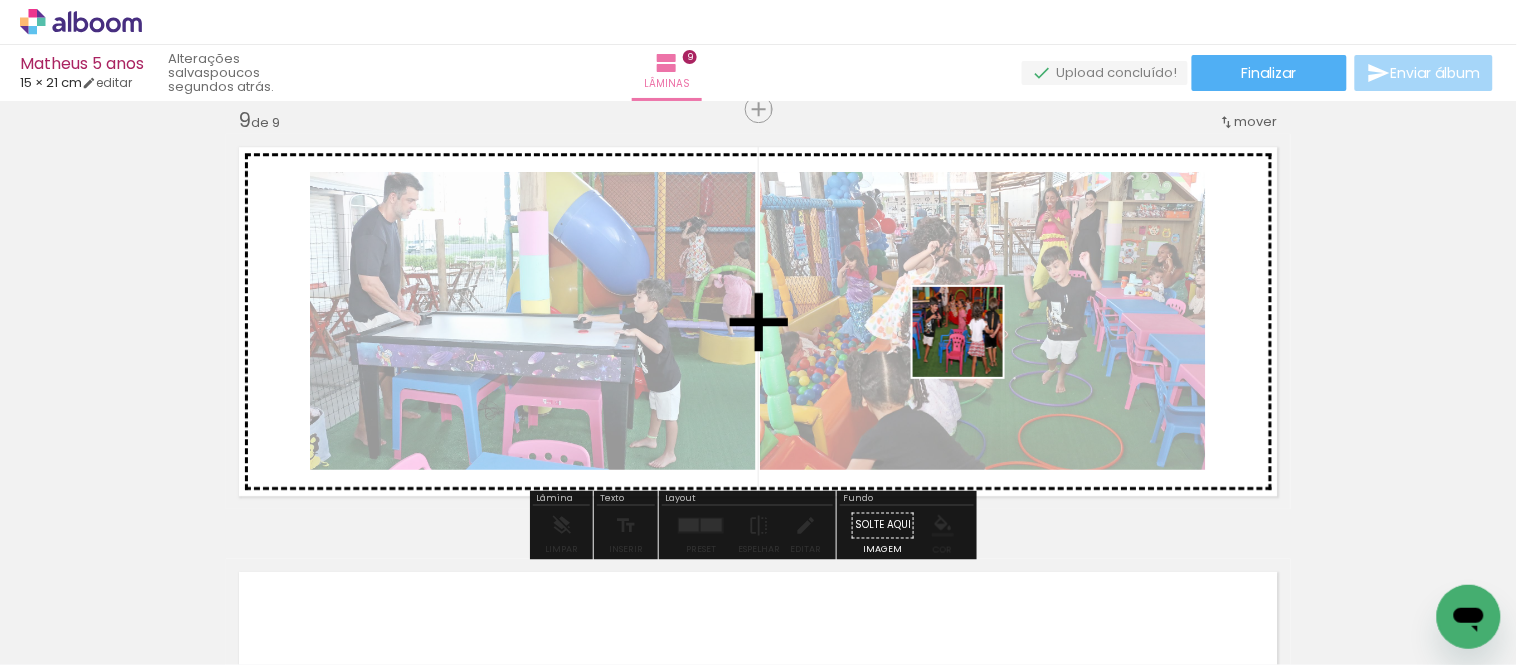 drag, startPoint x: 982, startPoint y: 381, endPoint x: 1220, endPoint y: 636, distance: 348.81085 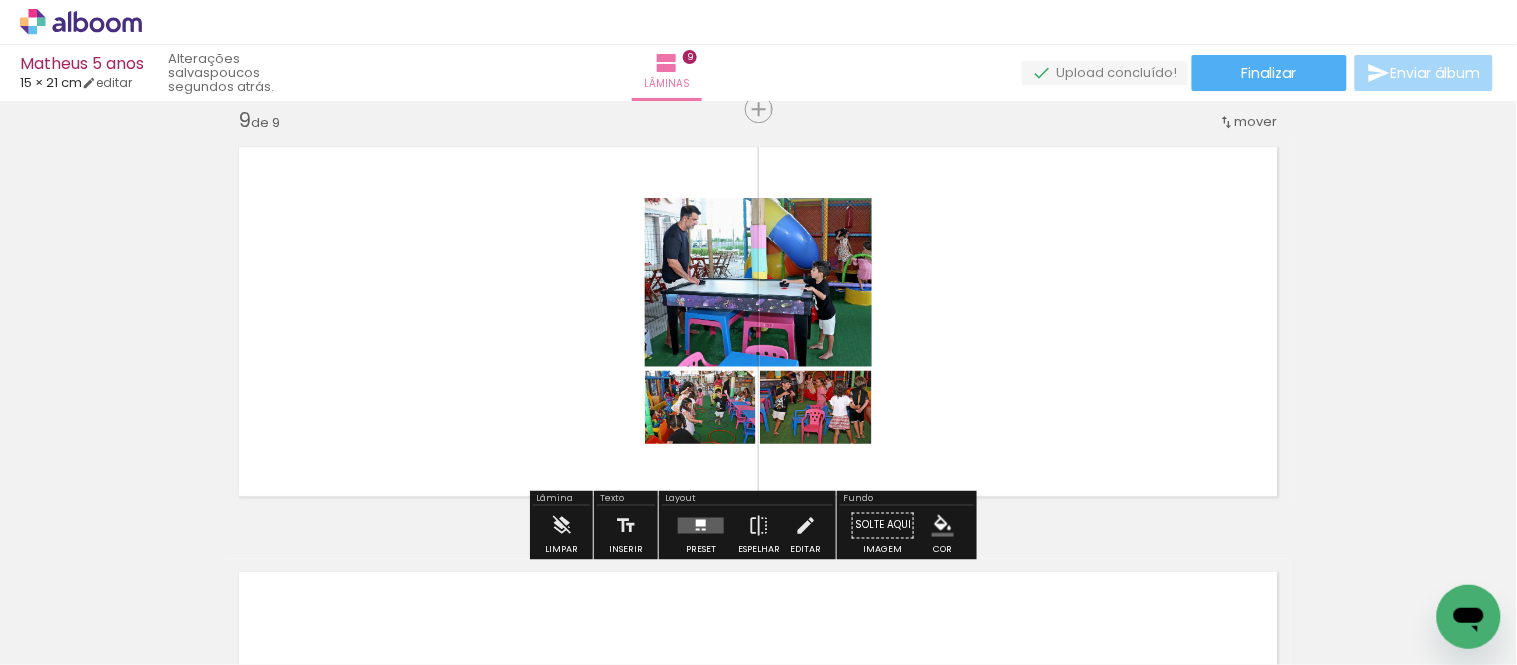 drag, startPoint x: 1272, startPoint y: 601, endPoint x: 1111, endPoint y: 661, distance: 171.81676 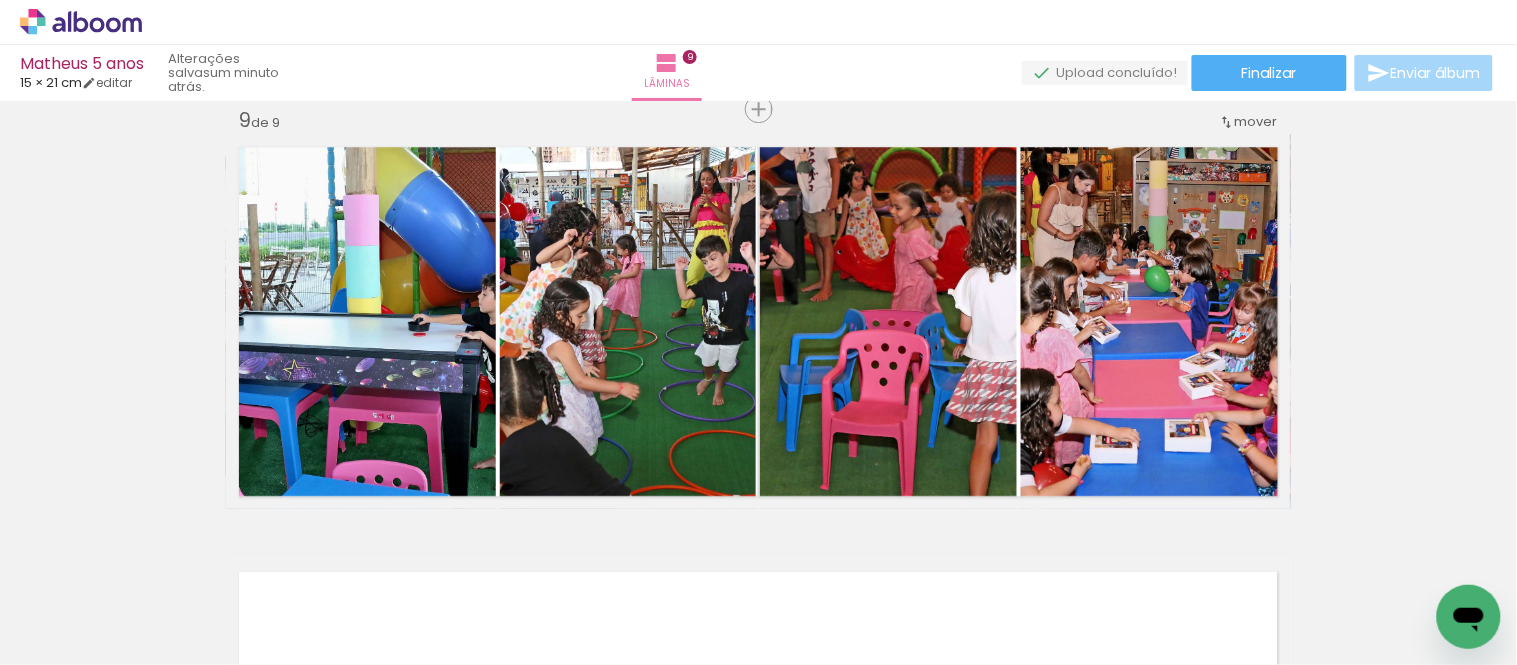 scroll, scrollTop: 0, scrollLeft: 2012, axis: horizontal 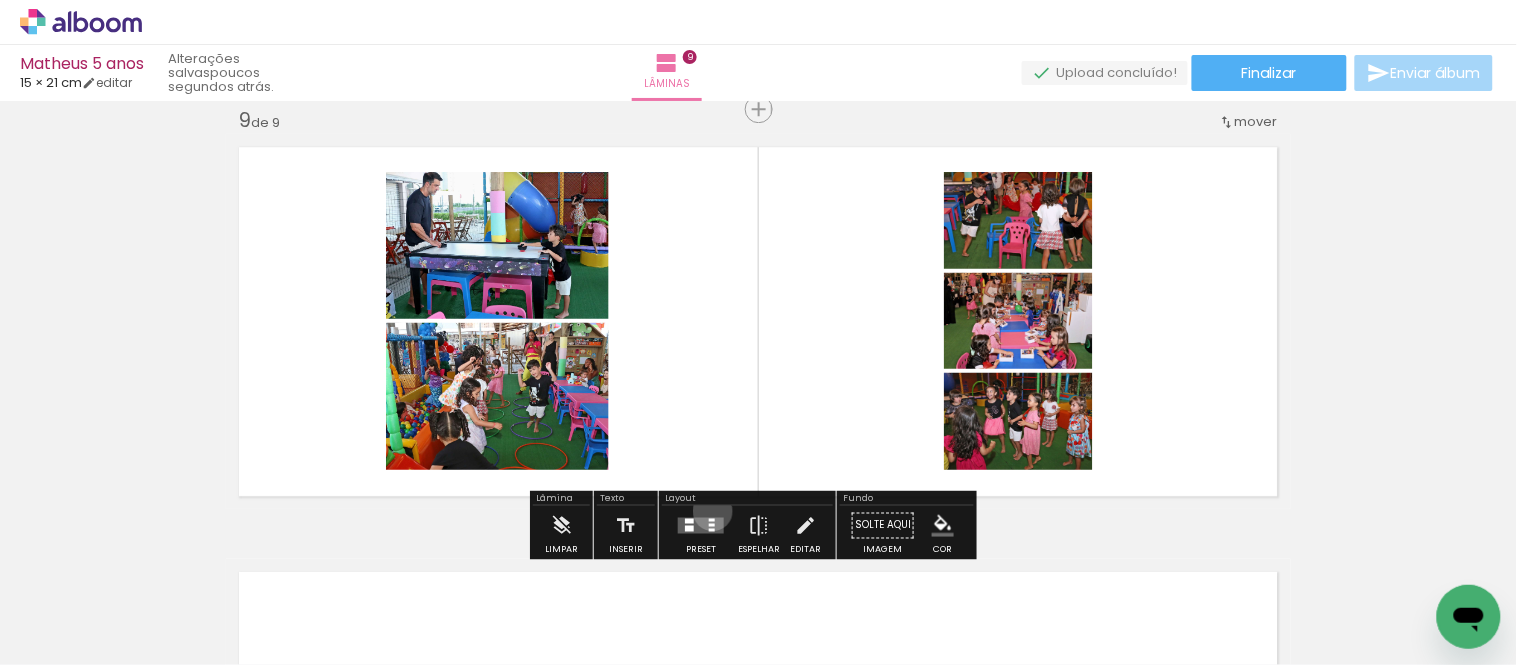 click at bounding box center (701, 525) 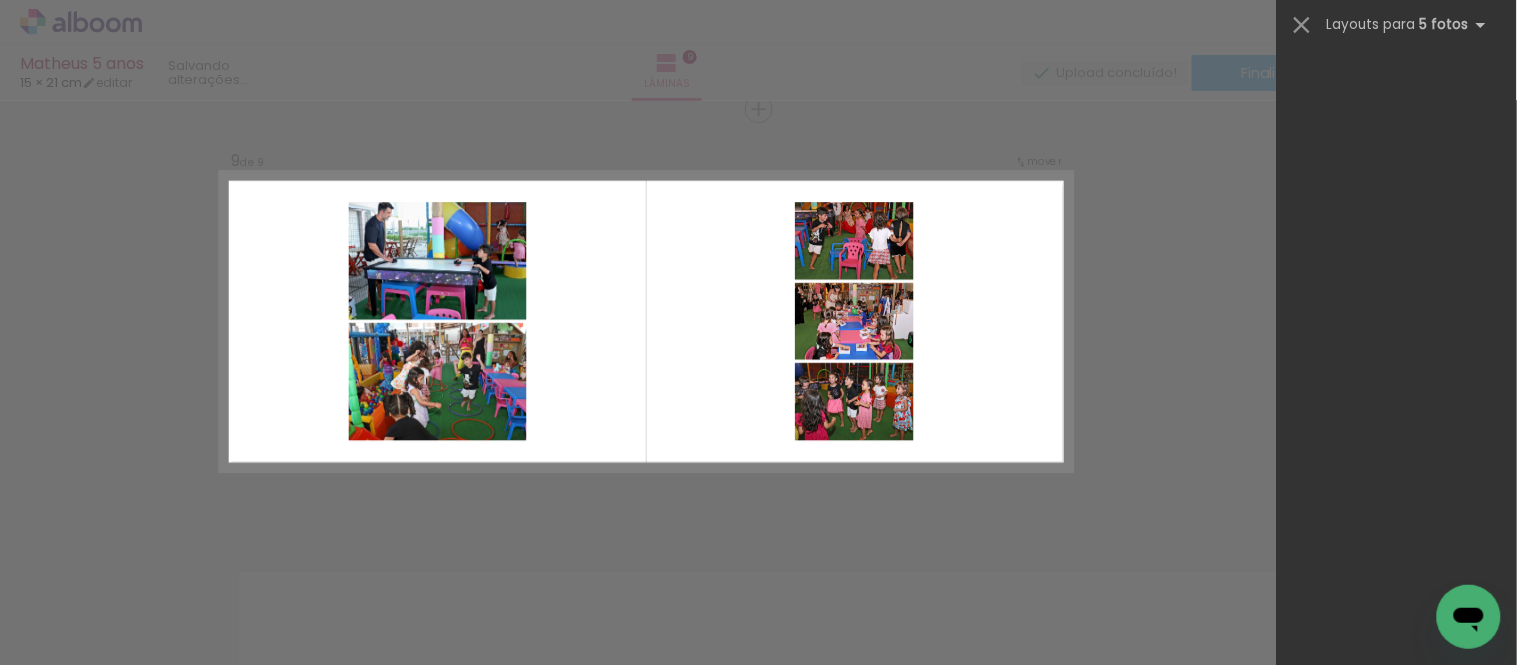 scroll, scrollTop: 0, scrollLeft: 0, axis: both 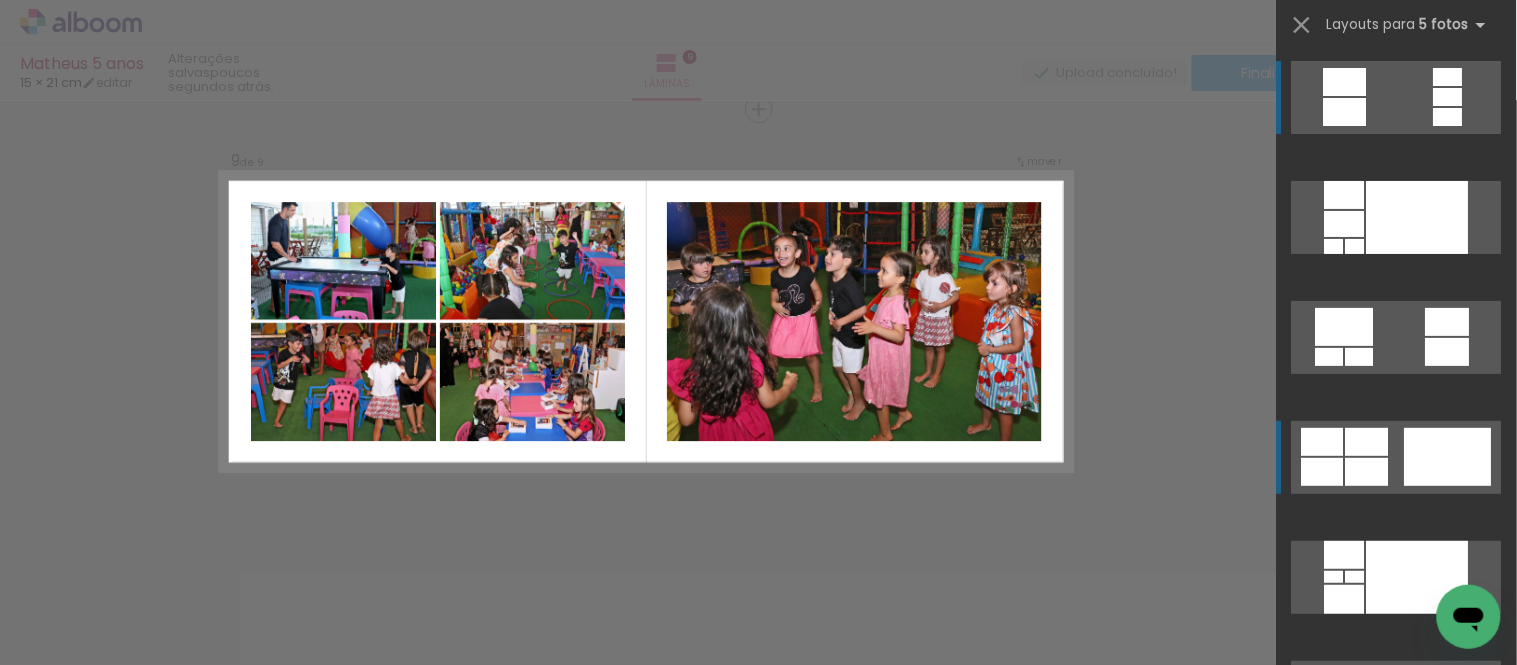 click at bounding box center (1418, 217) 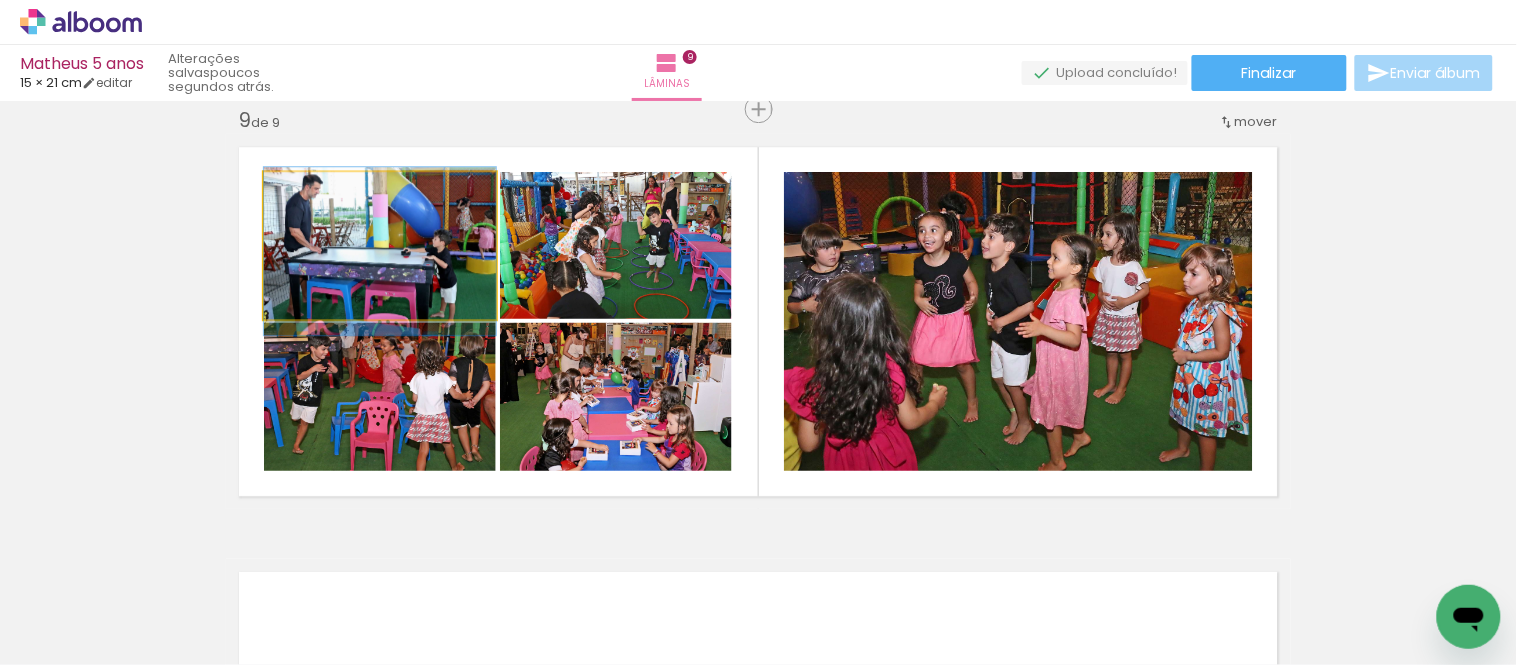 drag, startPoint x: 395, startPoint y: 261, endPoint x: 1108, endPoint y: 294, distance: 713.76324 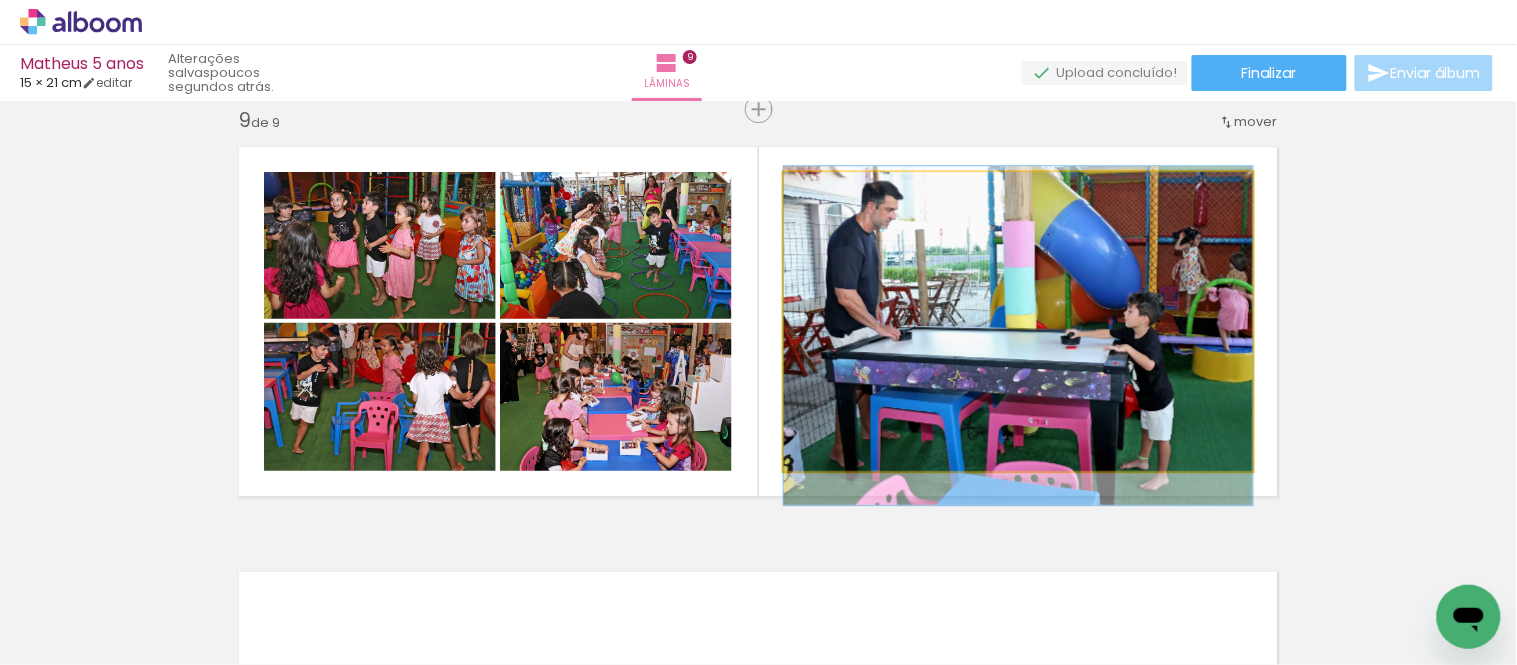 drag, startPoint x: 1107, startPoint y: 320, endPoint x: 1122, endPoint y: 334, distance: 20.518284 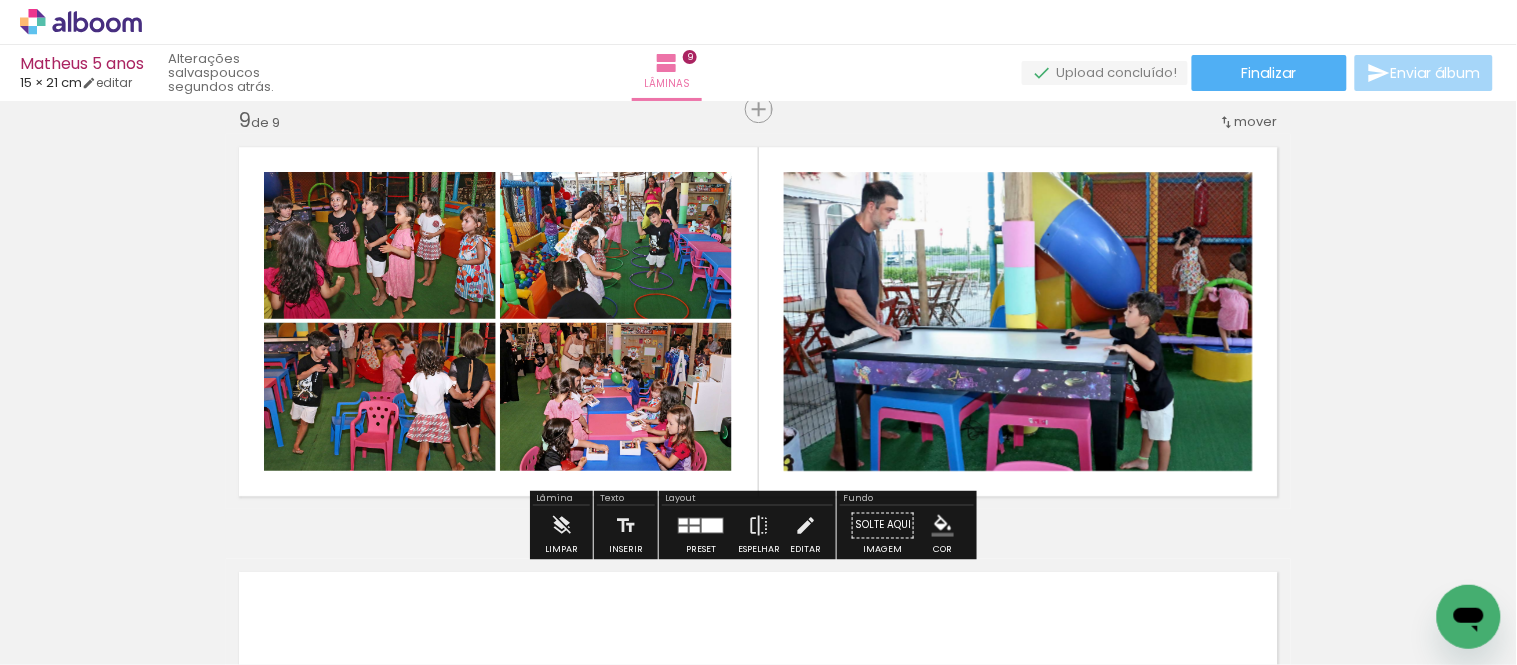 click 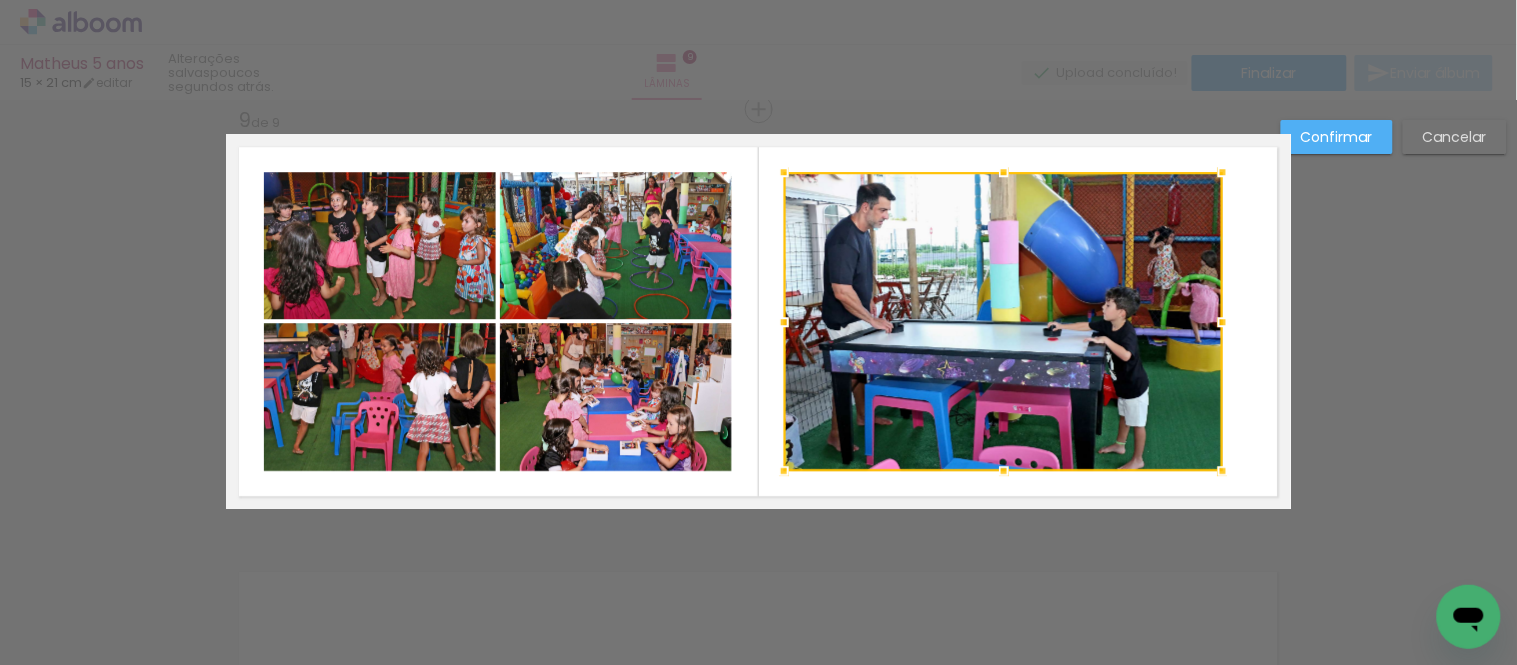 drag, startPoint x: 1248, startPoint y: 320, endPoint x: 1220, endPoint y: 333, distance: 30.870699 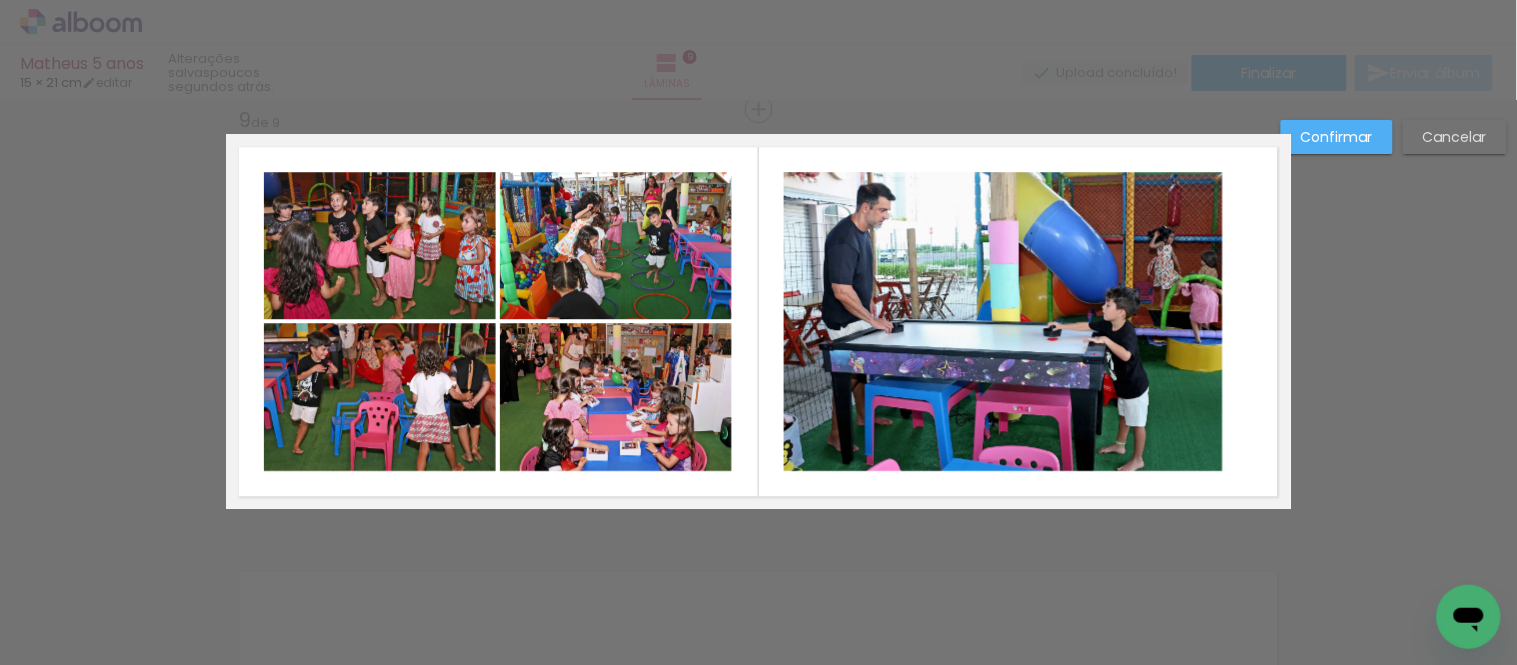 click 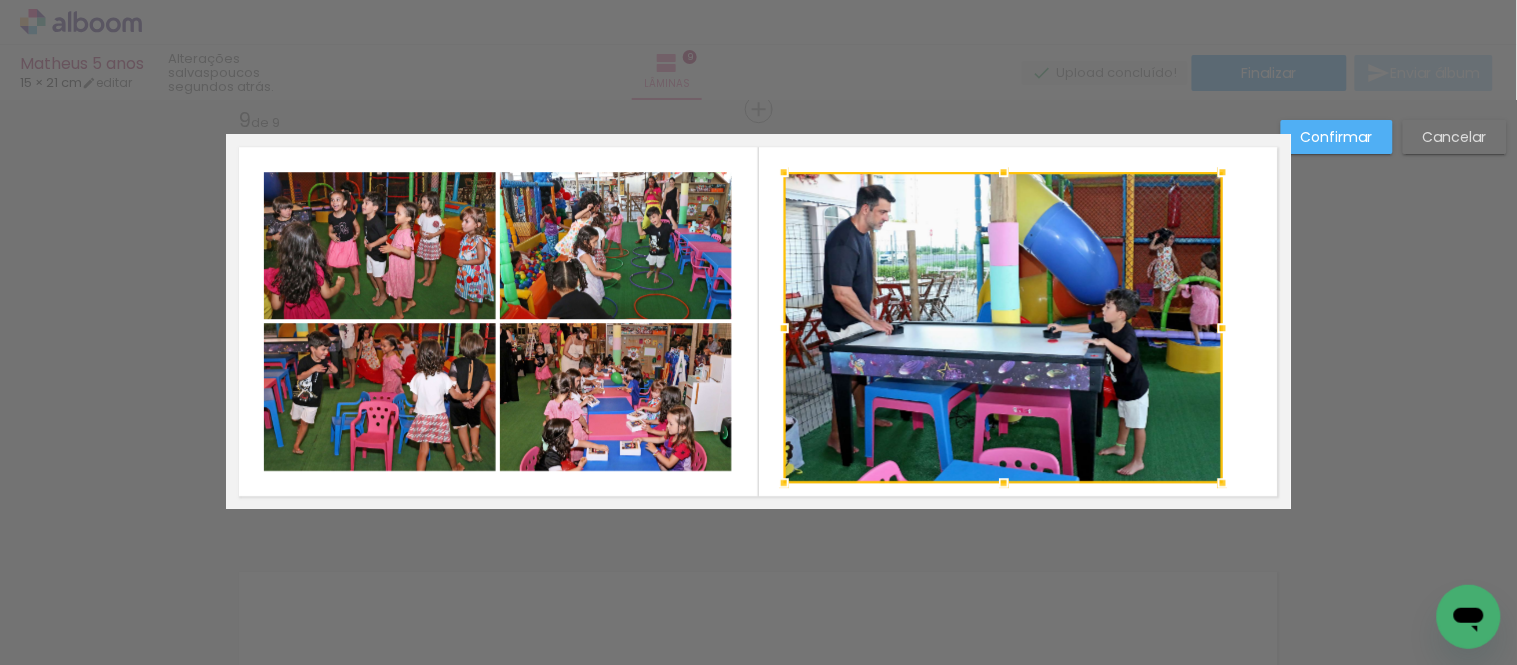 drag, startPoint x: 996, startPoint y: 468, endPoint x: 996, endPoint y: 481, distance: 13 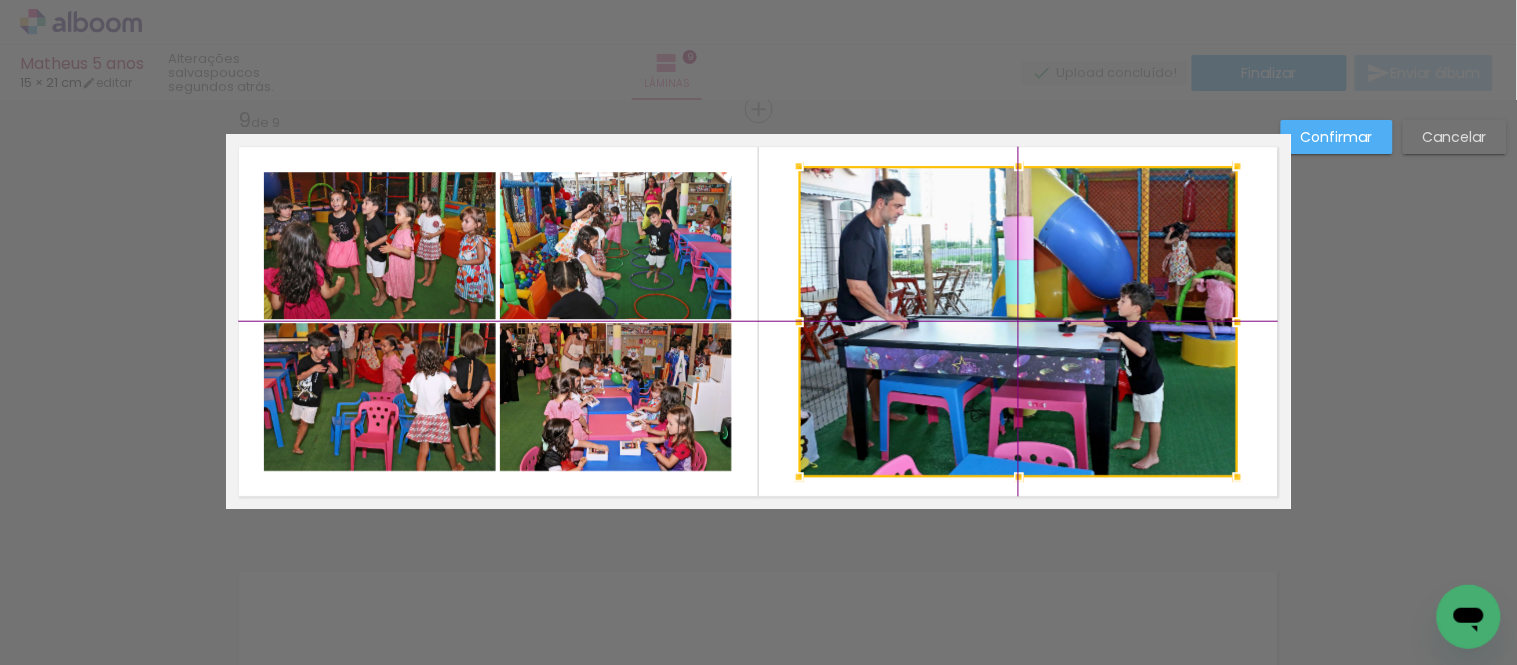 drag, startPoint x: 965, startPoint y: 392, endPoint x: 983, endPoint y: 388, distance: 18.439089 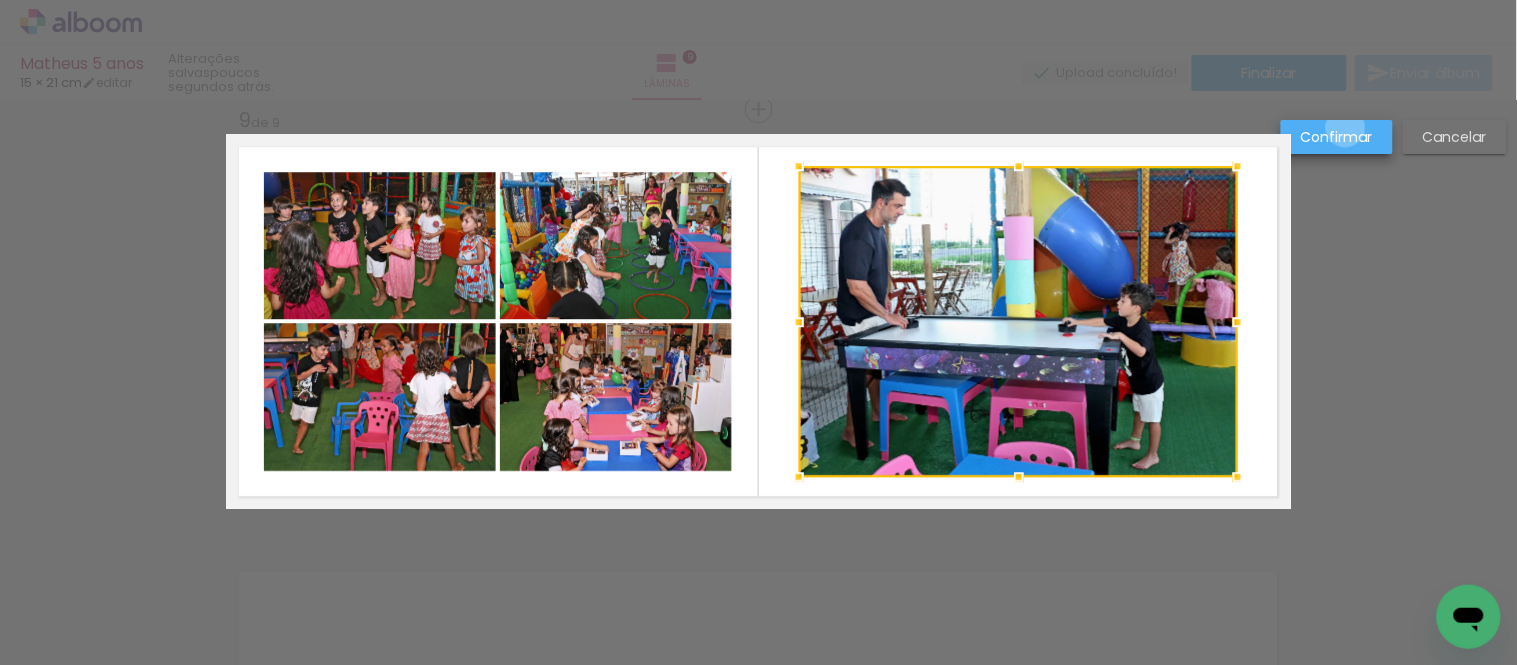click on "Confirmar" at bounding box center [0, 0] 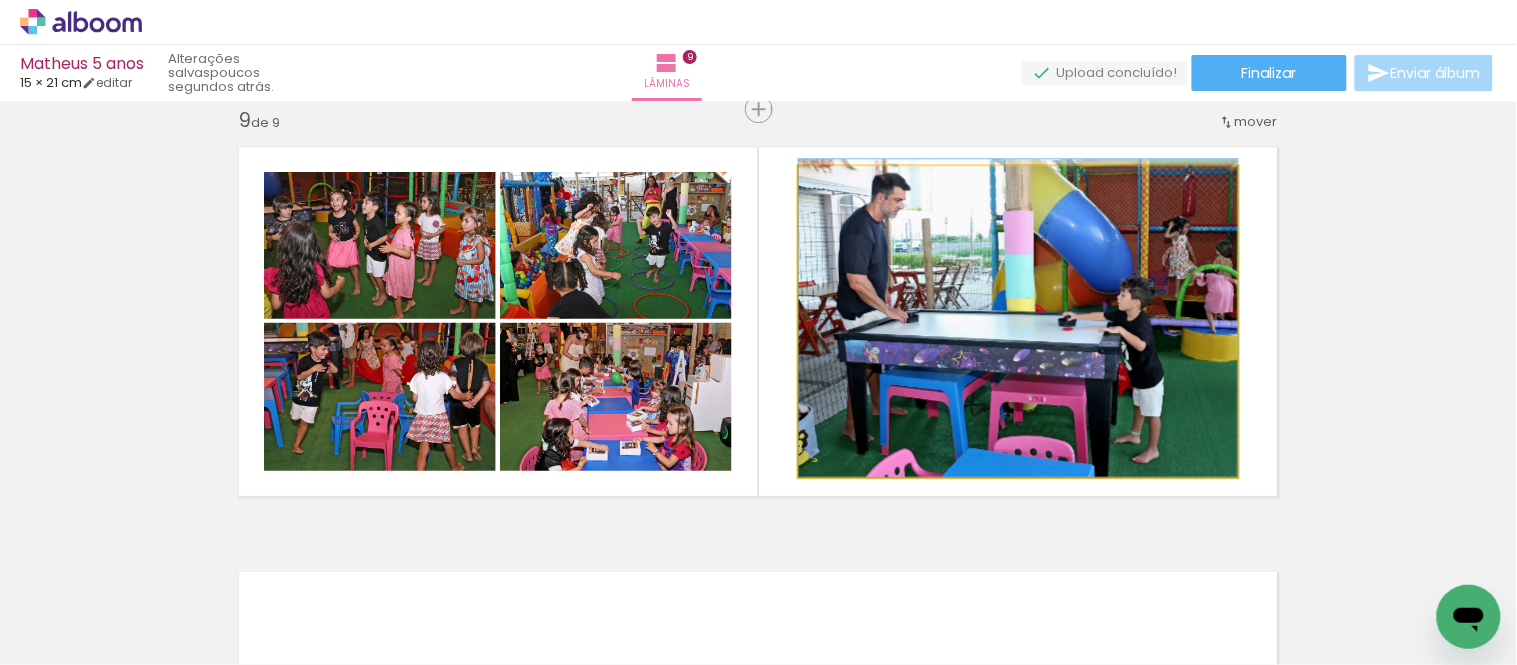 drag, startPoint x: 1068, startPoint y: 267, endPoint x: 1084, endPoint y: 265, distance: 16.124516 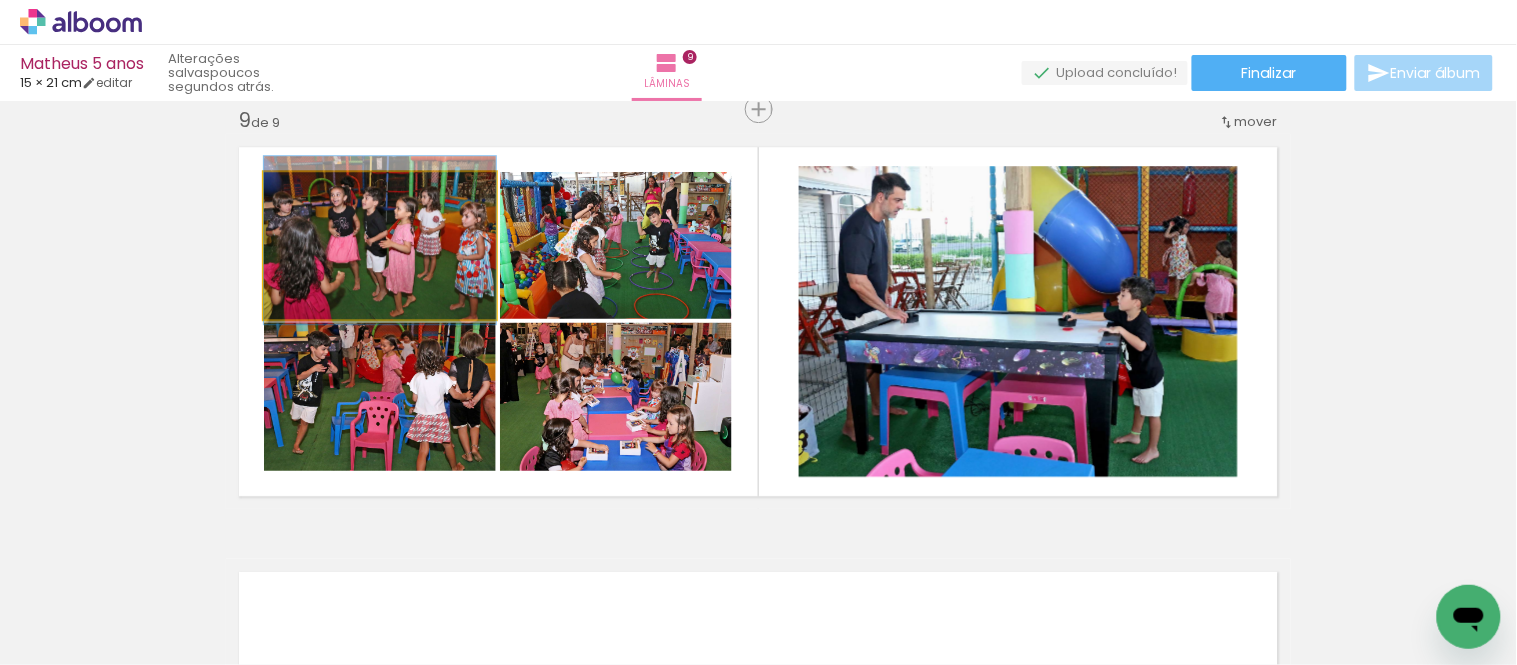 drag, startPoint x: 421, startPoint y: 272, endPoint x: 397, endPoint y: 267, distance: 24.5153 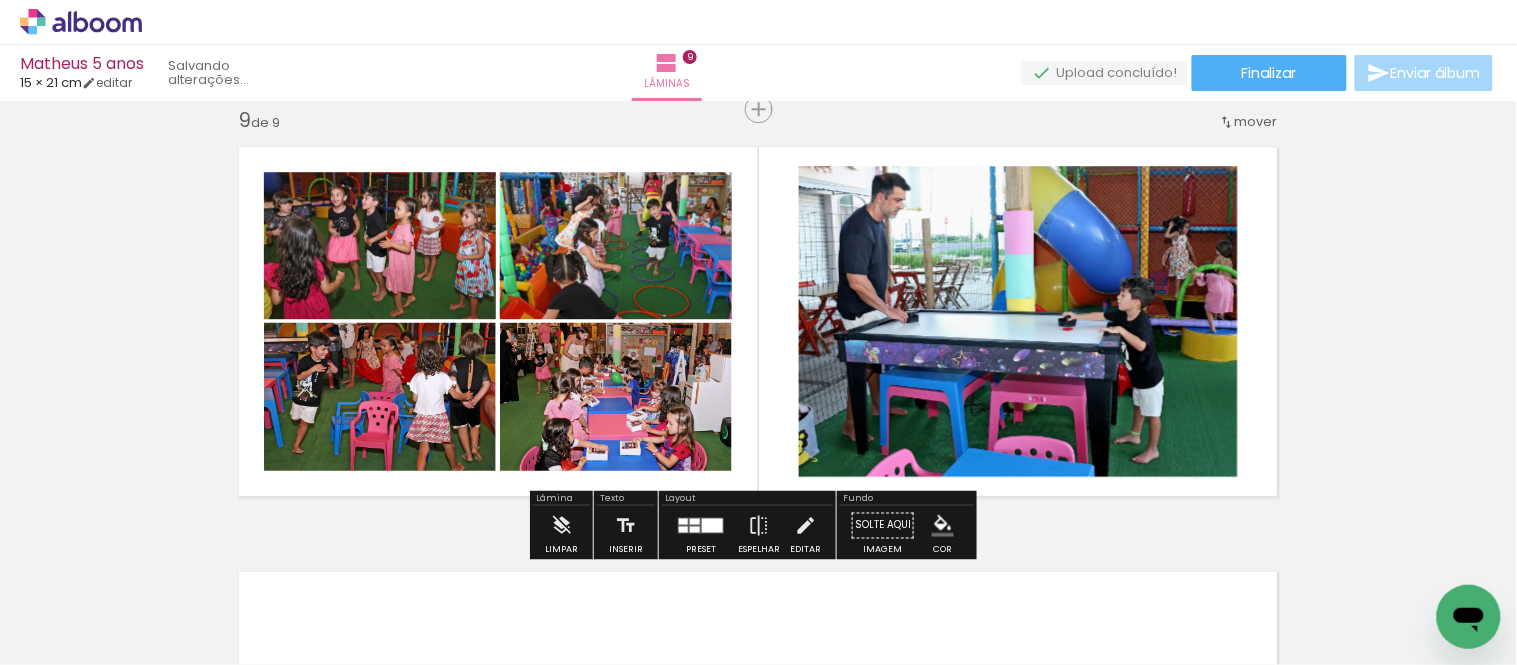 click at bounding box center (701, 525) 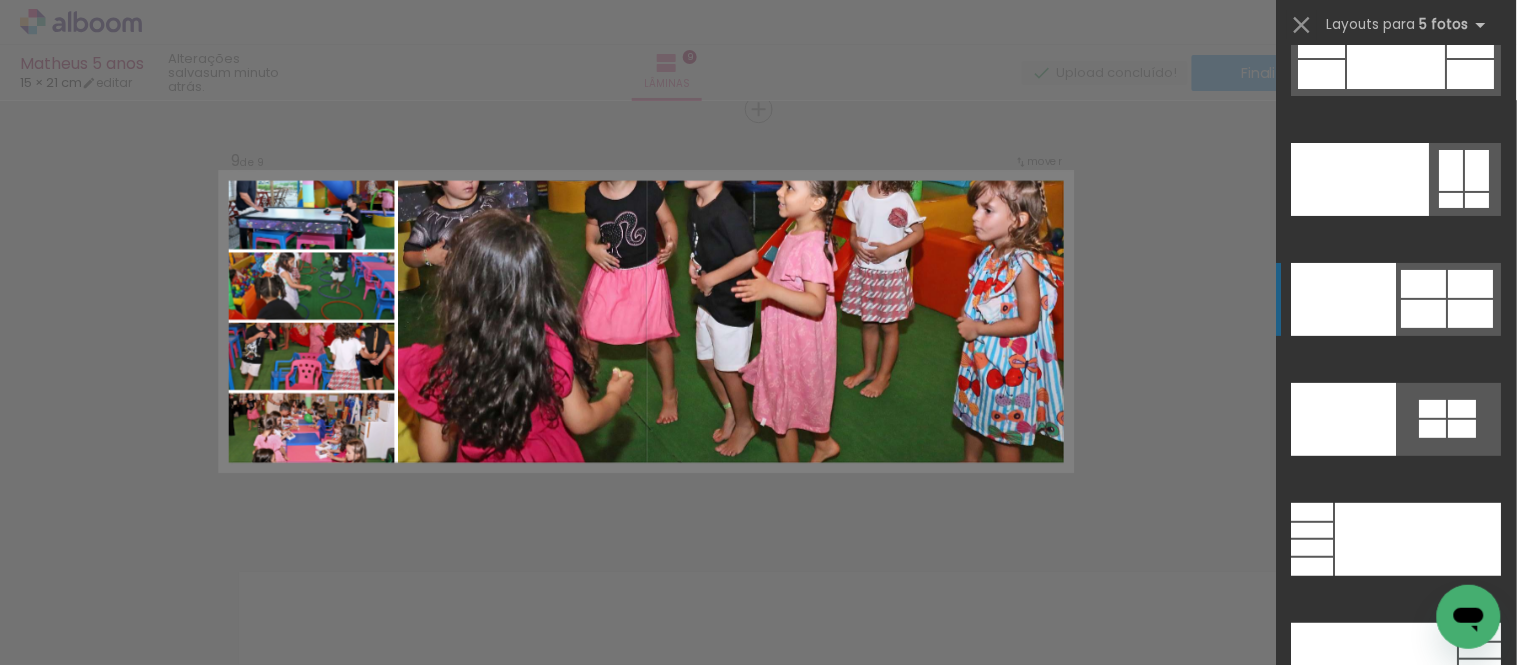 scroll, scrollTop: 54522, scrollLeft: 0, axis: vertical 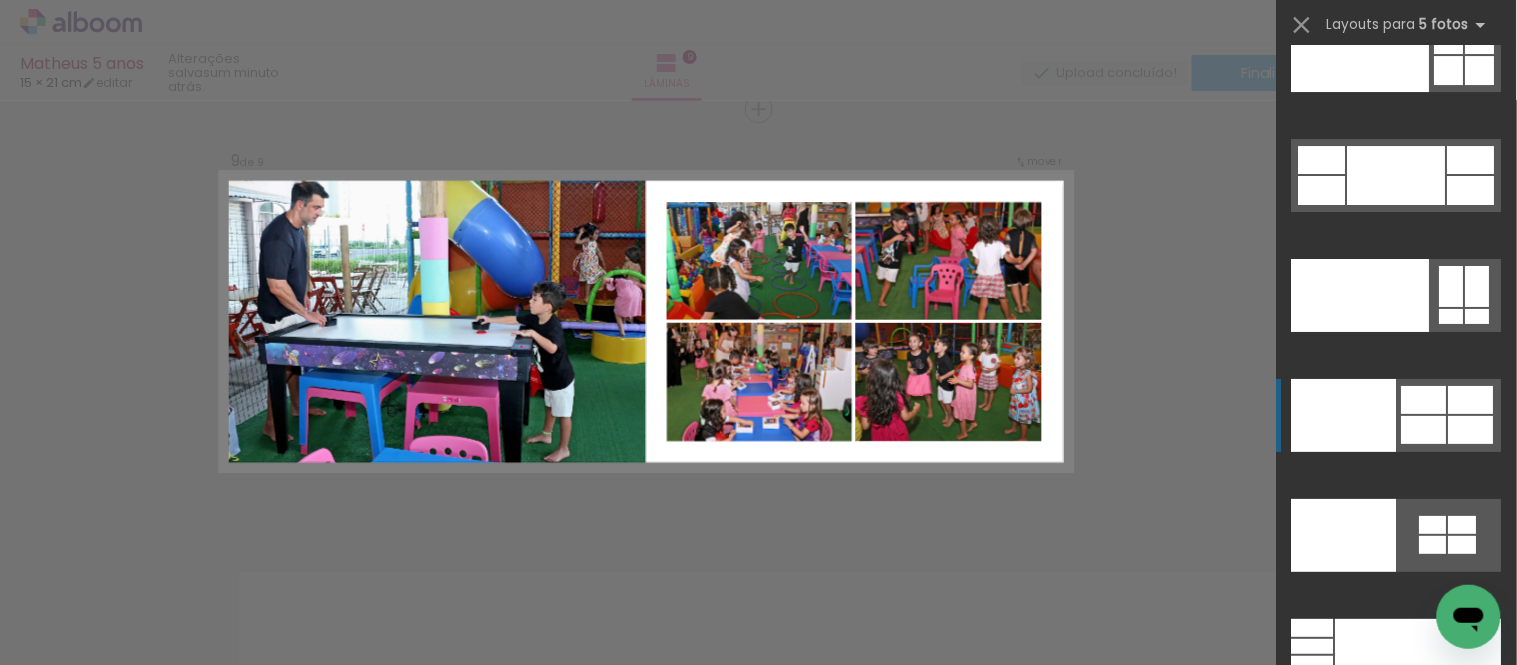 click at bounding box center [1464, -65] 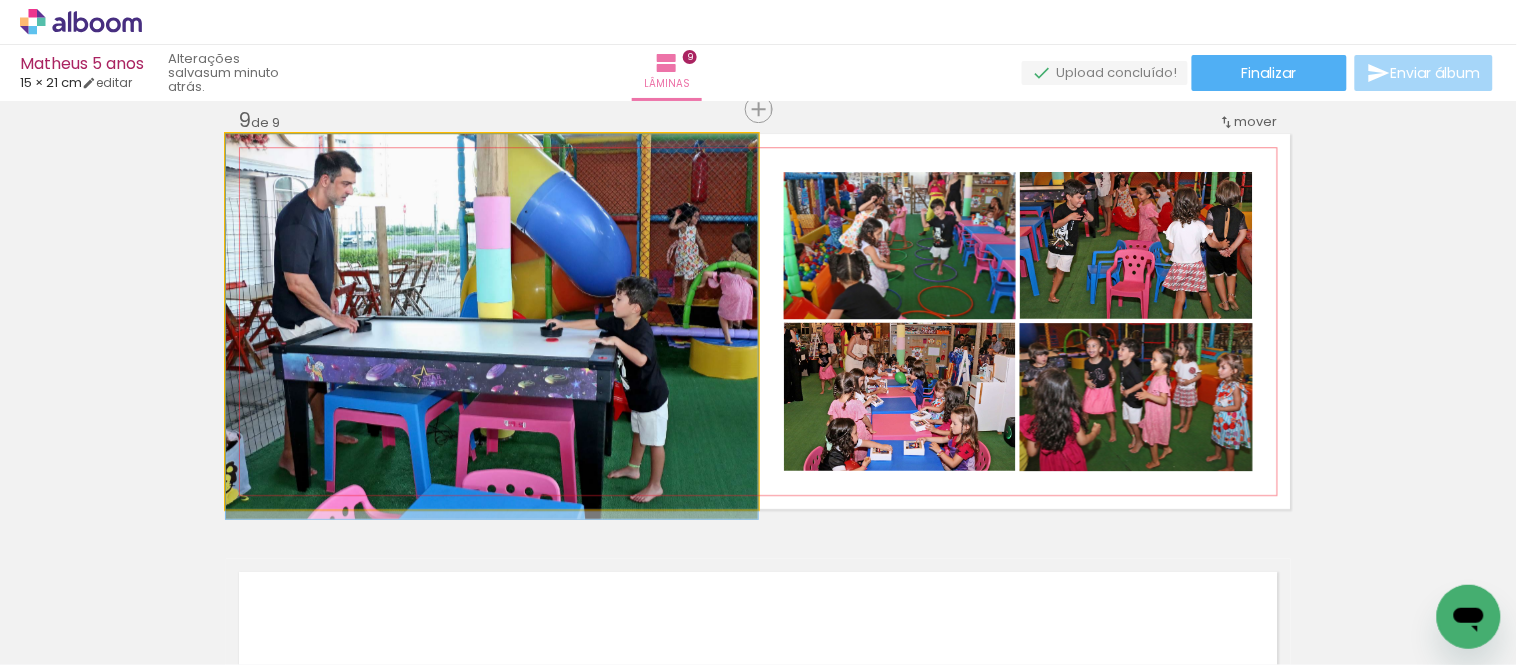 drag, startPoint x: 521, startPoint y: 408, endPoint x: 570, endPoint y: 415, distance: 49.497475 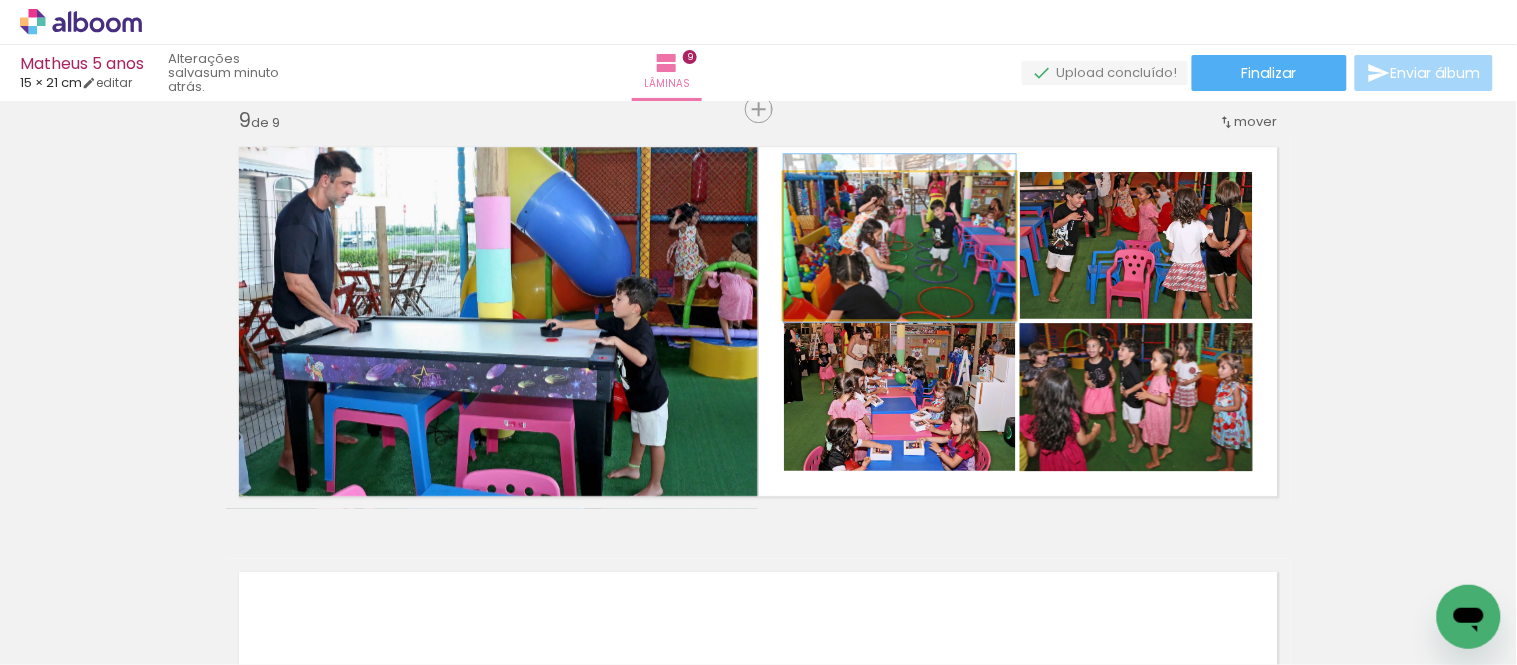 drag, startPoint x: 933, startPoint y: 244, endPoint x: 920, endPoint y: 244, distance: 13 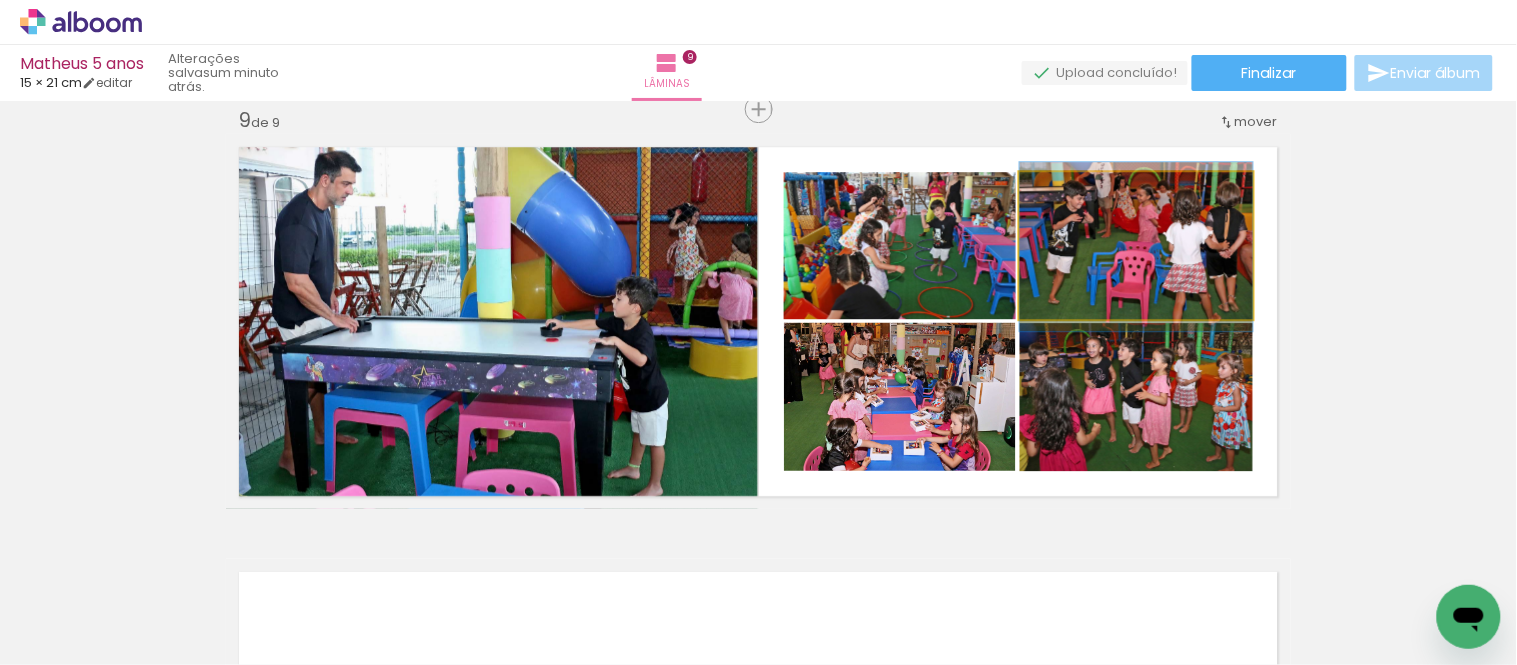 drag, startPoint x: 1212, startPoint y: 252, endPoint x: 1191, endPoint y: 253, distance: 21.023796 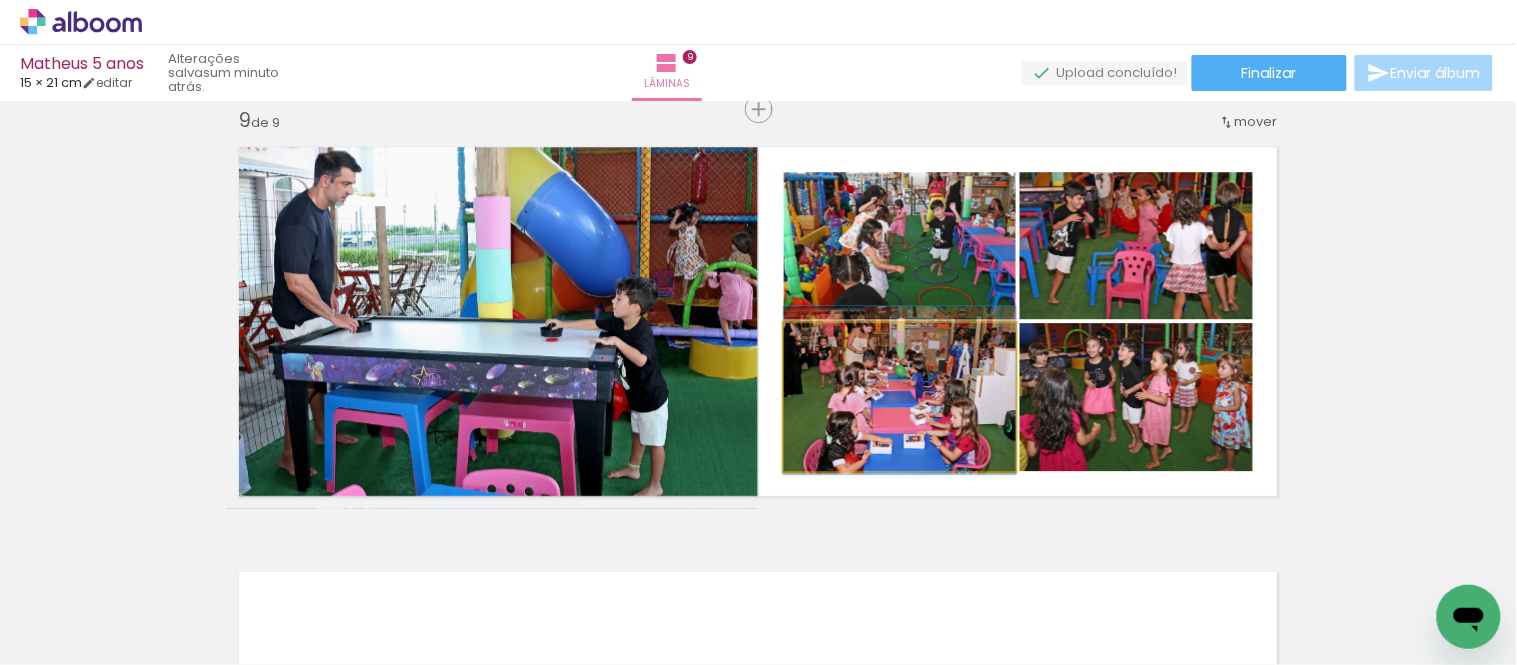 drag, startPoint x: 943, startPoint y: 411, endPoint x: 1196, endPoint y: 388, distance: 254.0433 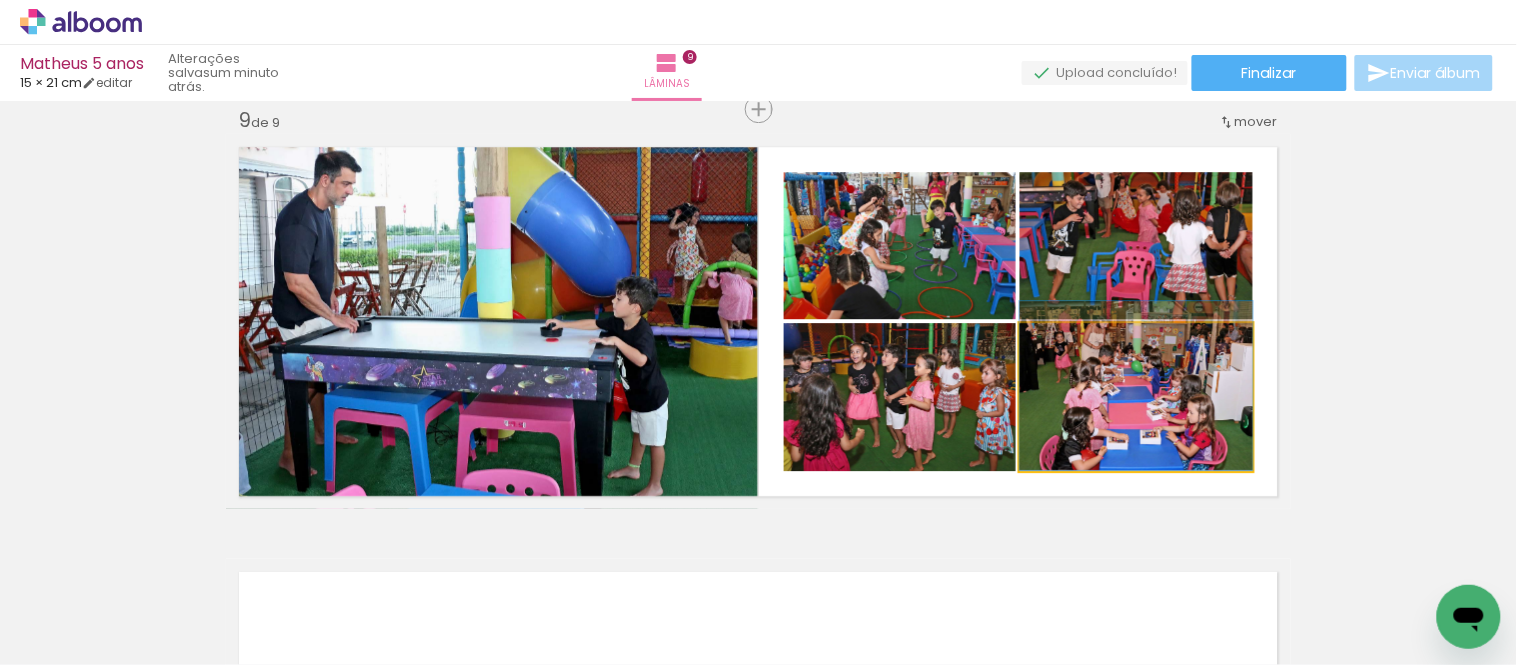 drag, startPoint x: 1152, startPoint y: 401, endPoint x: 1167, endPoint y: 385, distance: 21.931713 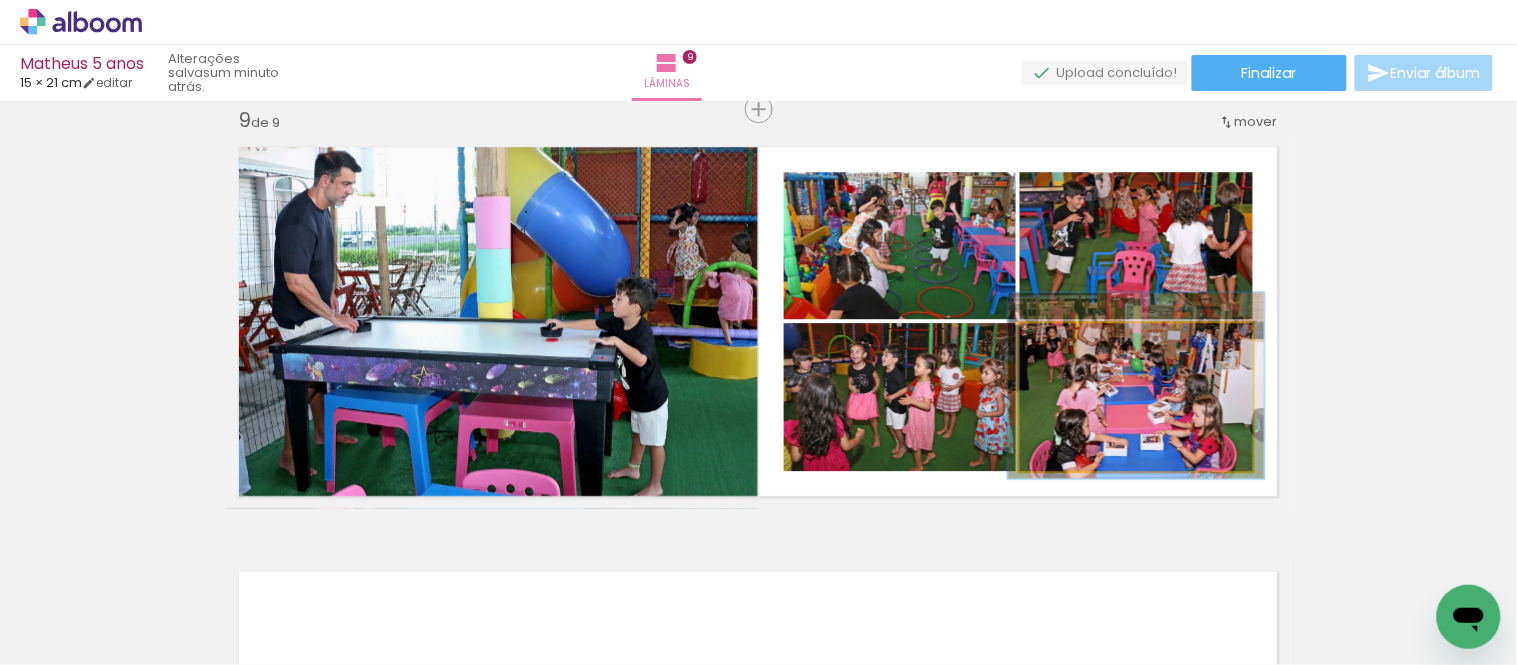 type on "110" 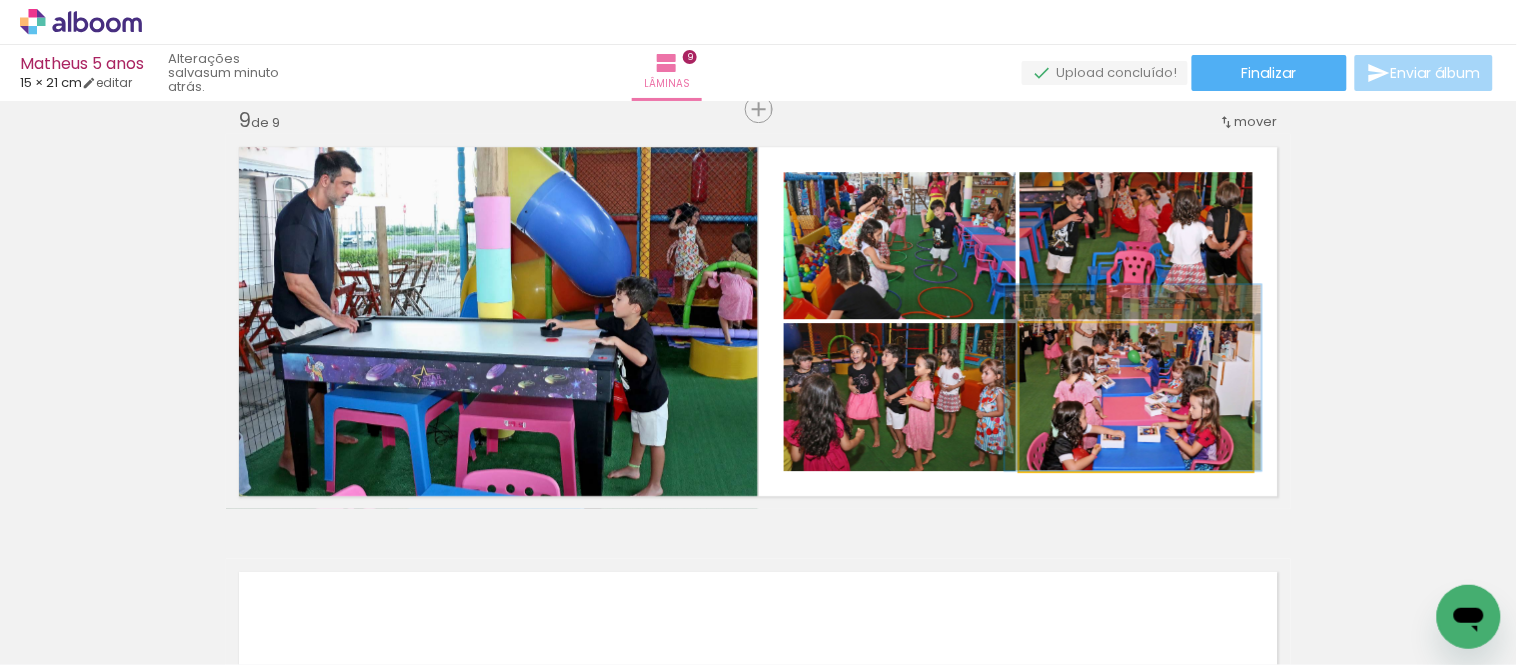 drag, startPoint x: 1212, startPoint y: 390, endPoint x: 1212, endPoint y: 377, distance: 13 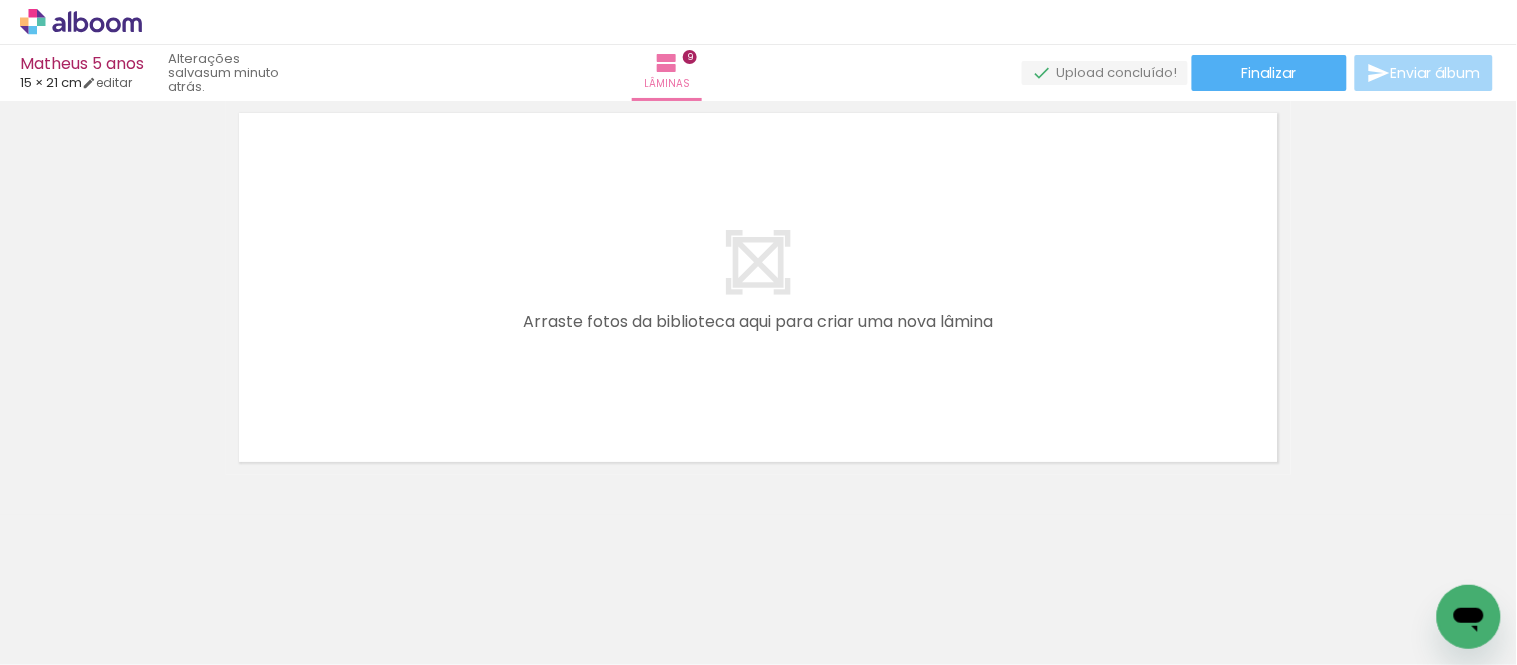 scroll, scrollTop: 3888, scrollLeft: 0, axis: vertical 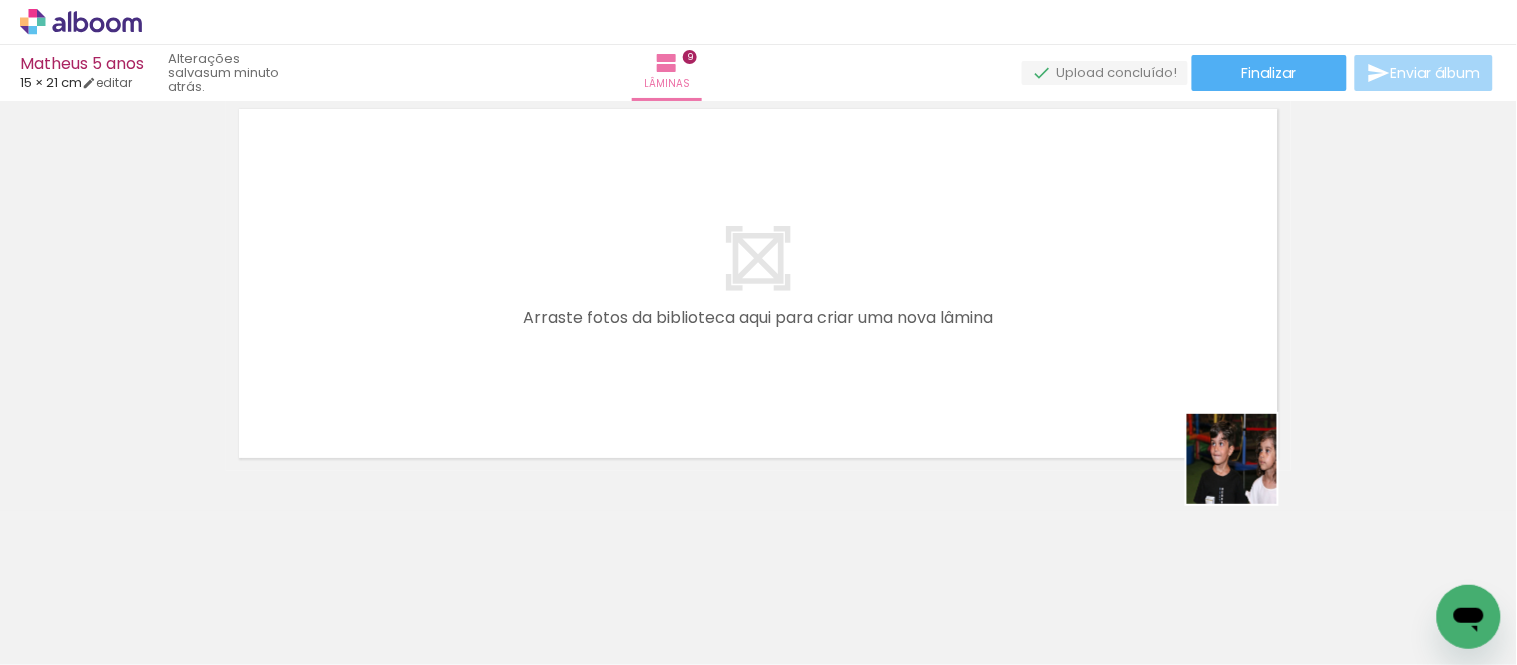 drag, startPoint x: 1327, startPoint y: 564, endPoint x: 1377, endPoint y: 517, distance: 68.622154 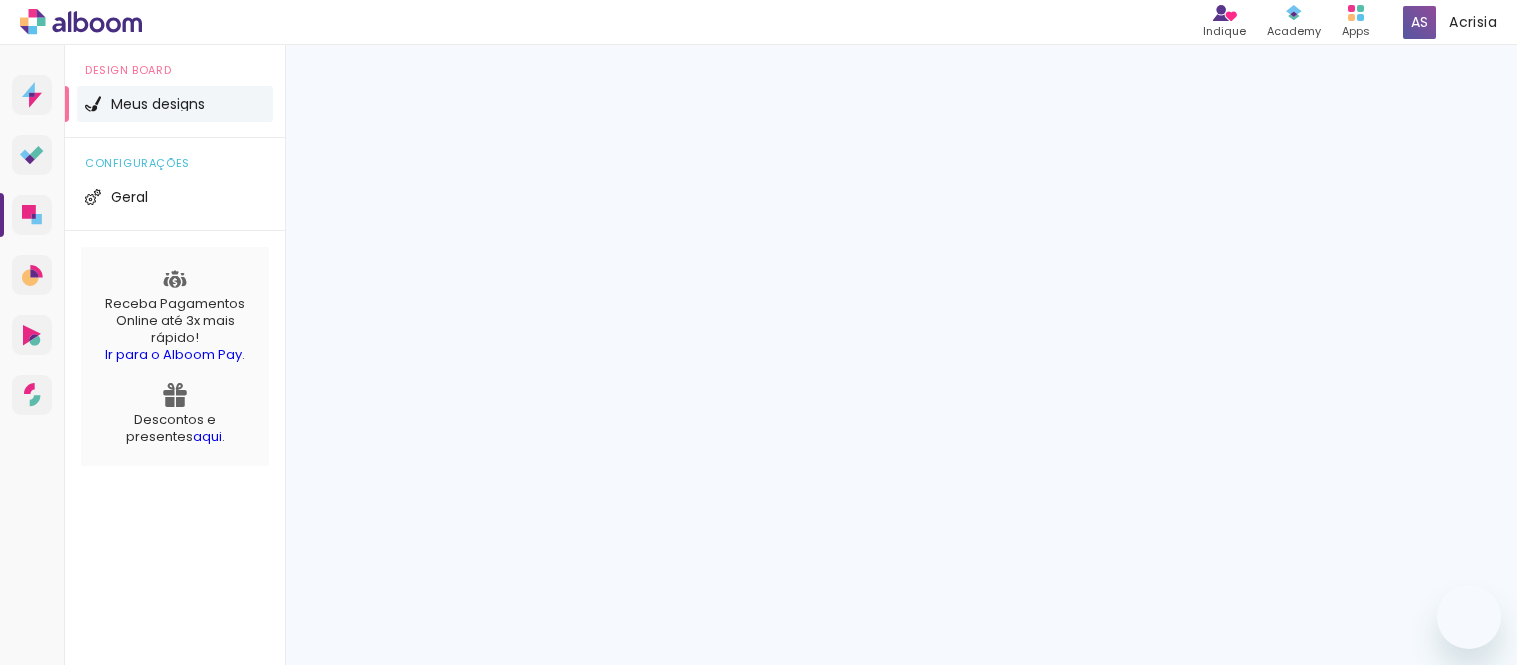 scroll, scrollTop: 0, scrollLeft: 0, axis: both 